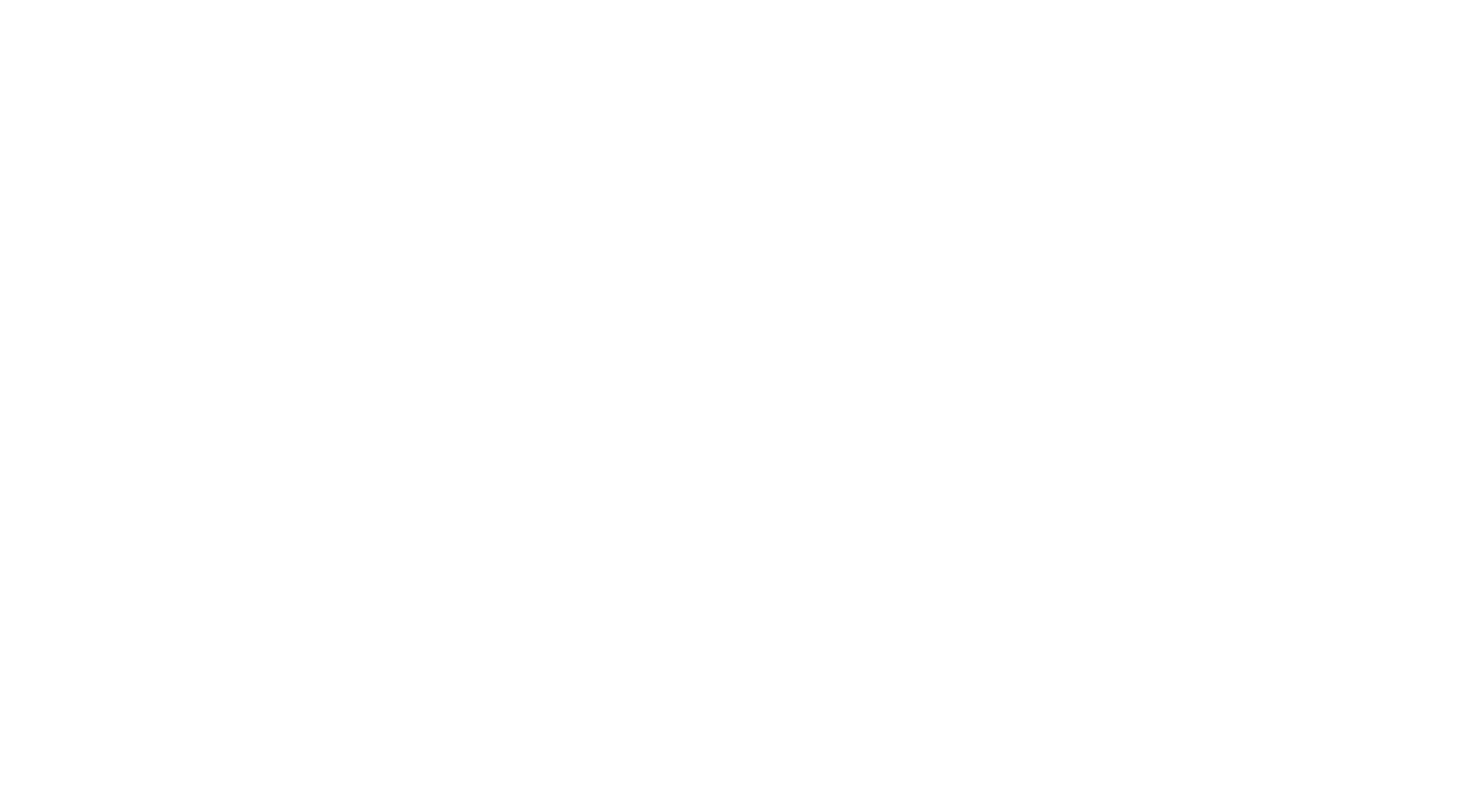 scroll, scrollTop: 0, scrollLeft: 0, axis: both 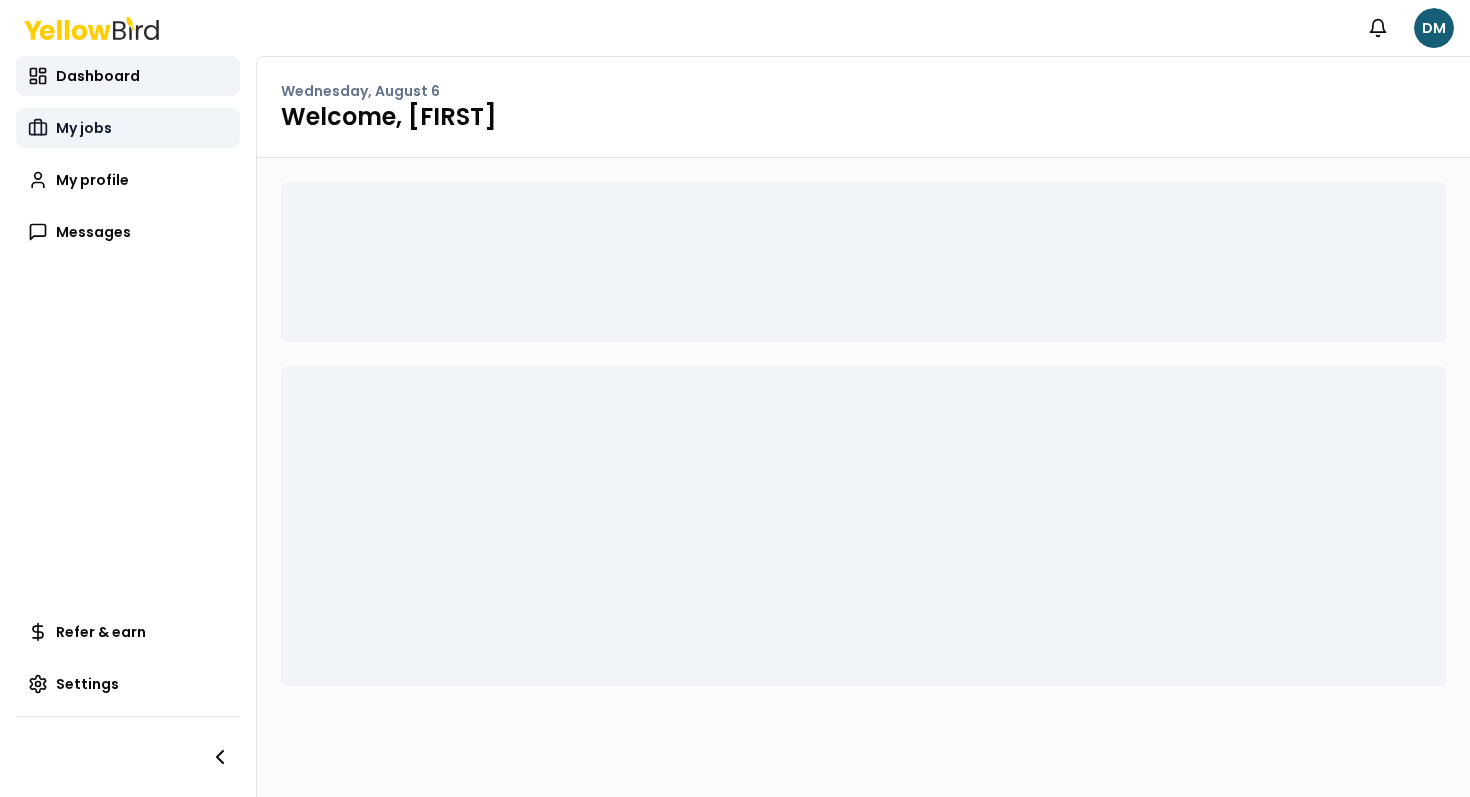 click on "My jobs" at bounding box center (128, 128) 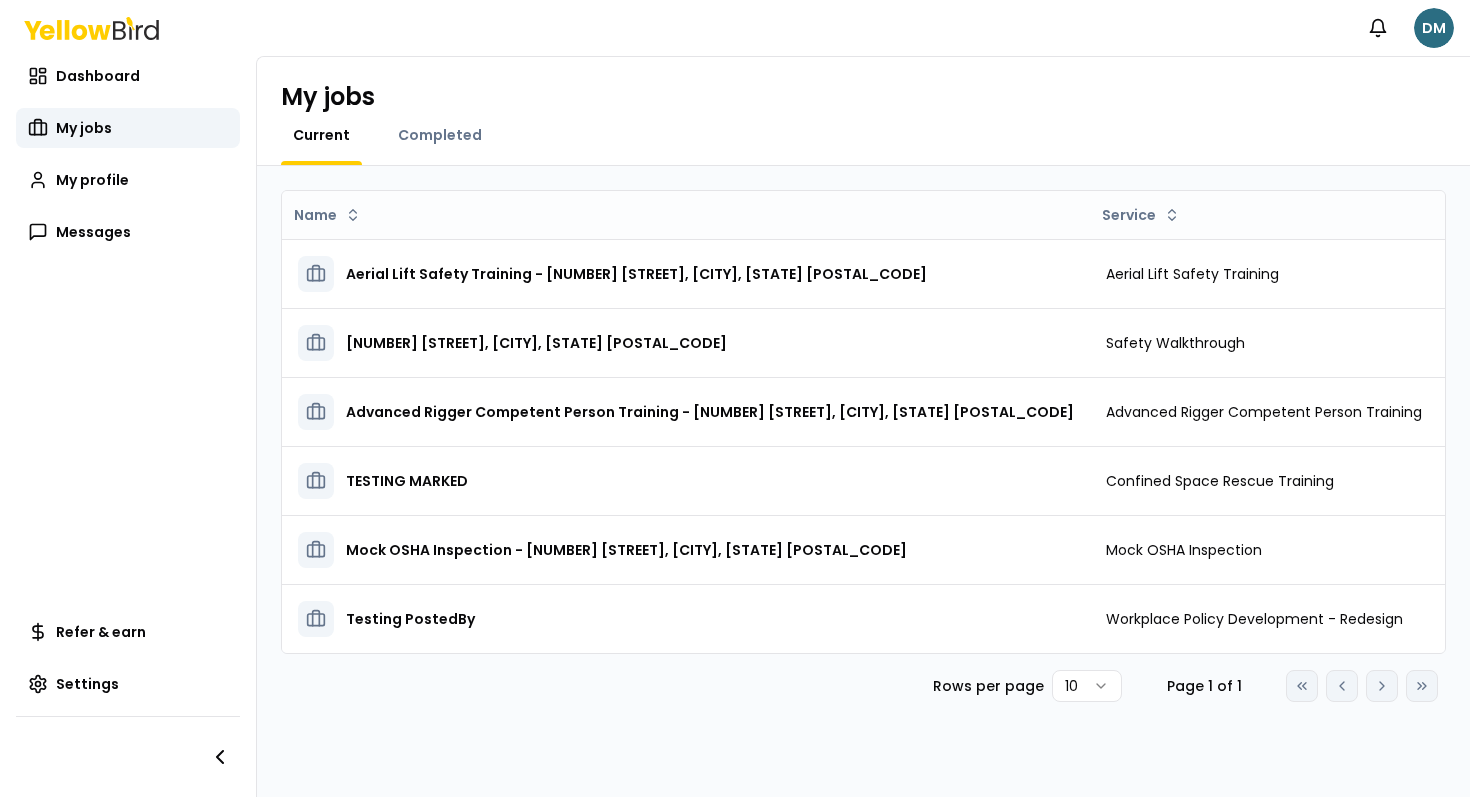click on "Notifications DM Dashboard My jobs My profile Messages Refer & earn Settings My jobs Current Completed [FIRST] [LAST] Service Start date Tasks Posted by Status Aerial Lift Safety Training - [NUMBER] [STREET], [CITY], [STATE] [POSTAL_CODE] Aerial Lift Safety Training [DATE] 1 In Progress Open menu Safety Walkthrough - [NUMBER] [STREET], [CITY], [STATE] [POSTAL_CODE] Safety Walkthrough [DATE] 1 In Progress Open menu Advanced Rigger Competent Person Training - [NUMBER] [STREET], [CITY], [STATE] [POSTAL_CODE] Advanced Rigger Competent Person Training [DATE] 1 In Progress Open menu TESTING MARKED Confined Space Rescue Training [DATE] 1 In Progress Open menu Mock OSHA Inspection - [NUMBER] [STREET], [CITY], [STATE] [POSTAL_CODE] Mock OSHA Inspection [DATE] 1 In Progress Open menu Testing PostedBy Workplace Policy Development - Redesign [DATE] 1 In Progress Open menu Rows per page 10 Page 1 of 1 Go to first page Go to previous page Go to next page Go to last page" at bounding box center (735, 398) 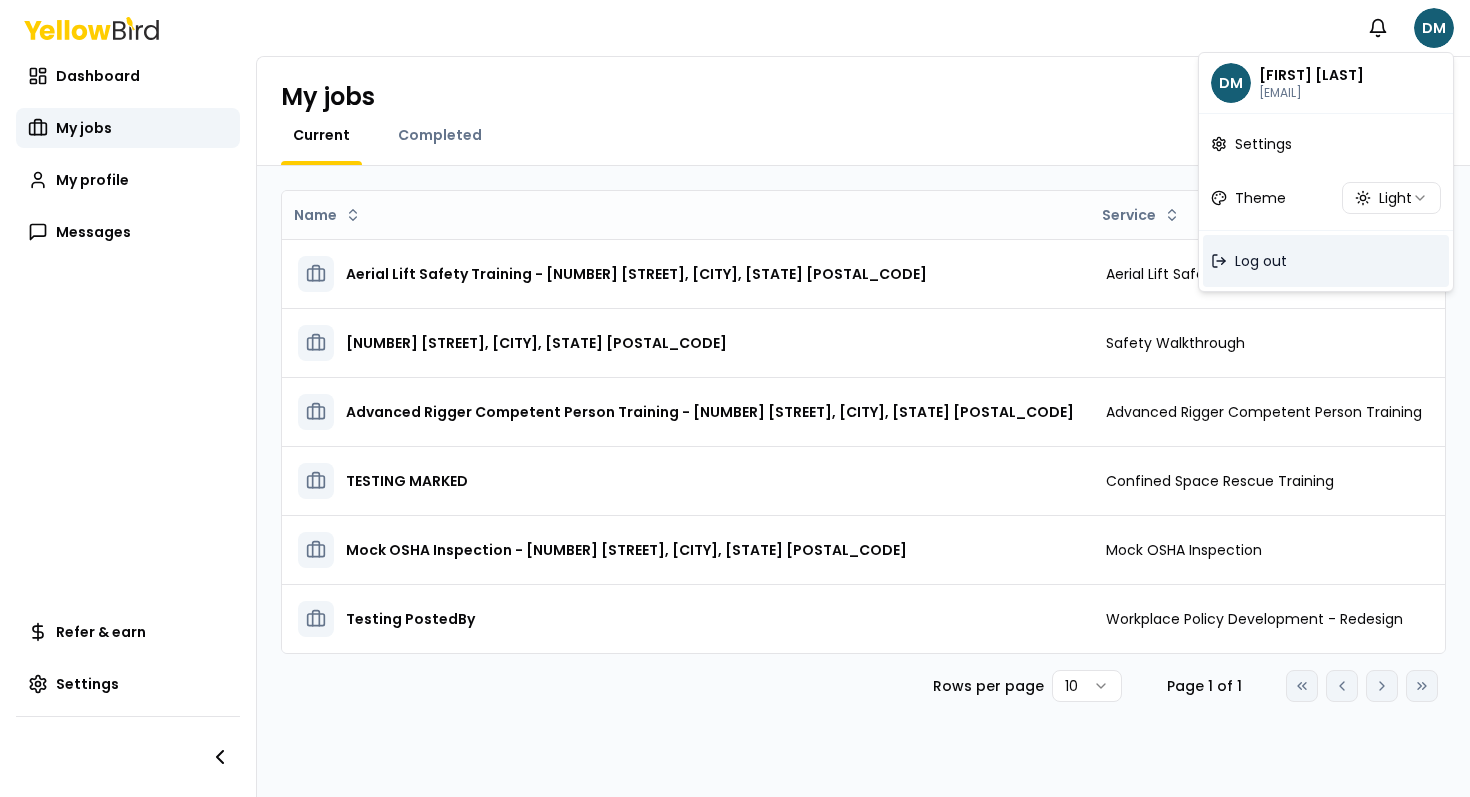 click on "Log out" at bounding box center (1326, 261) 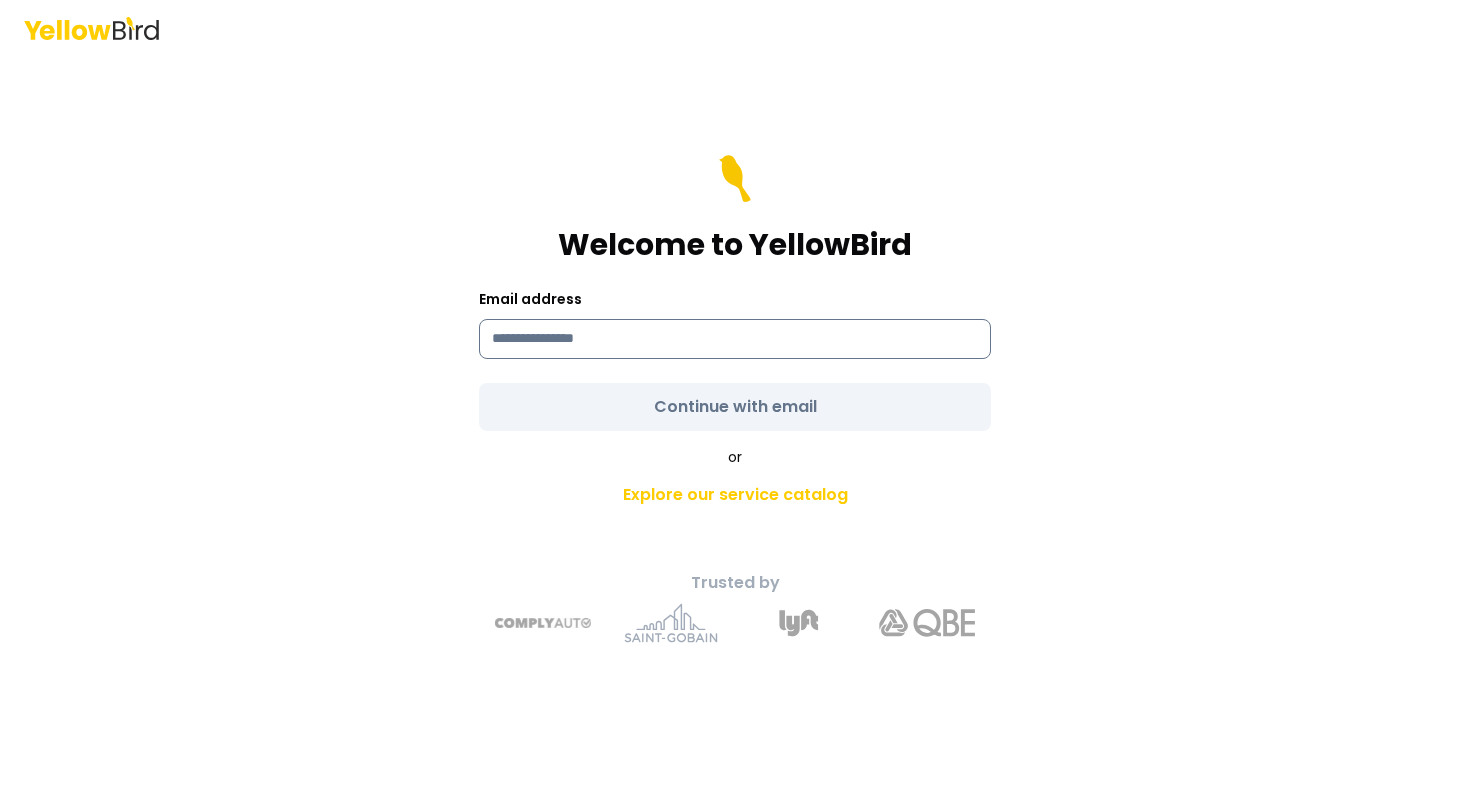 click at bounding box center (735, 339) 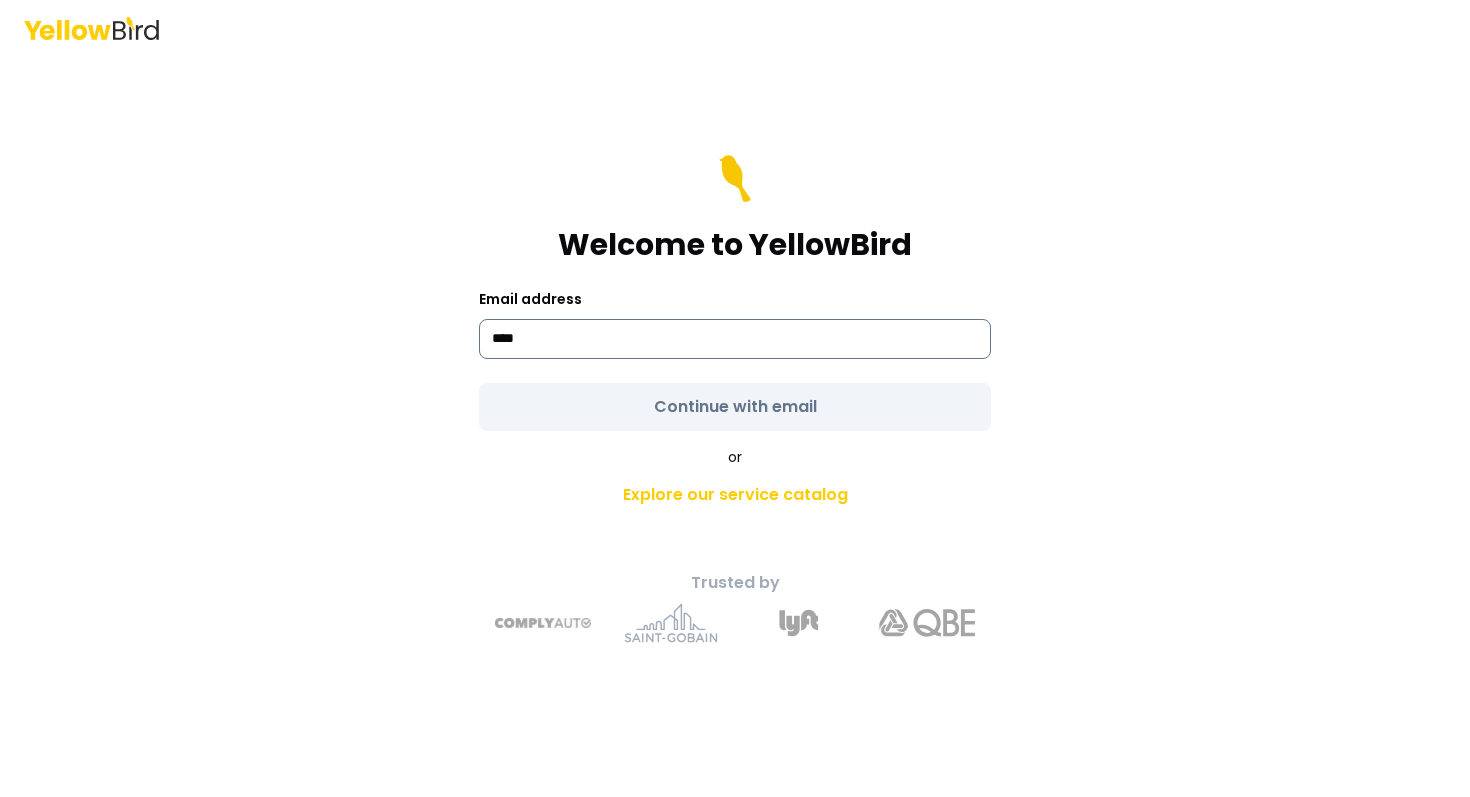 type on "**********" 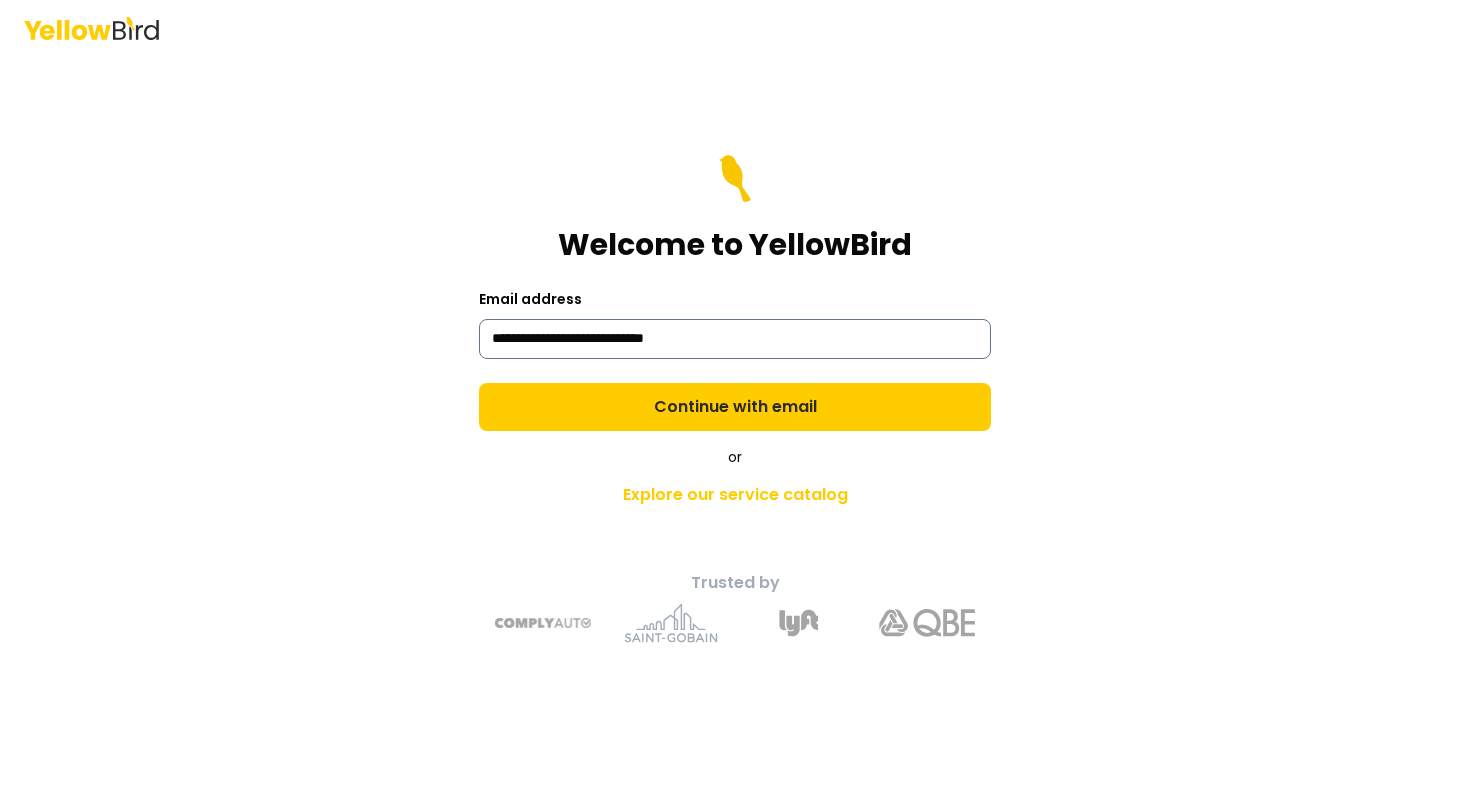 click on "Continue with email" at bounding box center (735, 407) 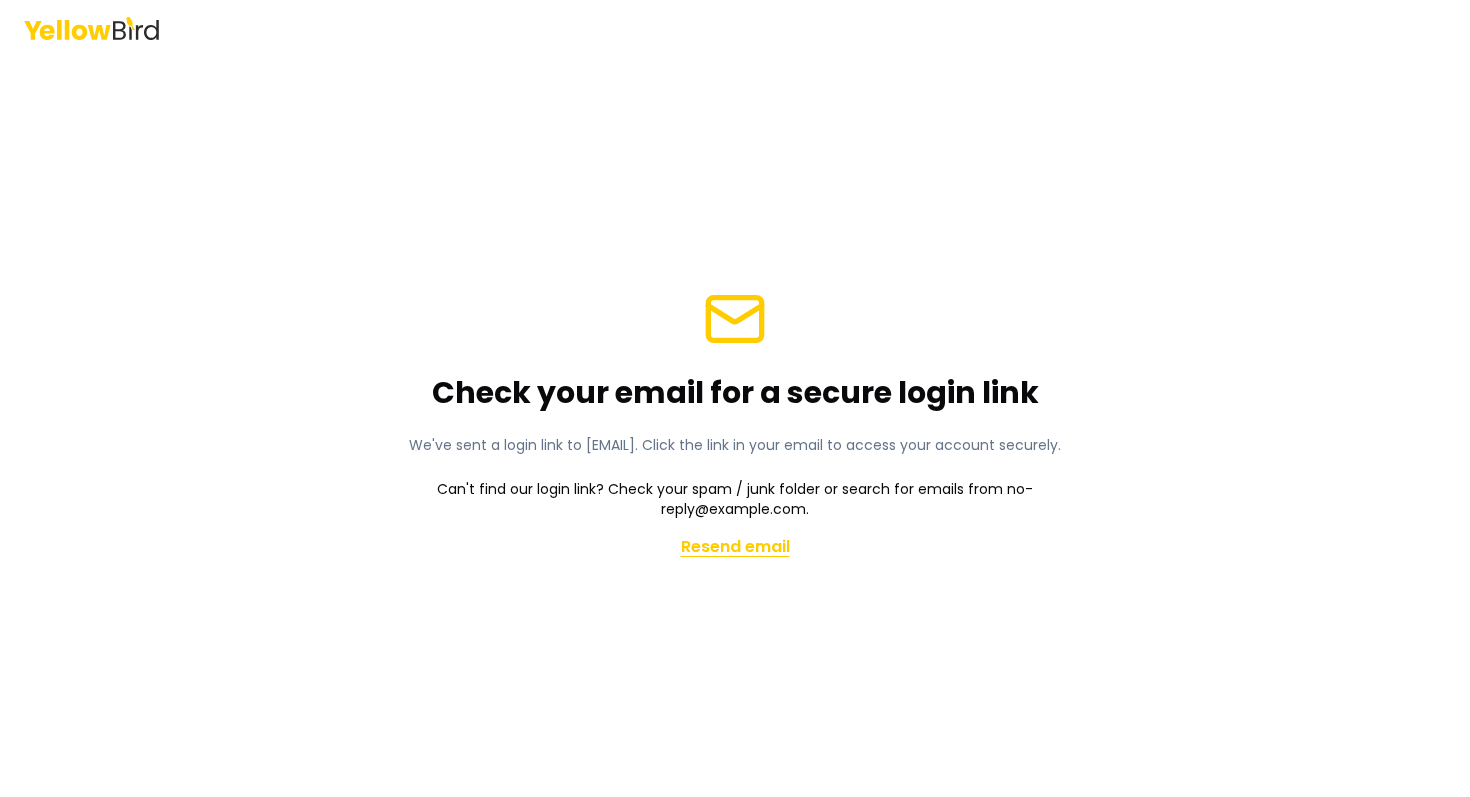 click on "Resend email" at bounding box center (735, 547) 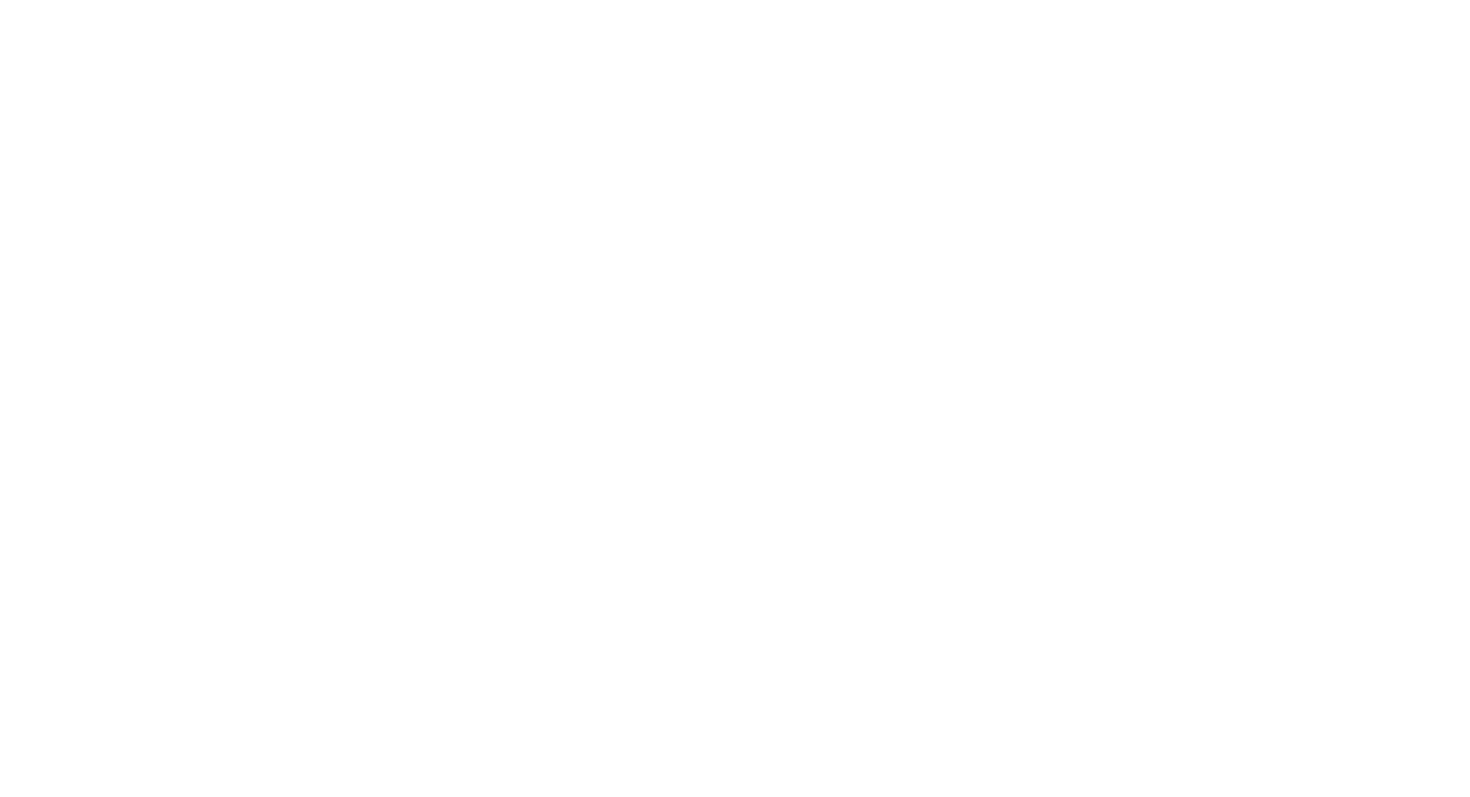 scroll, scrollTop: 0, scrollLeft: 0, axis: both 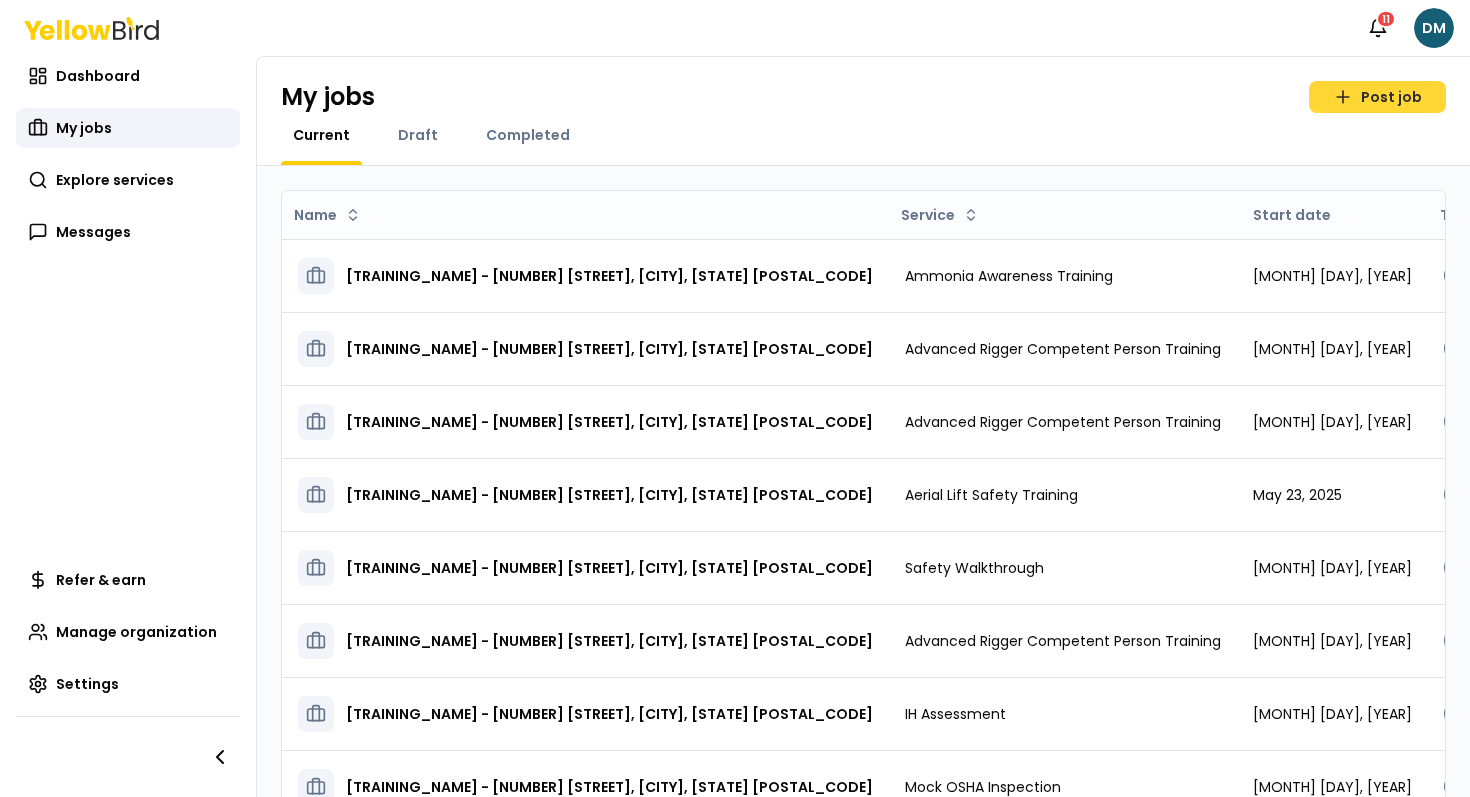 click on "Post job" at bounding box center [1377, 97] 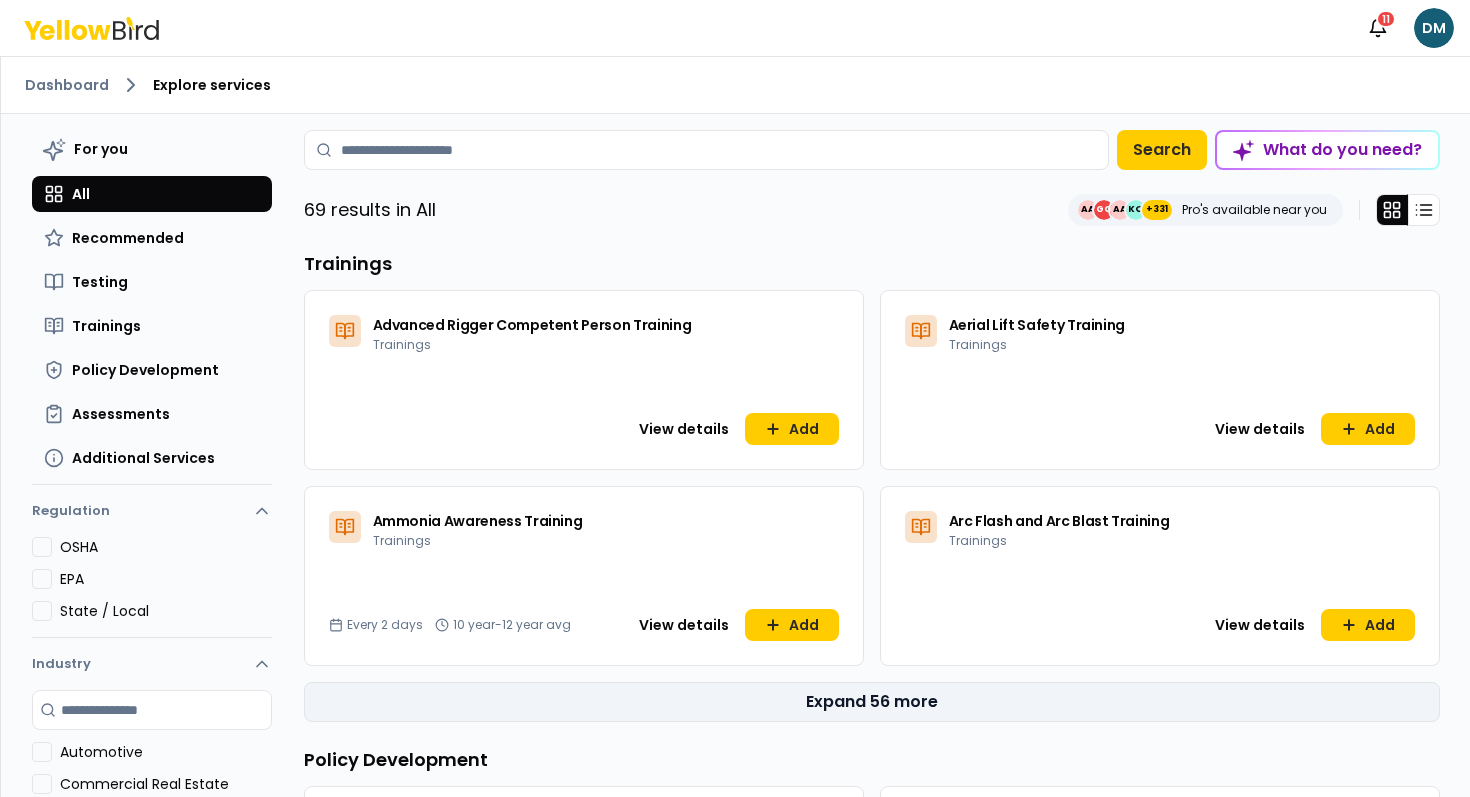 click on "Expand 56 more" at bounding box center (872, 702) 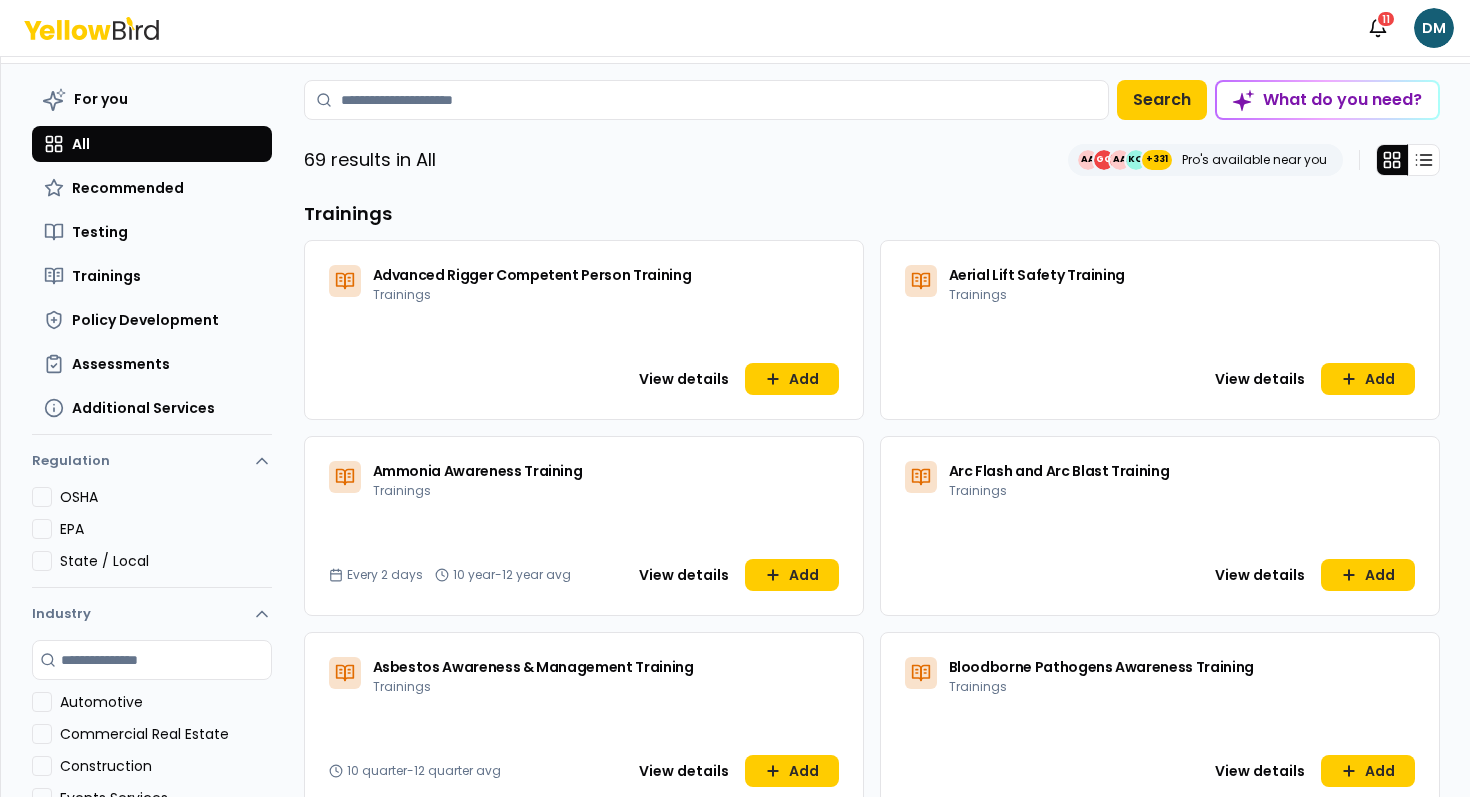 scroll, scrollTop: 0, scrollLeft: 0, axis: both 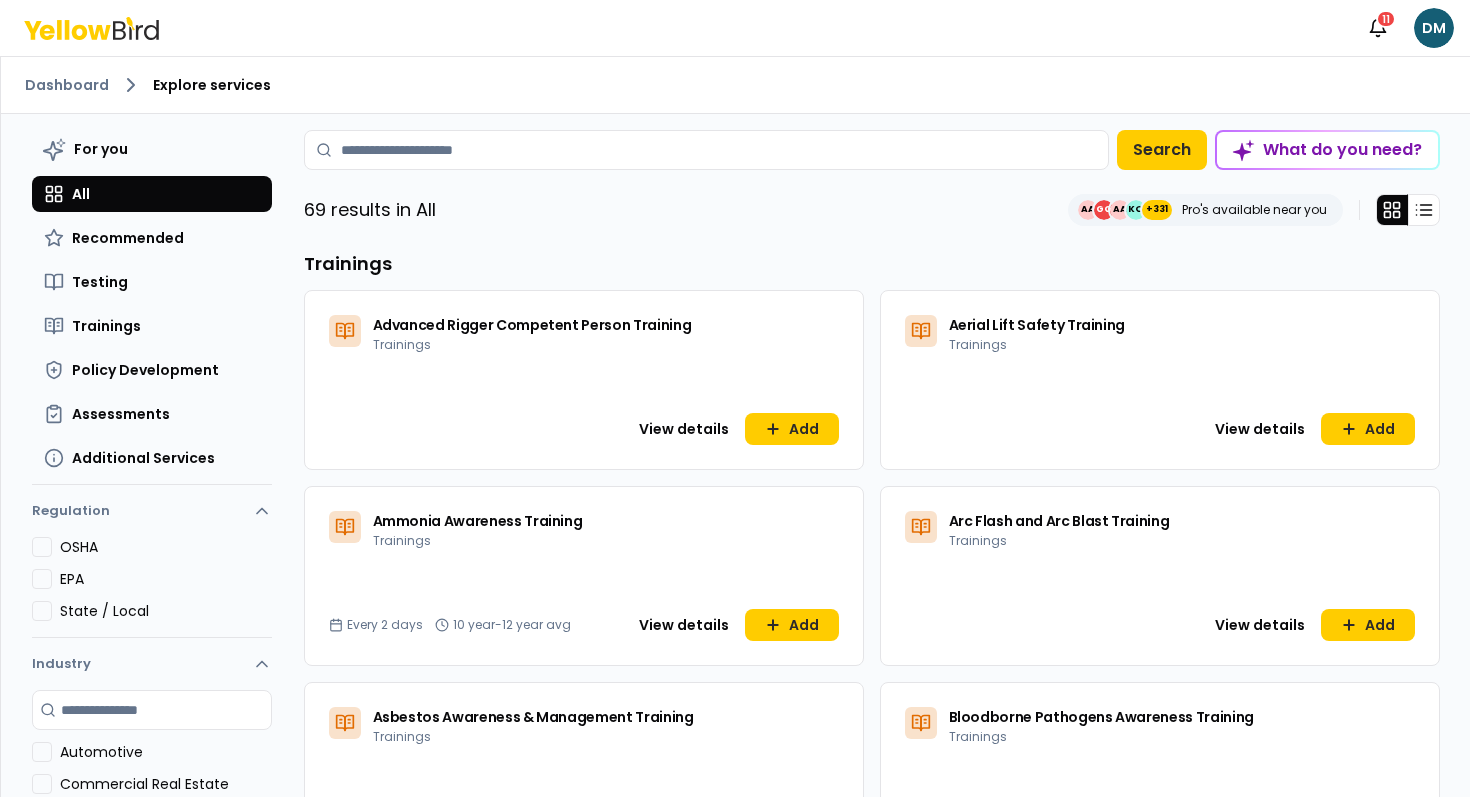 click 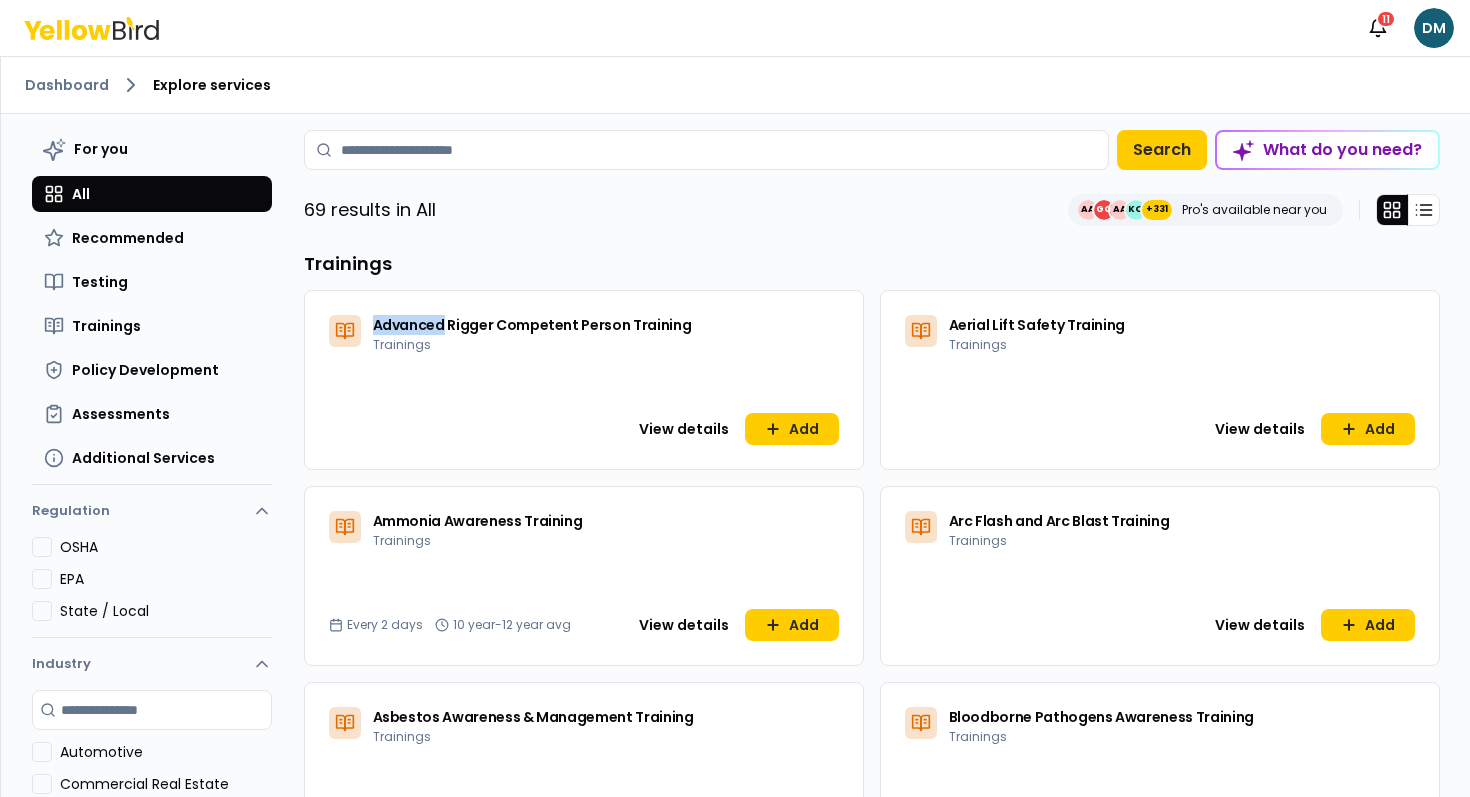 drag, startPoint x: 334, startPoint y: 328, endPoint x: 379, endPoint y: 328, distance: 45 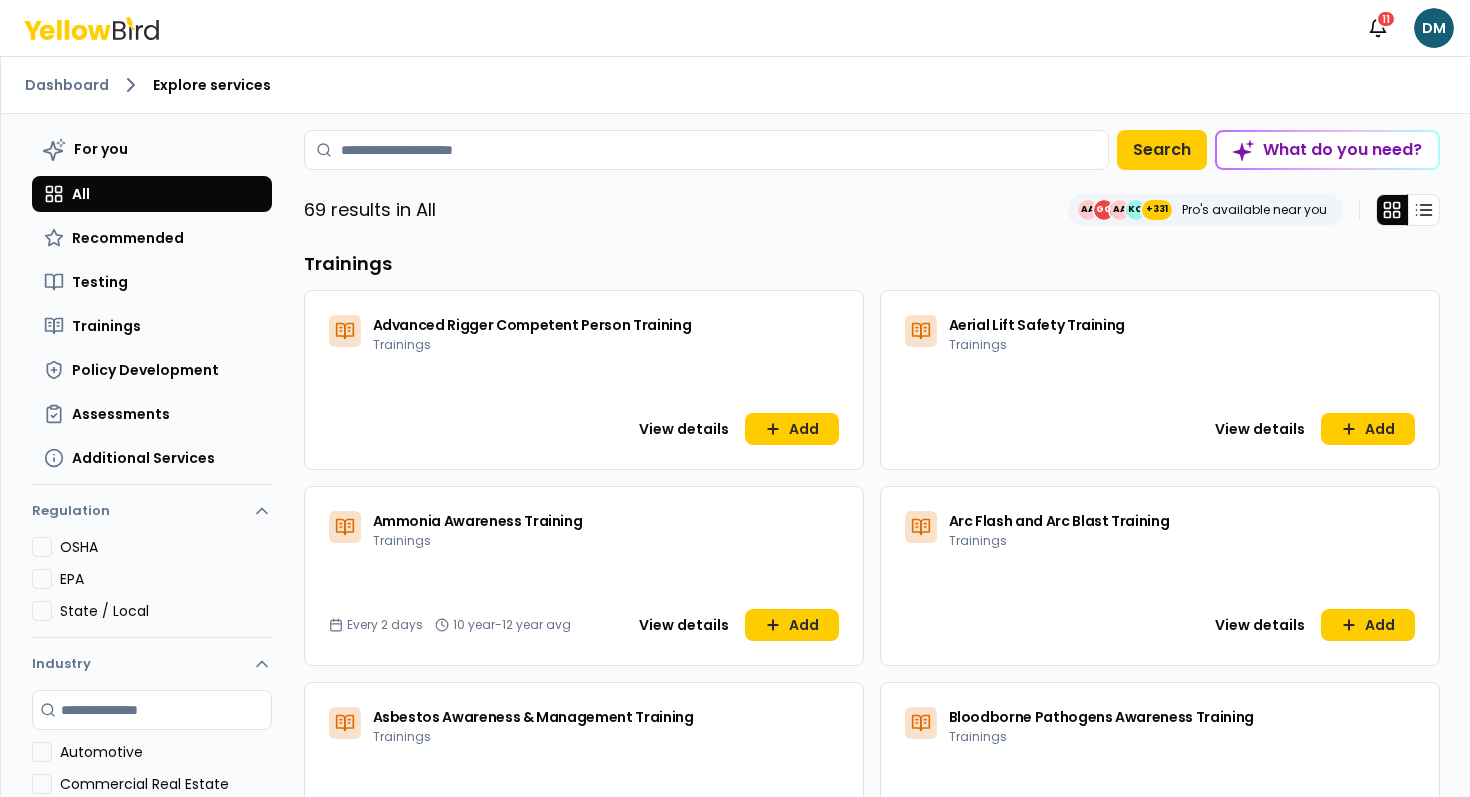 click on "Advanced Rigger Competent Person Training" at bounding box center [532, 325] 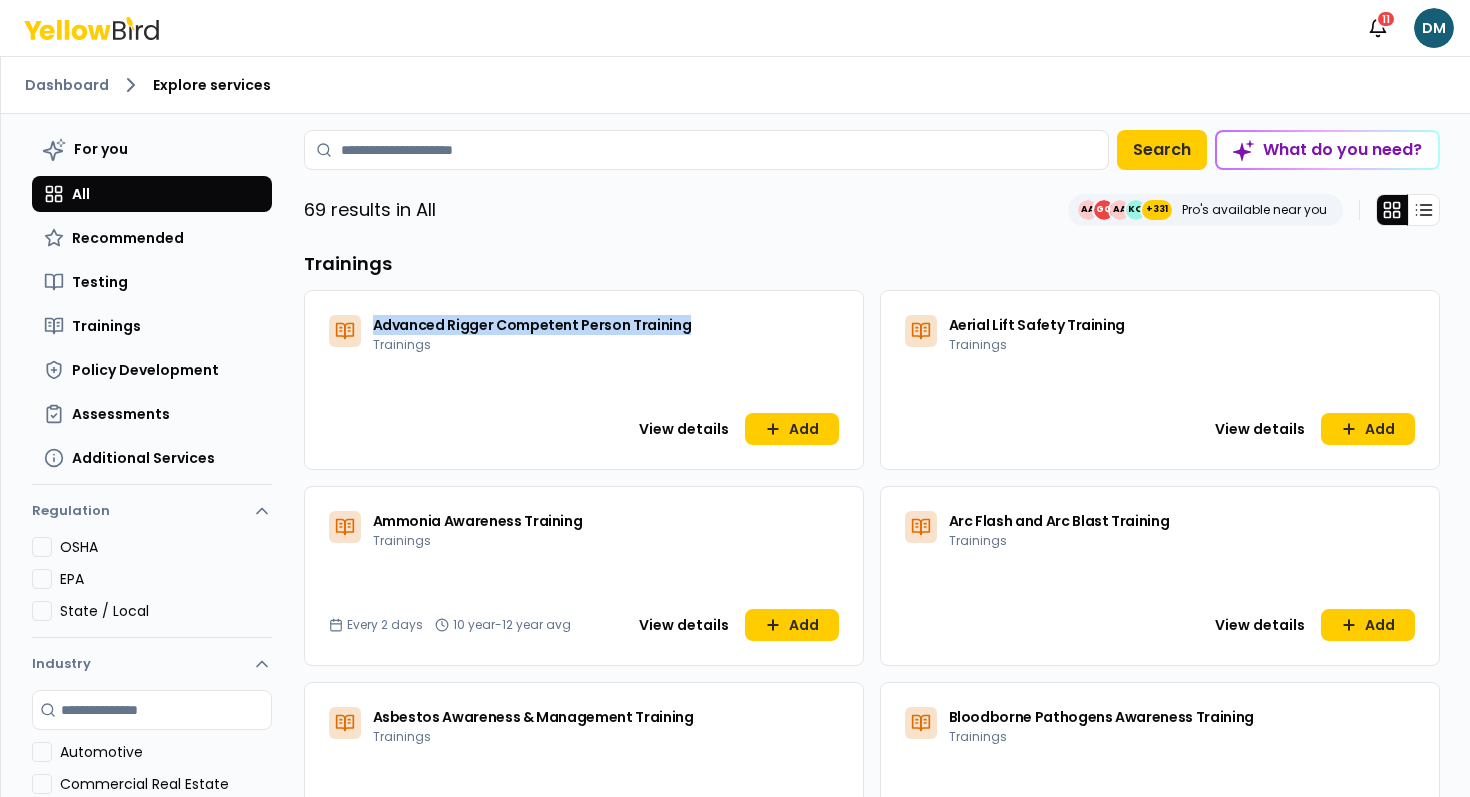 click on "Advanced Rigger Competent Person Training" at bounding box center [532, 325] 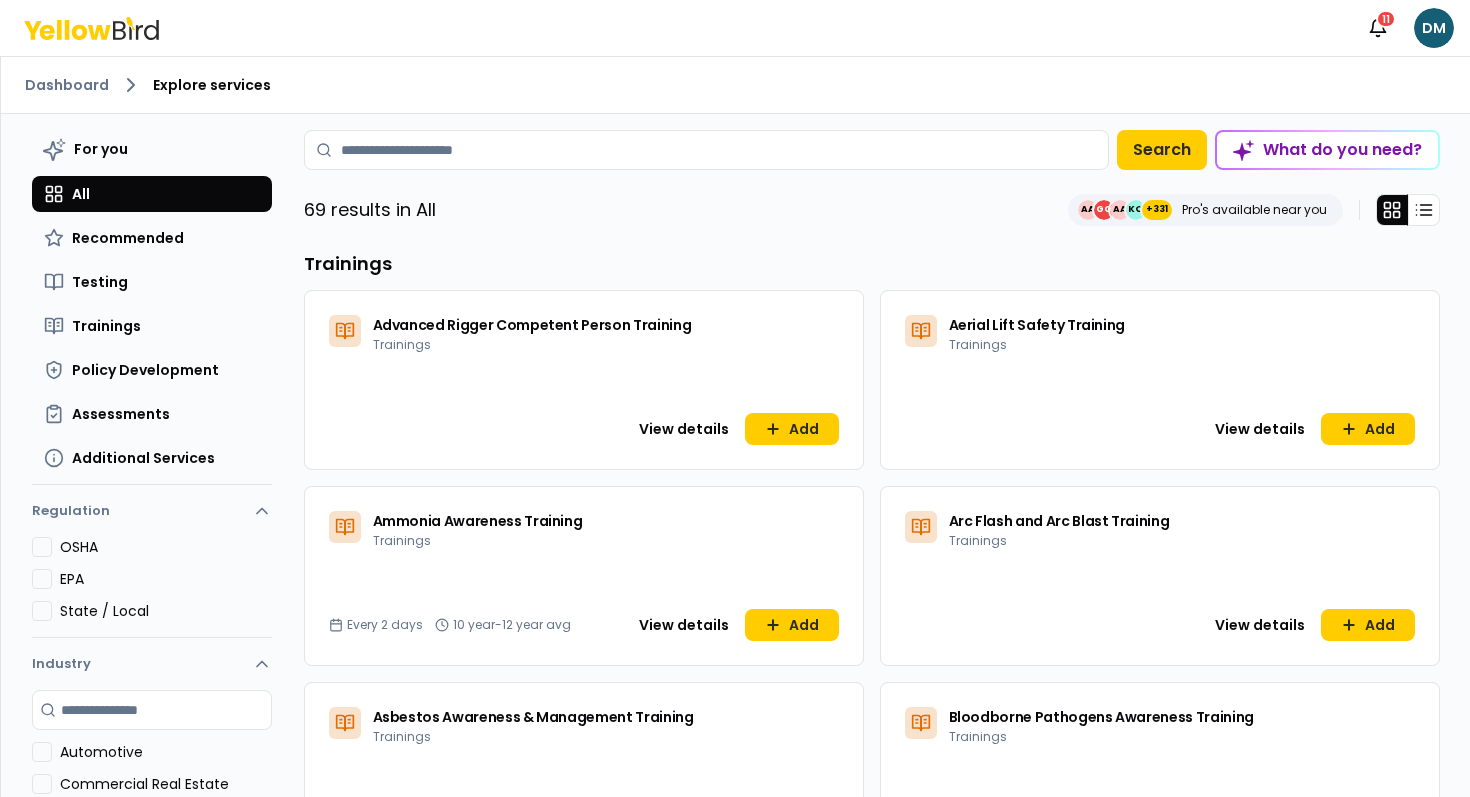 click on "Trainings" at bounding box center [402, 344] 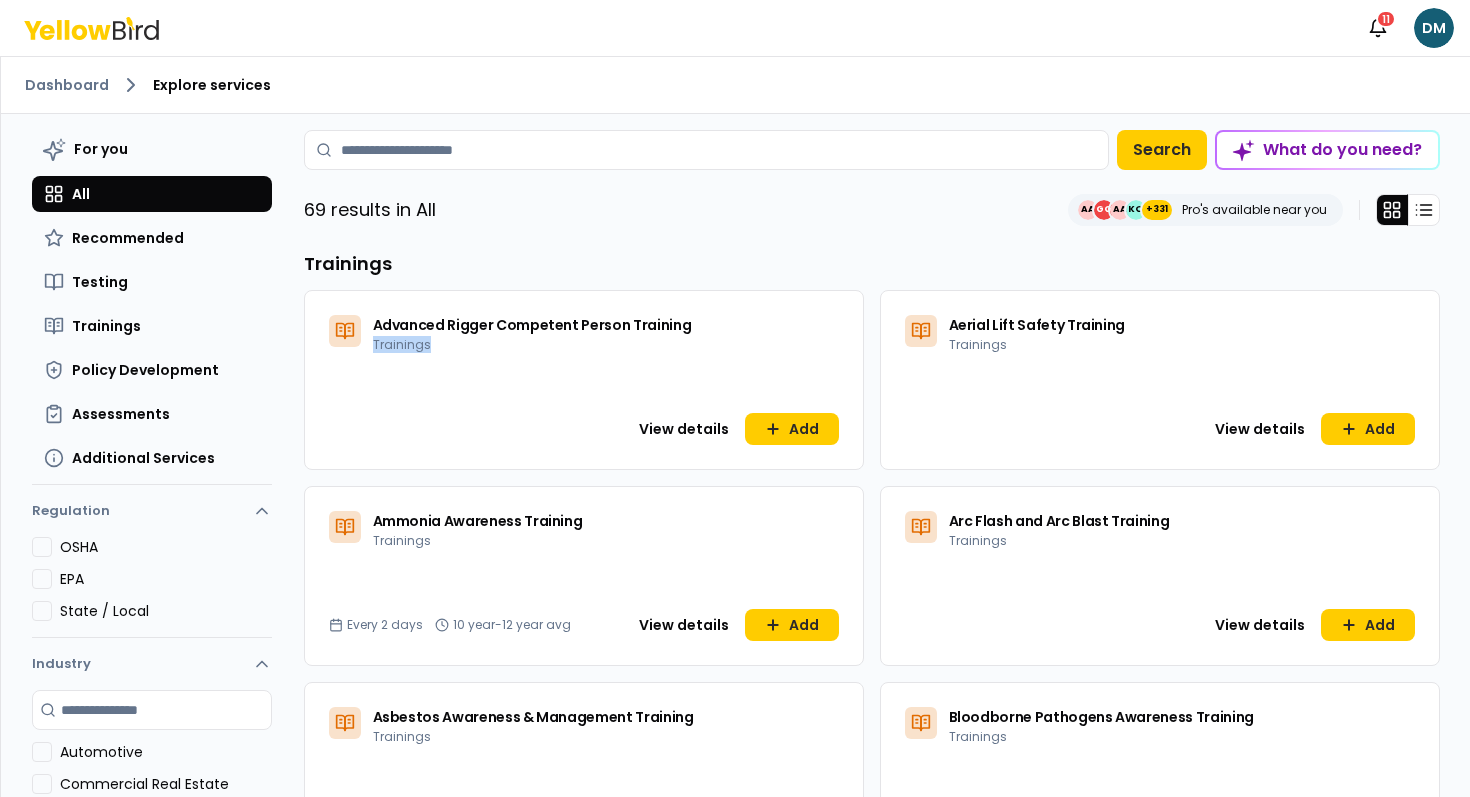 click on "Trainings" at bounding box center (402, 344) 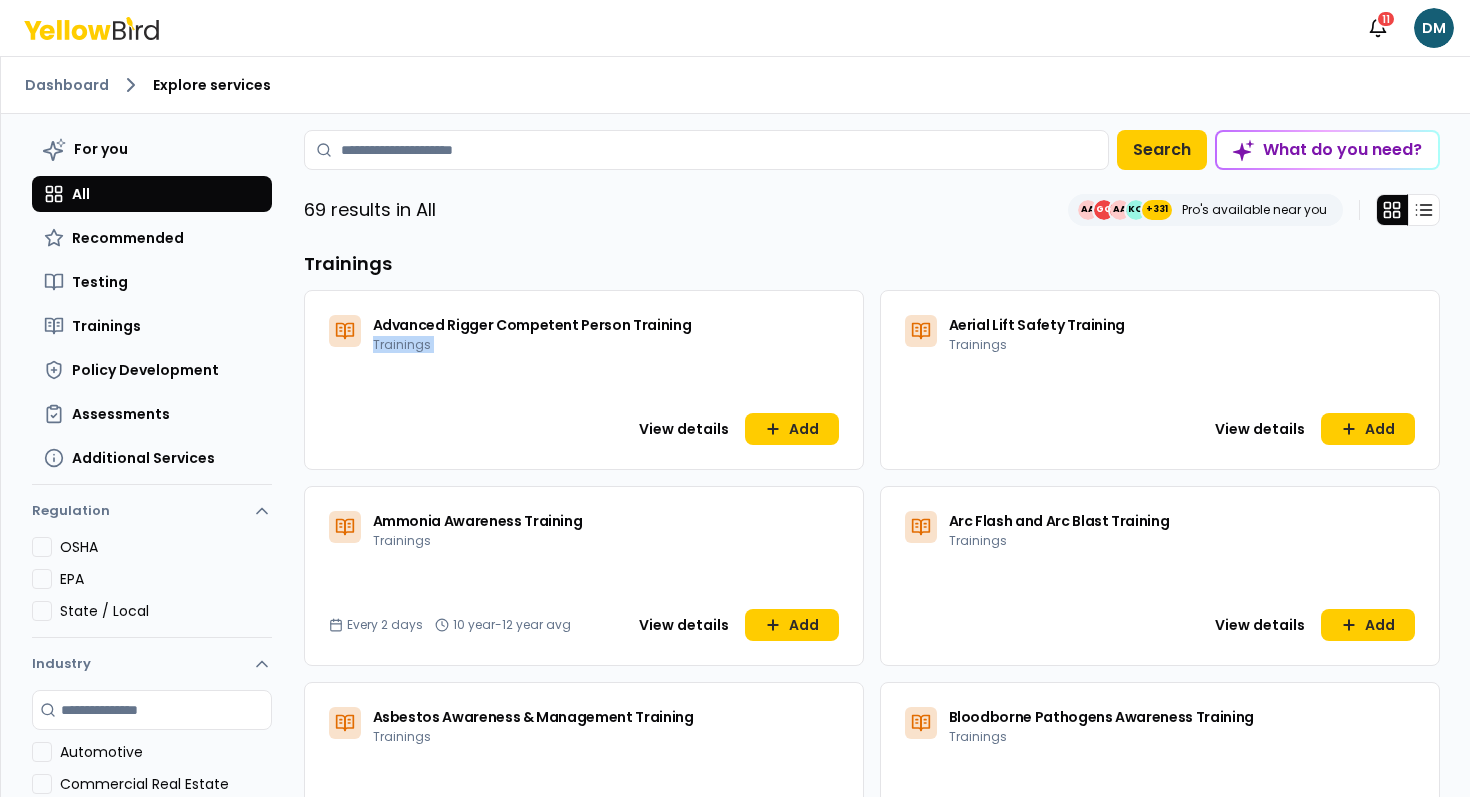 click on "Advanced Rigger Competent Person Training" at bounding box center [532, 325] 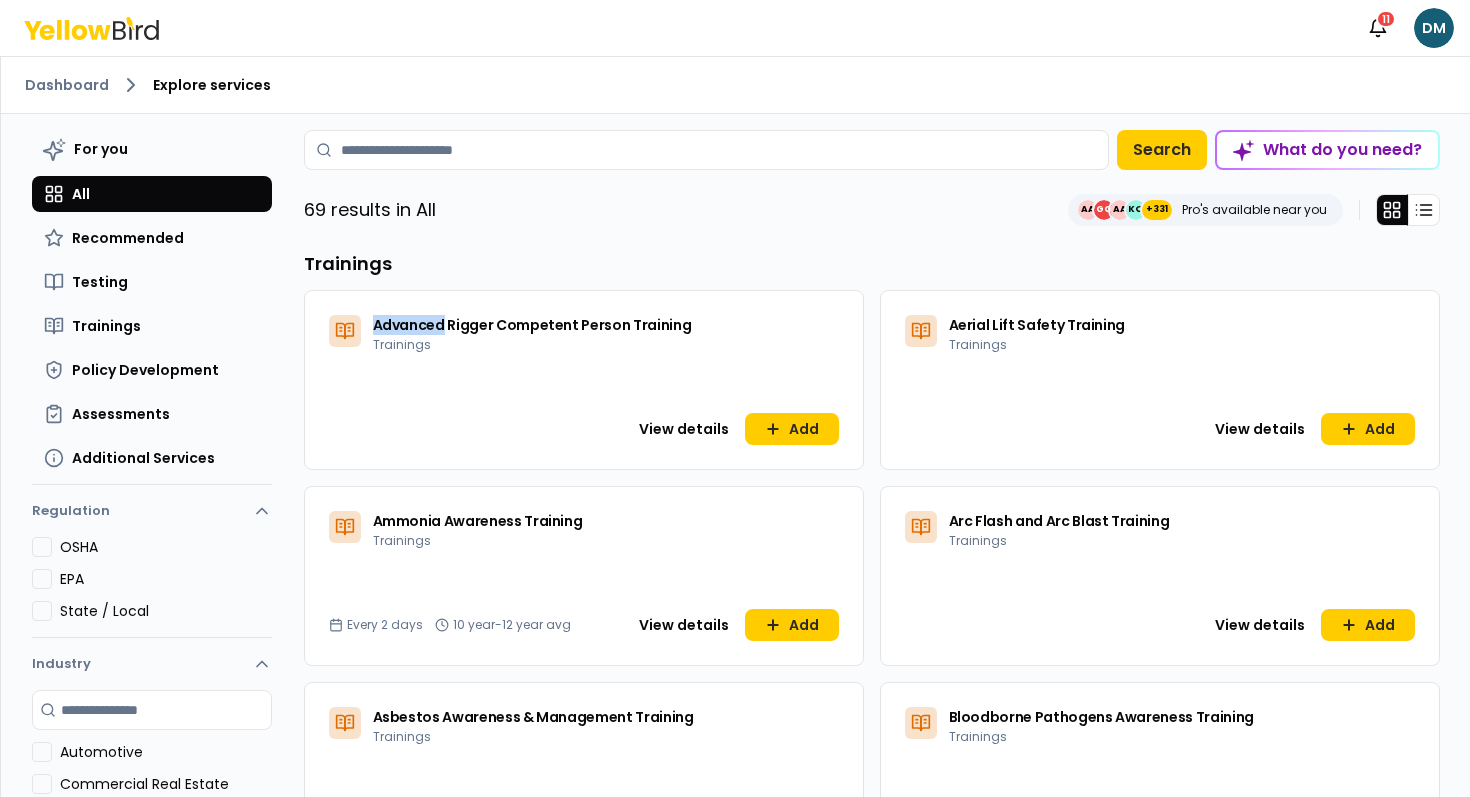 drag, startPoint x: 432, startPoint y: 332, endPoint x: 370, endPoint y: 322, distance: 62.801273 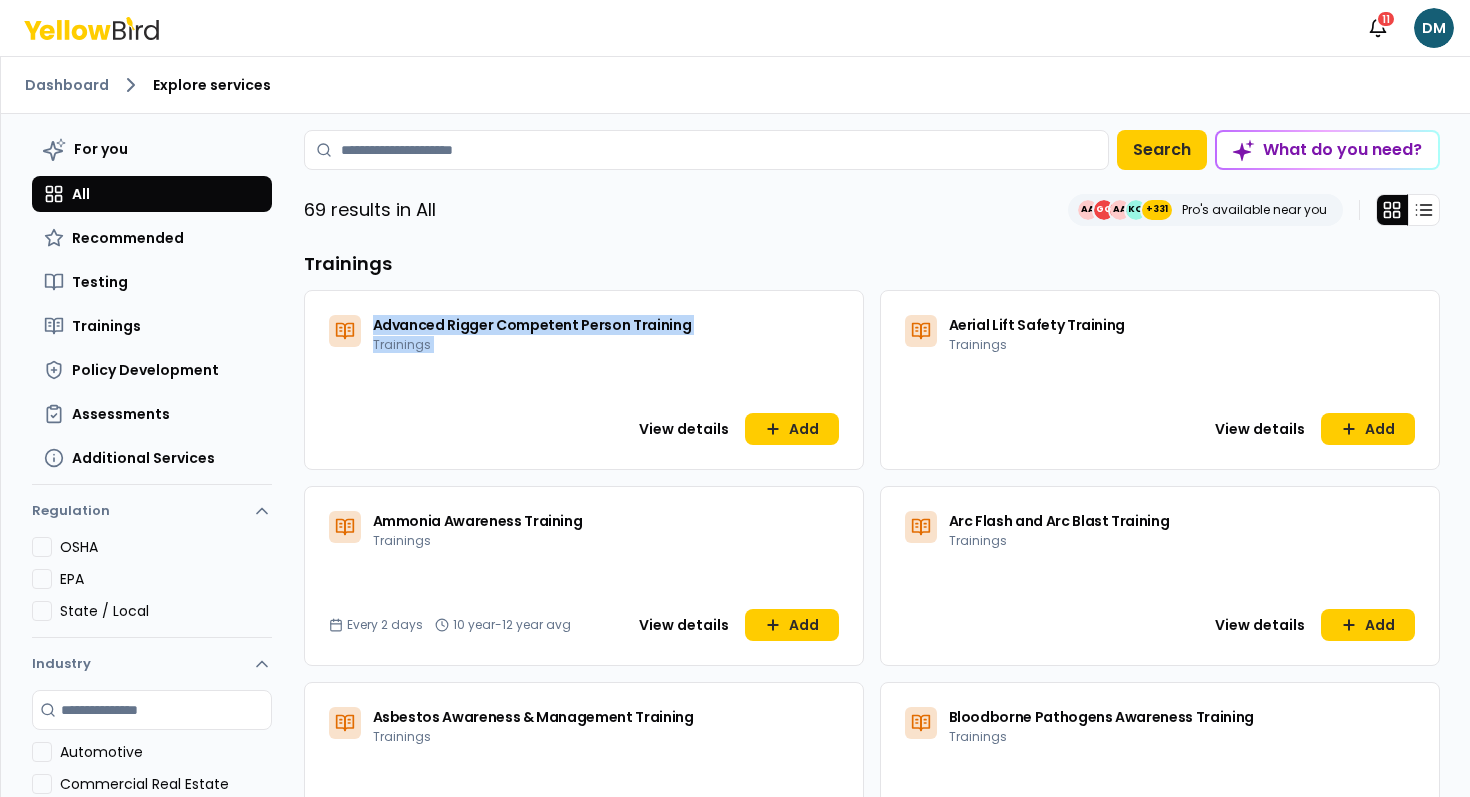 click on "Advanced Rigger Competent Person Training Trainings" at bounding box center [584, 330] 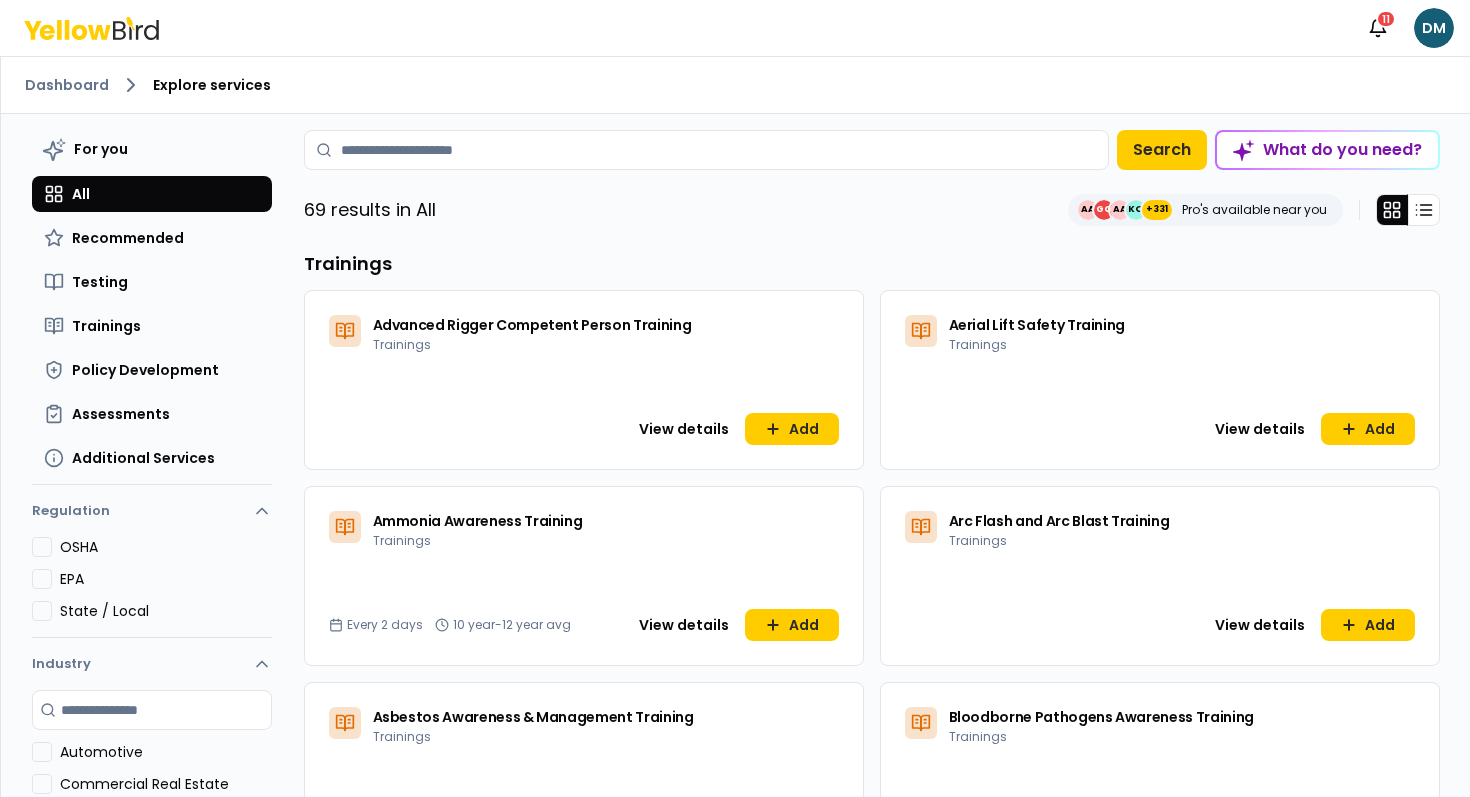 drag, startPoint x: 444, startPoint y: 357, endPoint x: 334, endPoint y: 304, distance: 122.10242 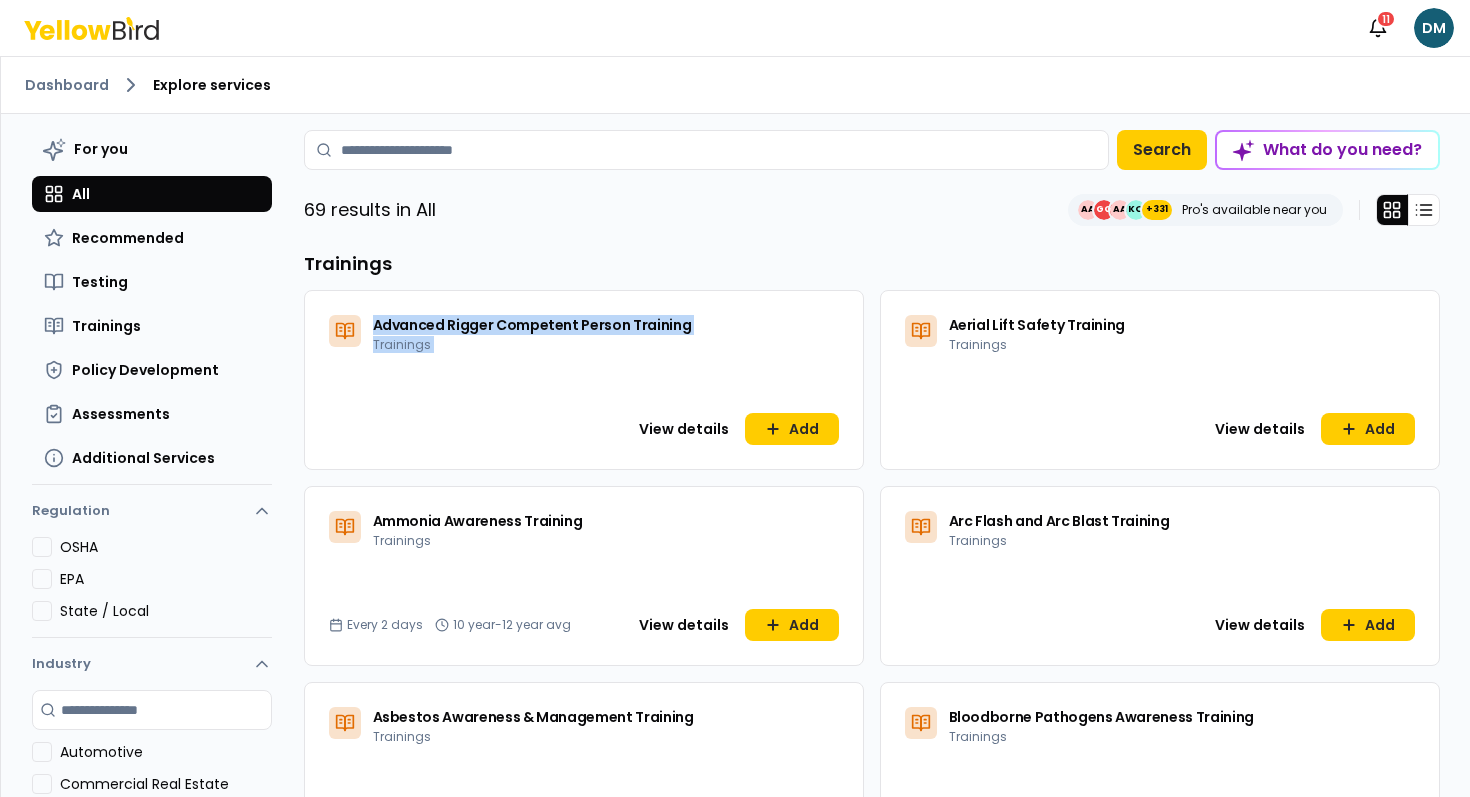 click on "Advanced Rigger Competent Person Training Trainings" at bounding box center (584, 330) 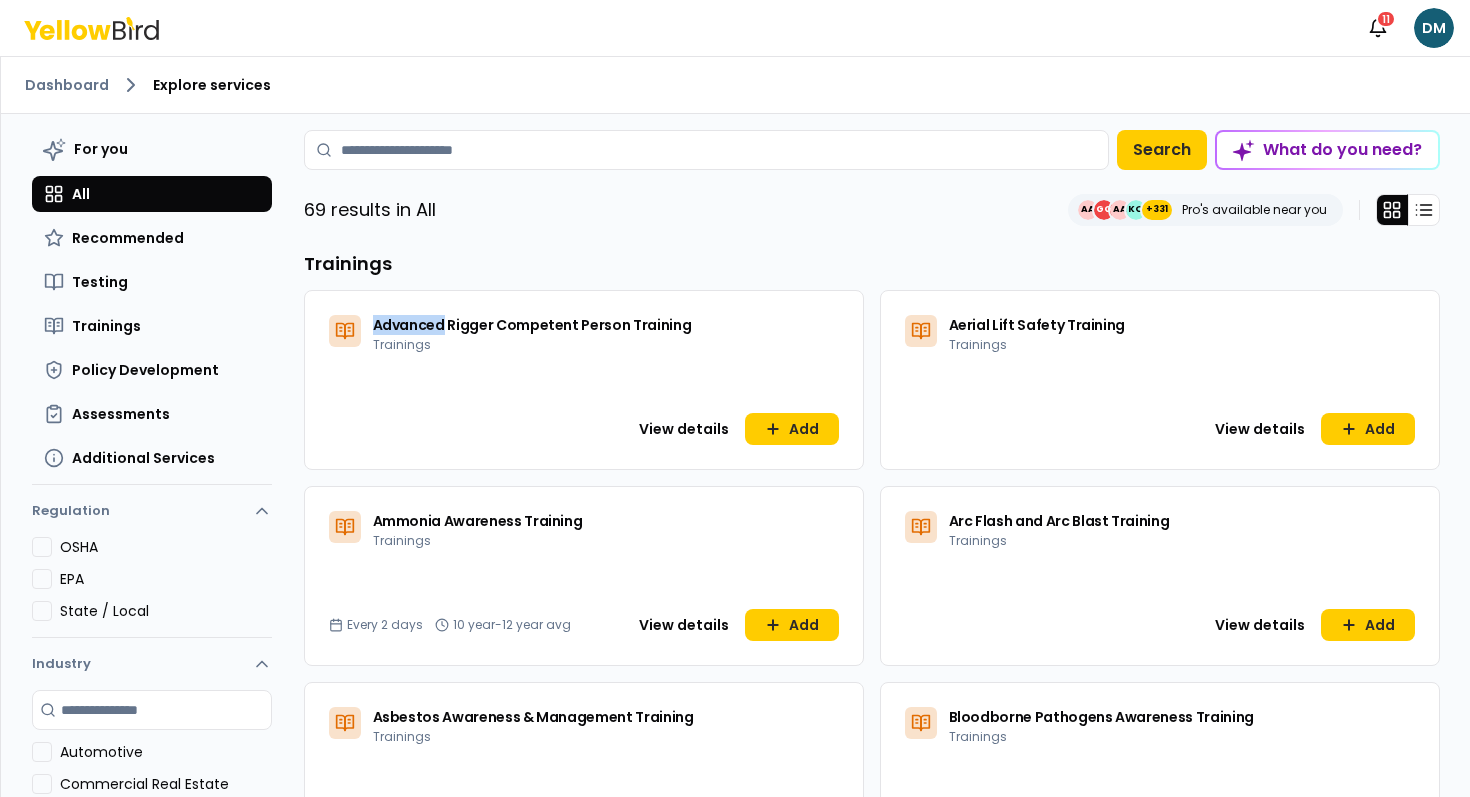 drag, startPoint x: 334, startPoint y: 304, endPoint x: 498, endPoint y: 372, distance: 177.53873 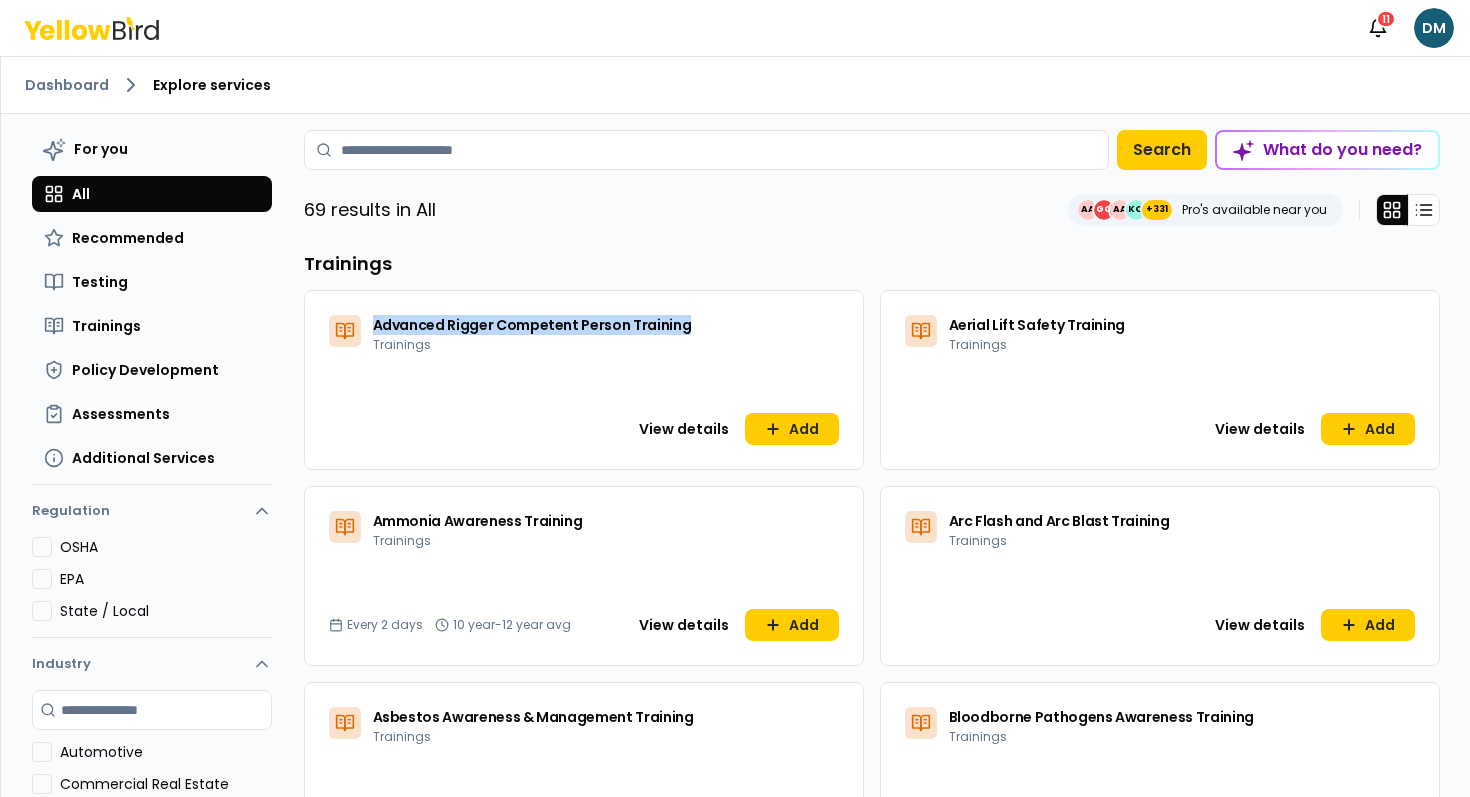 click on "Advanced Rigger Competent Person Training Trainings View details Add" at bounding box center (584, 380) 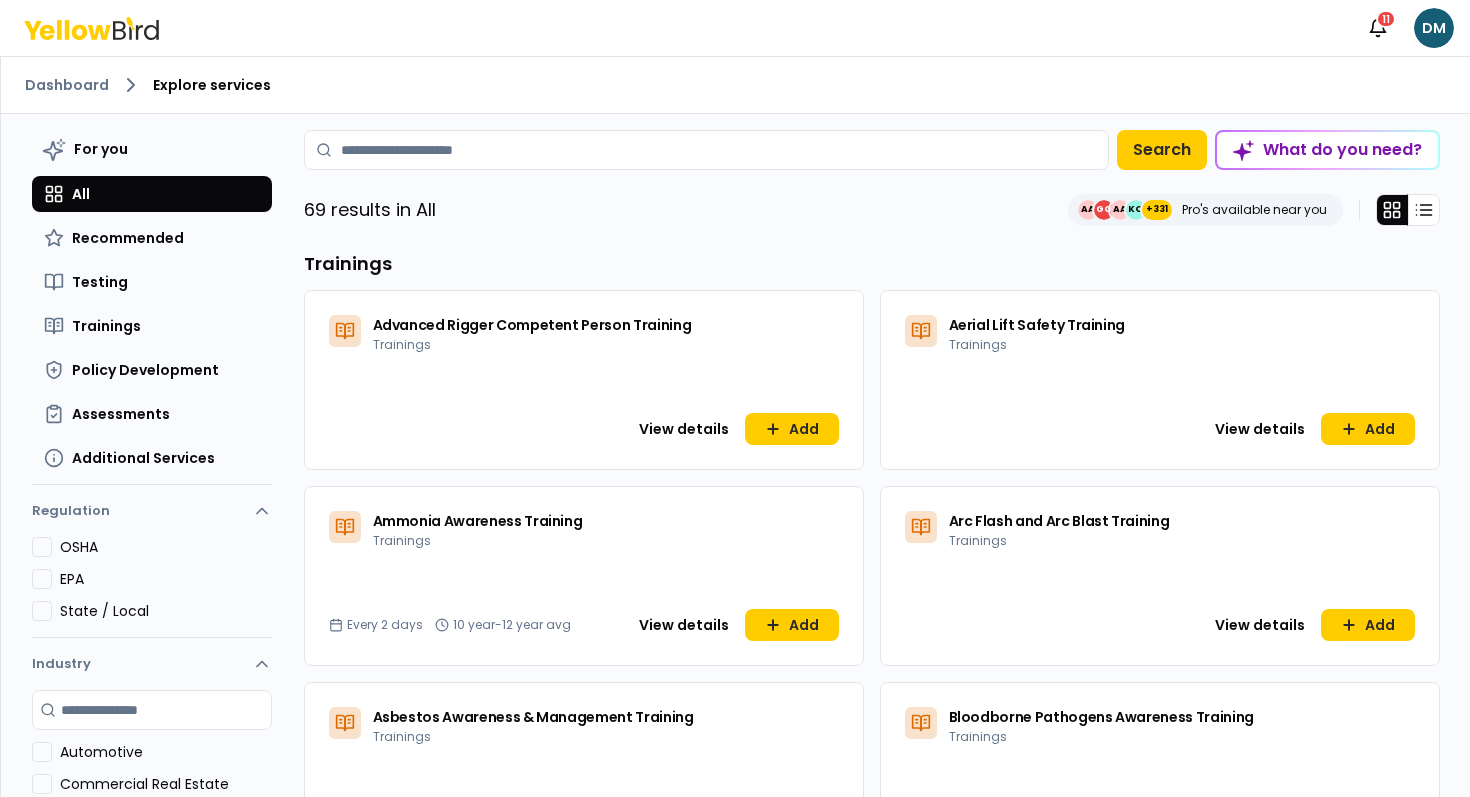 click on "Advanced Rigger Competent Person Training Trainings View details Add" at bounding box center [584, 380] 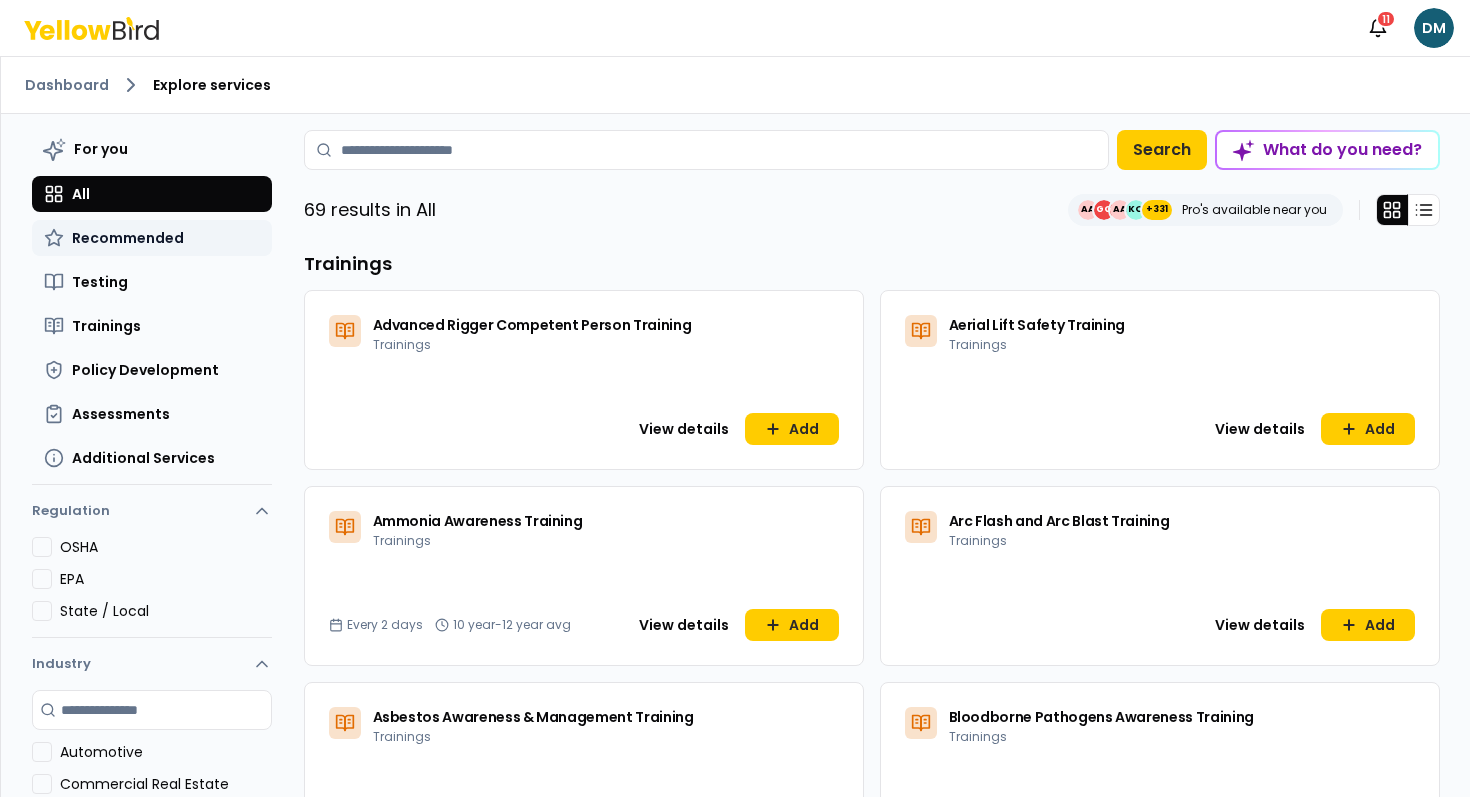 click on "Recommended" at bounding box center [152, 238] 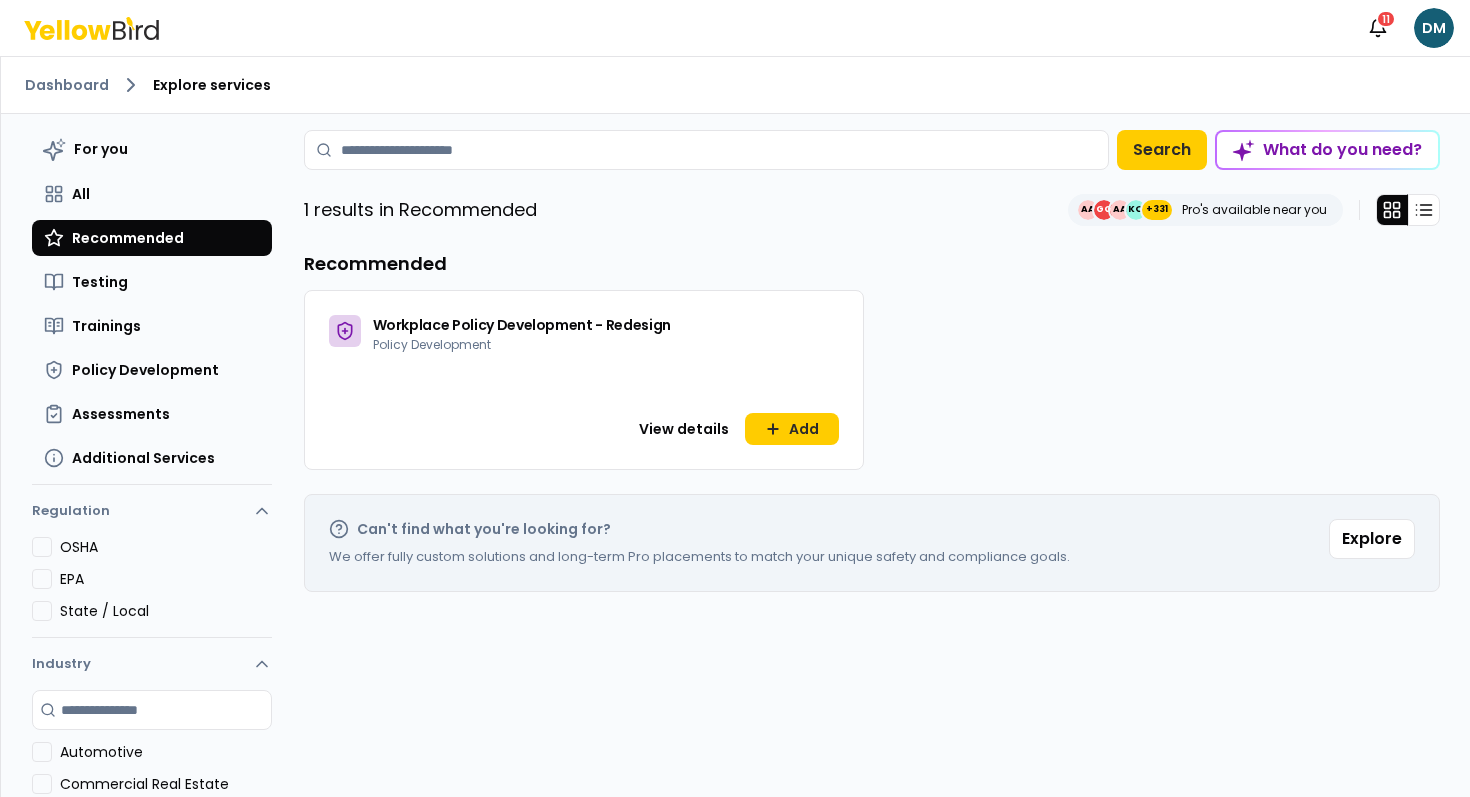 click on "Workplace Policy Development - Redesign" at bounding box center [522, 325] 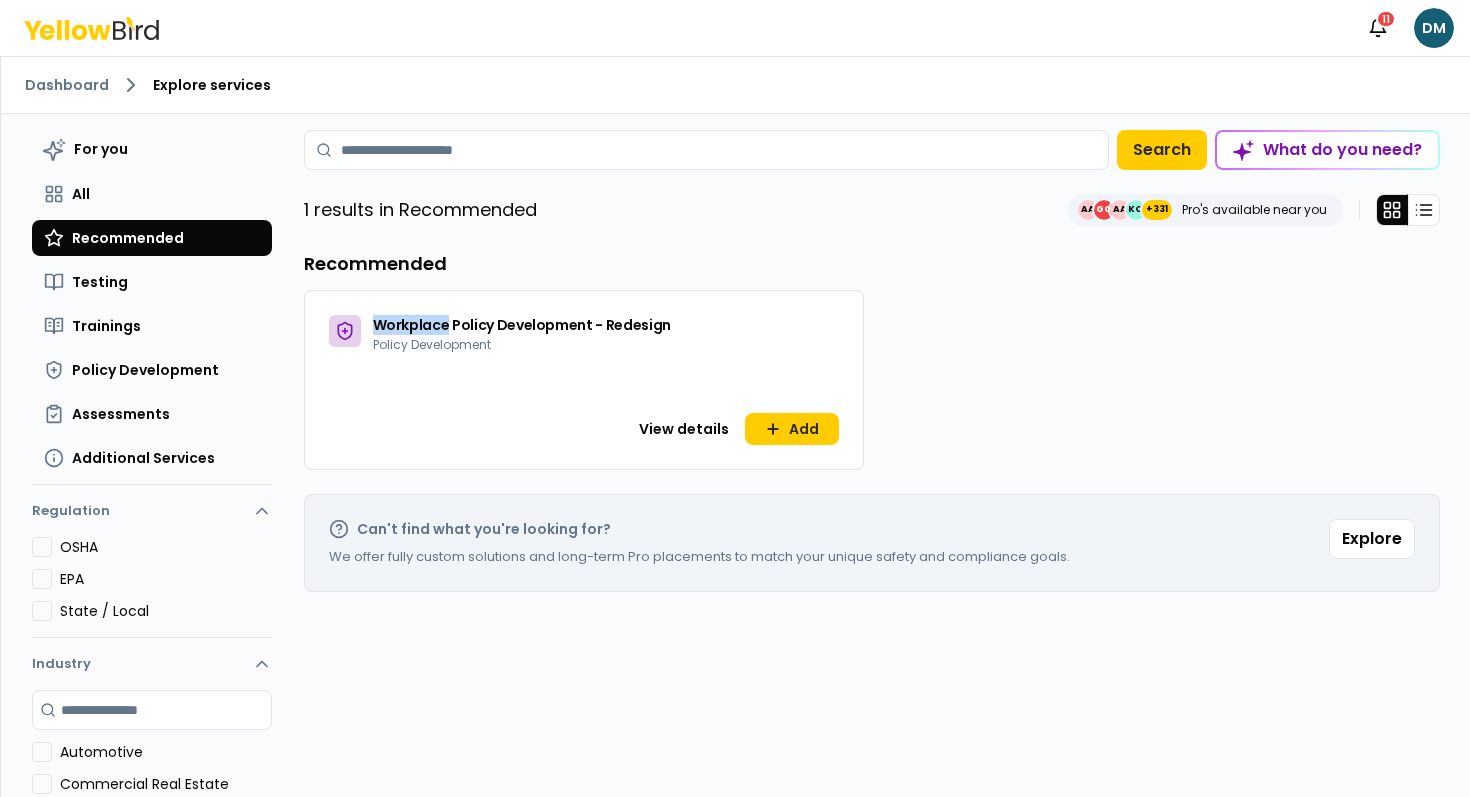 click on "Workplace Policy Development - Redesign" at bounding box center [522, 325] 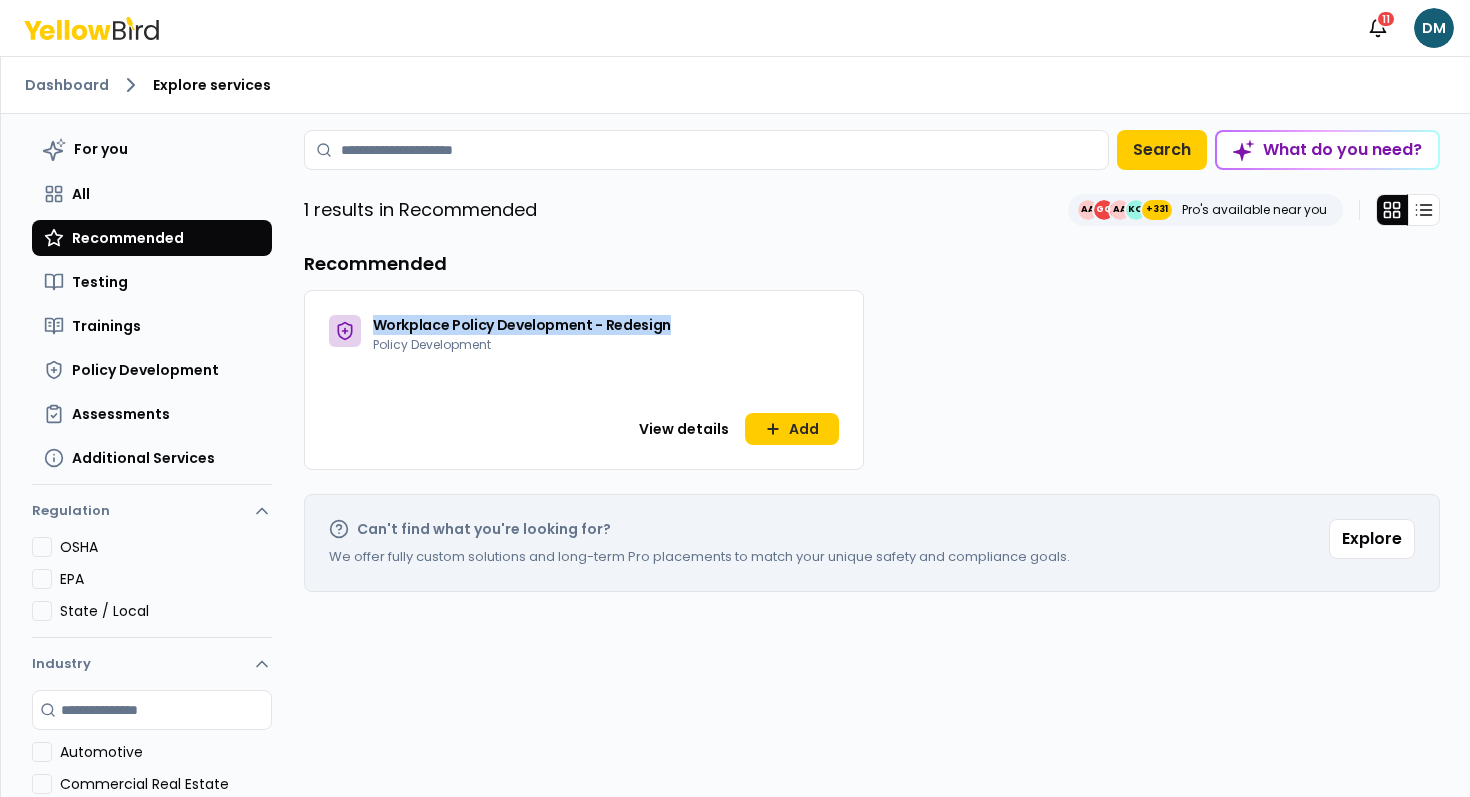 click on "Policy Development" at bounding box center [432, 344] 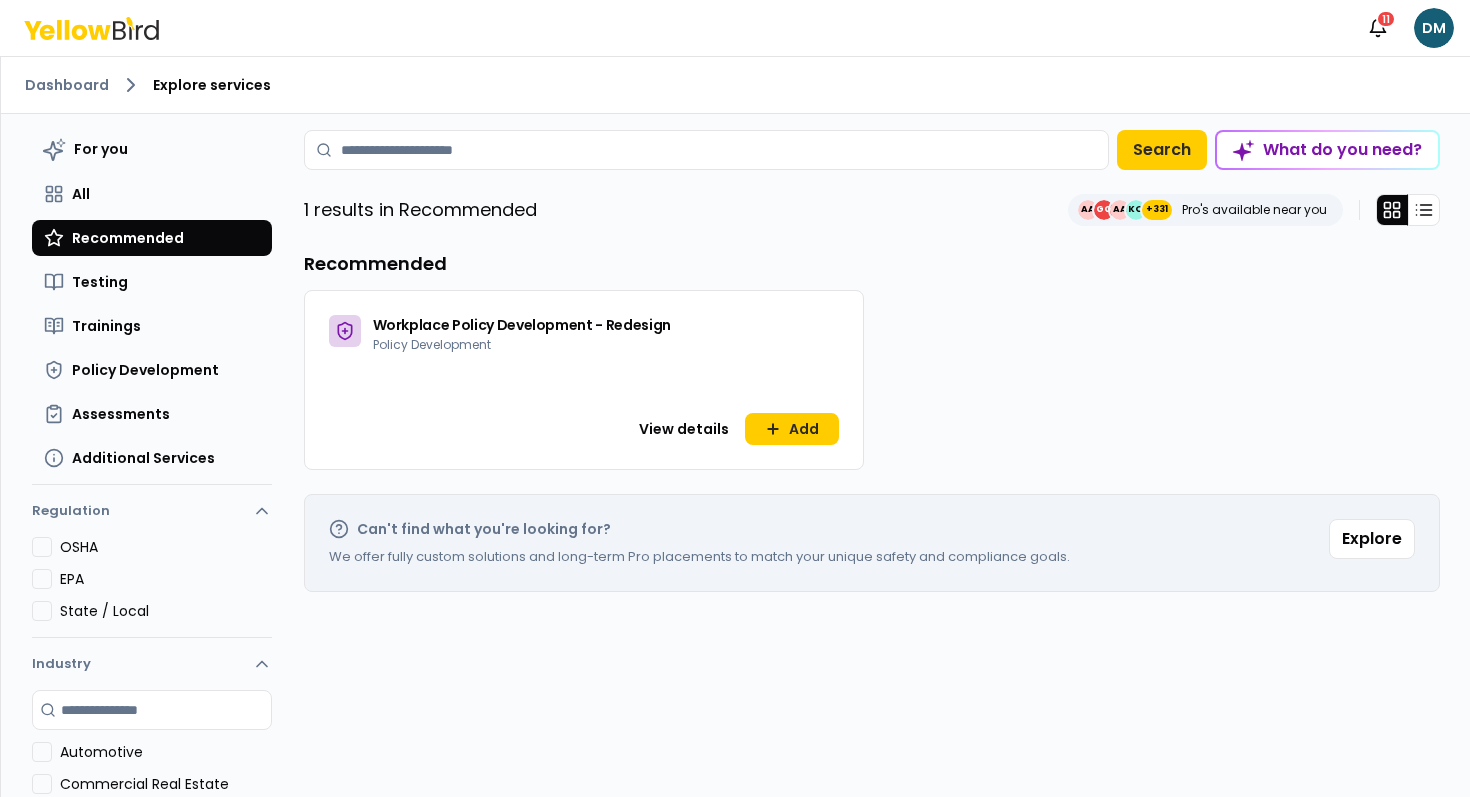click on "Policy Development" at bounding box center (432, 344) 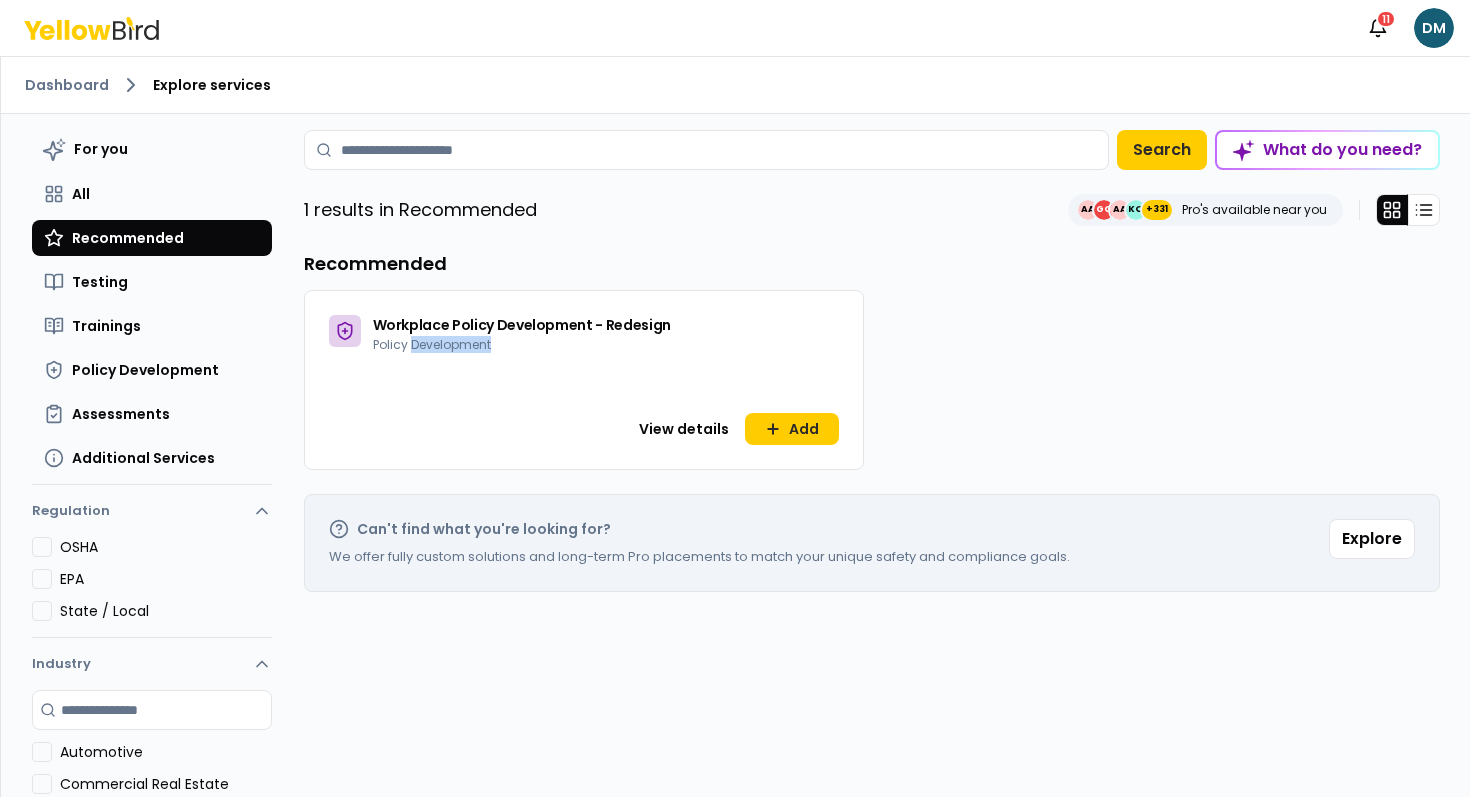 click on "Policy Development" at bounding box center [432, 344] 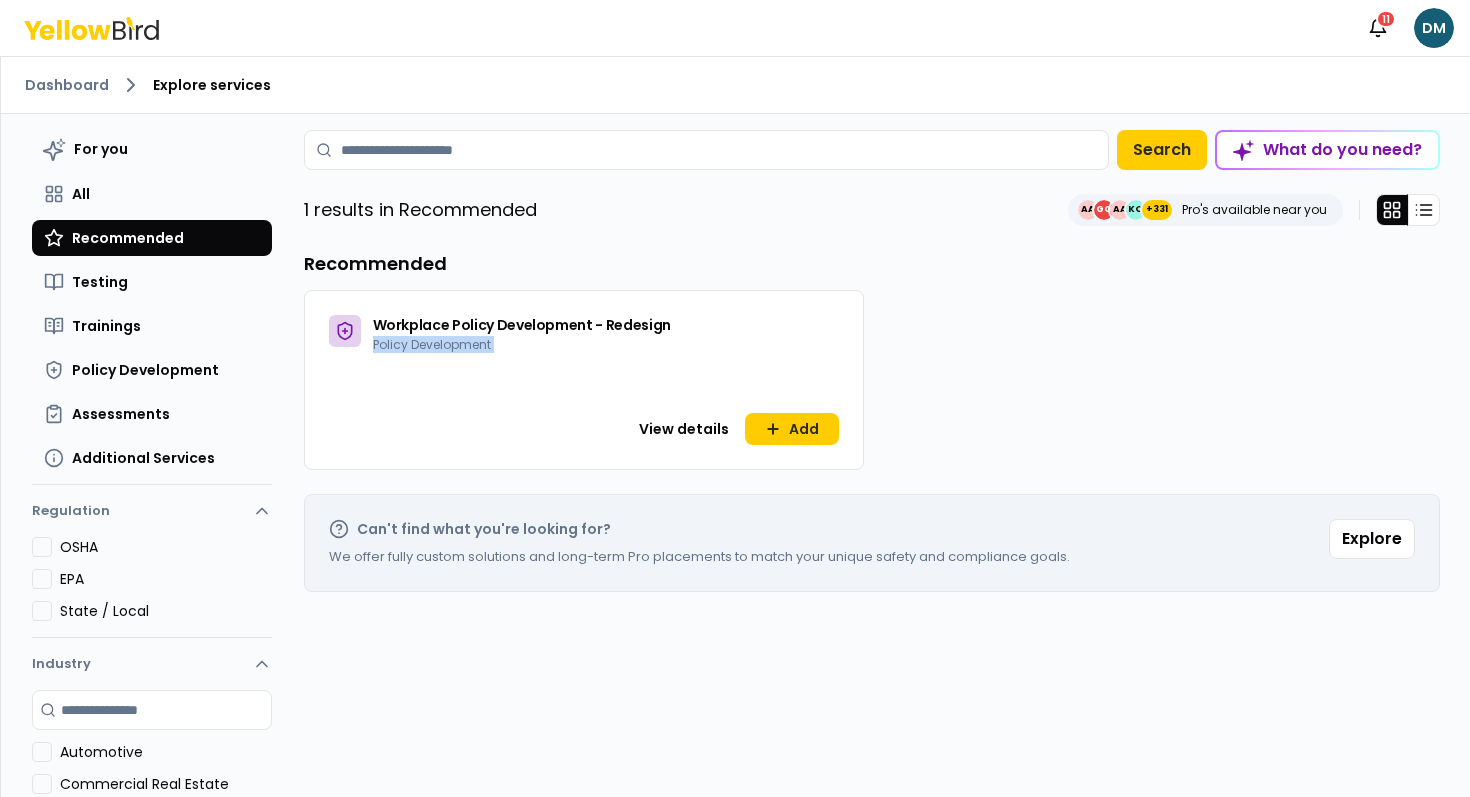 click on "Workplace Policy Development - Redesign" at bounding box center [522, 325] 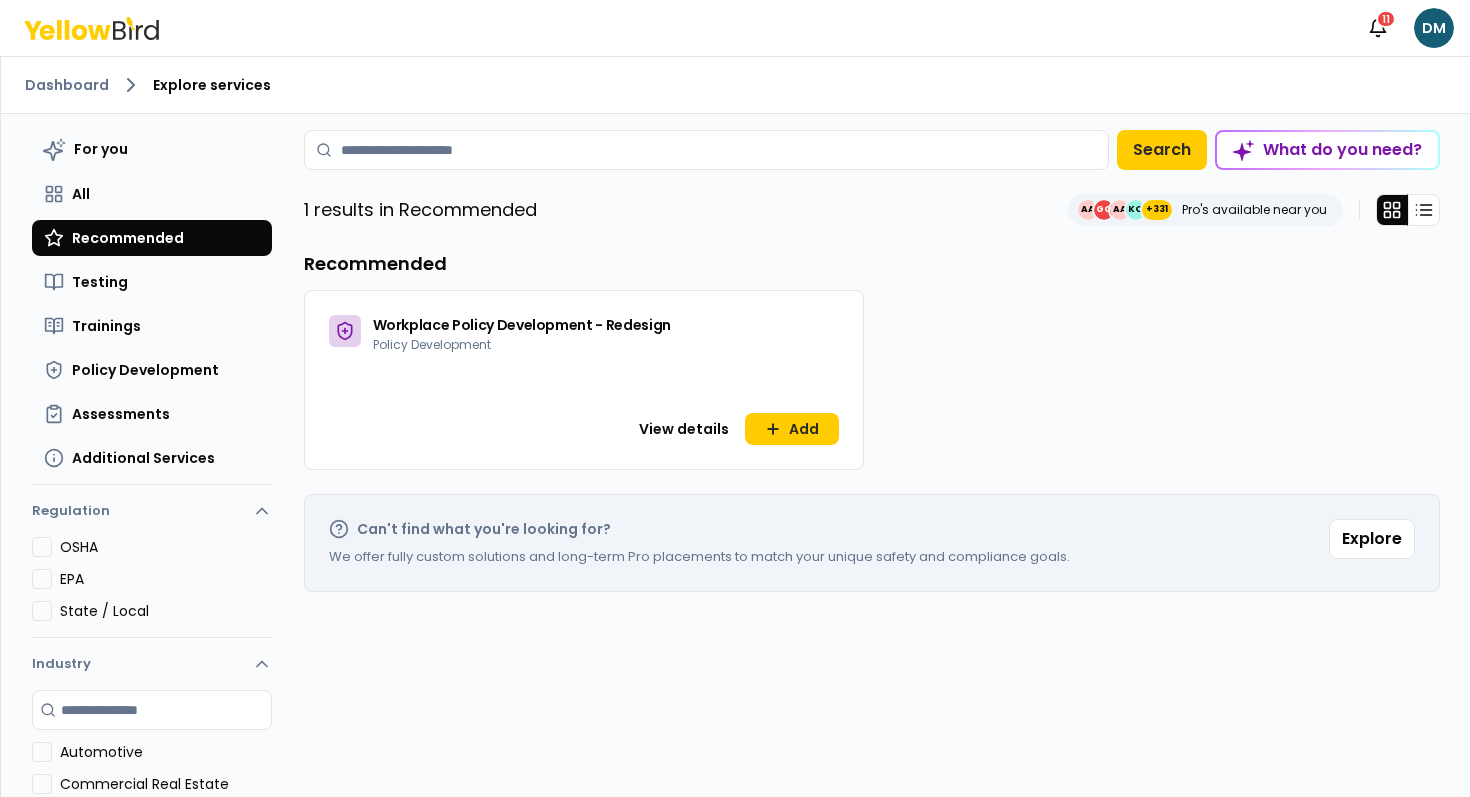 click on "Workplace Policy Development - Redesign" at bounding box center (522, 325) 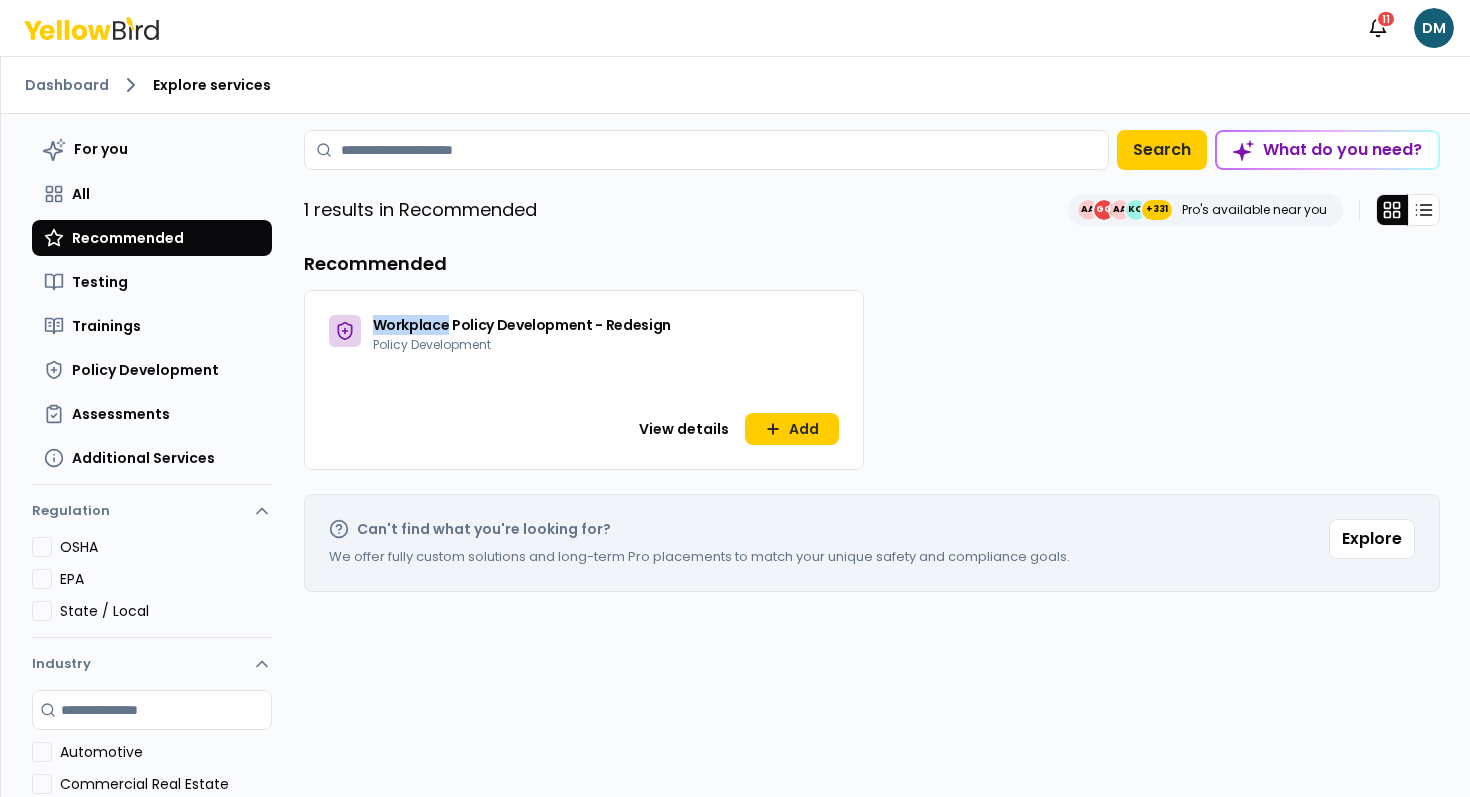 click on "Policy Development" at bounding box center [432, 344] 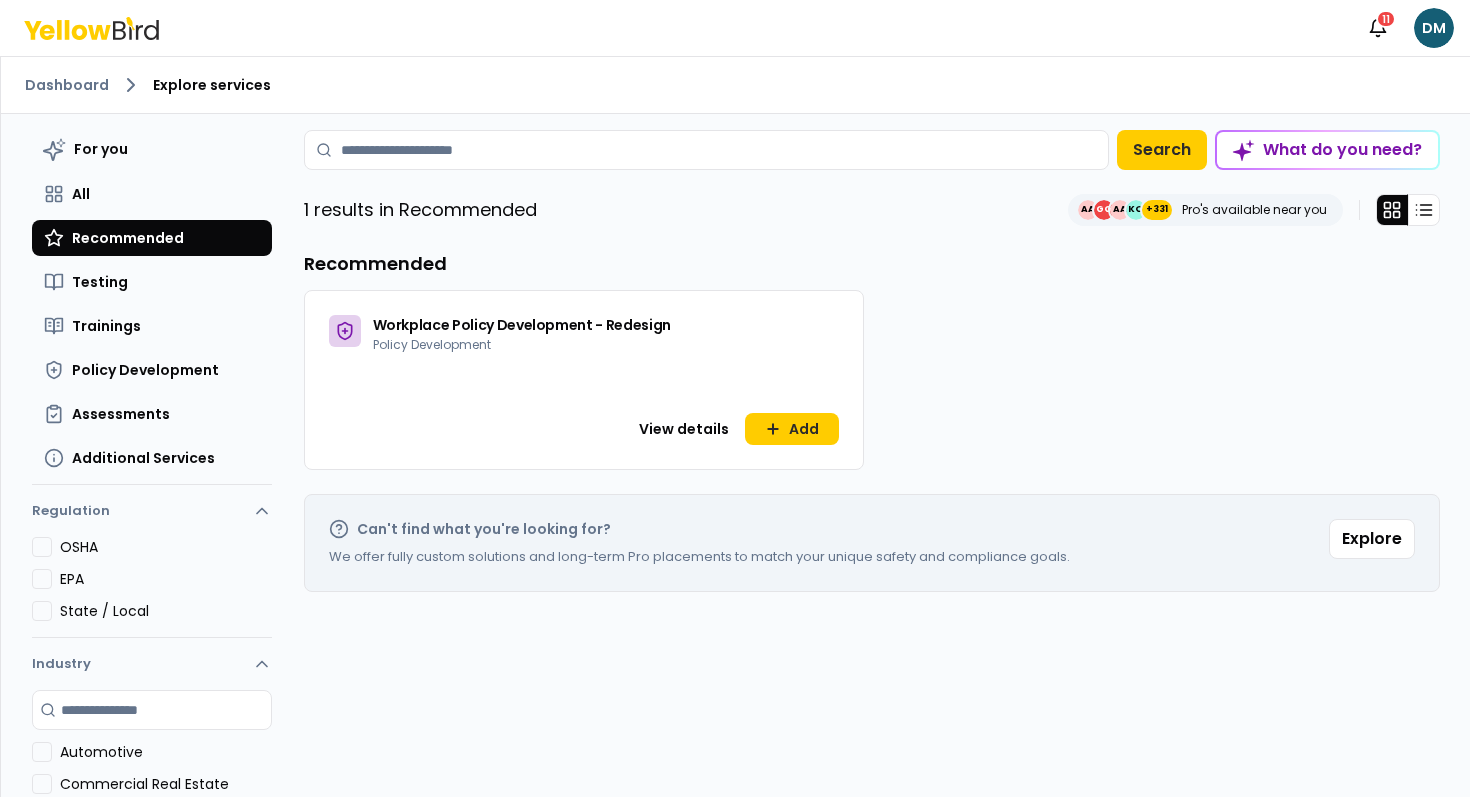 click on "Policy Development" at bounding box center [432, 344] 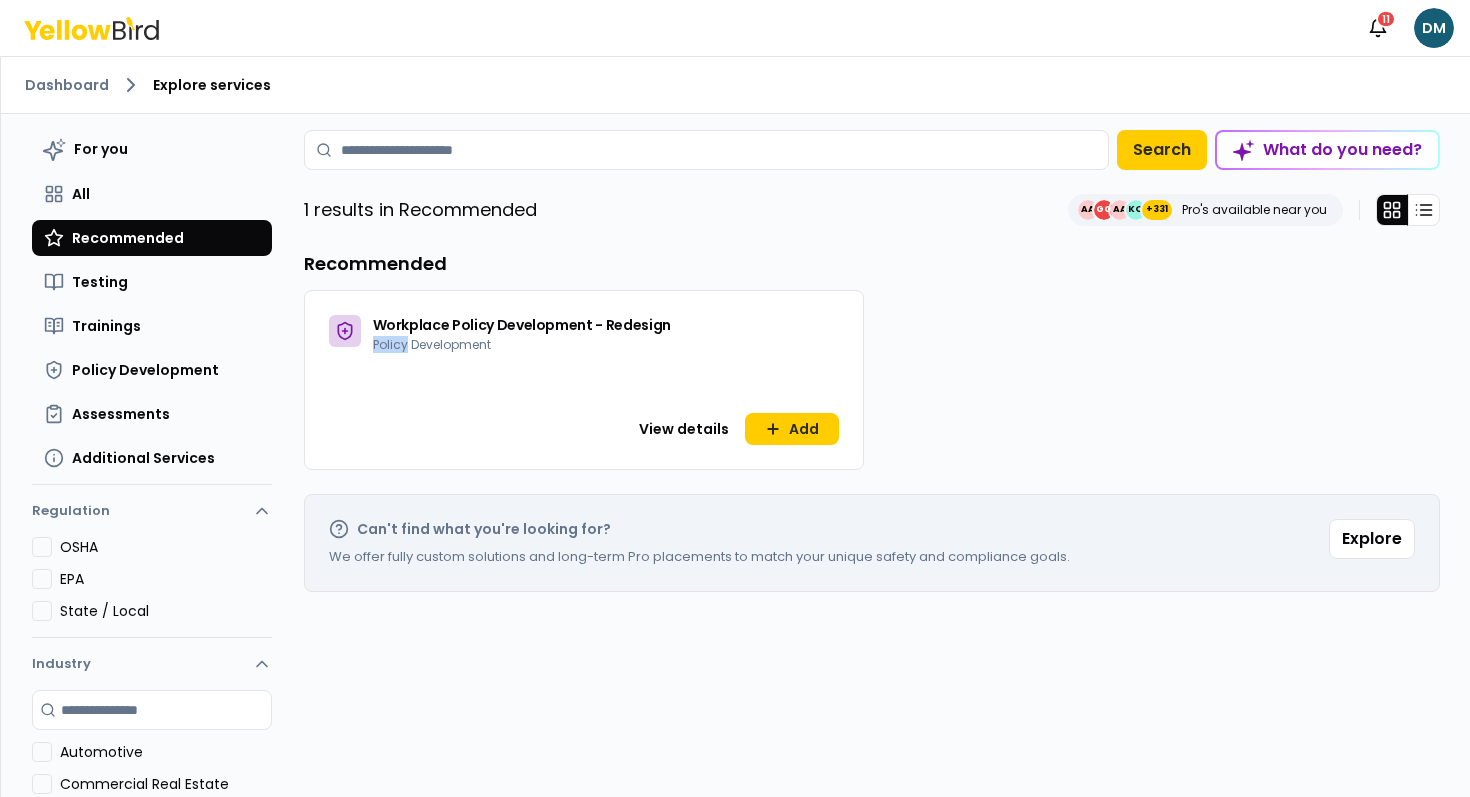 click on "Policy Development" at bounding box center (432, 344) 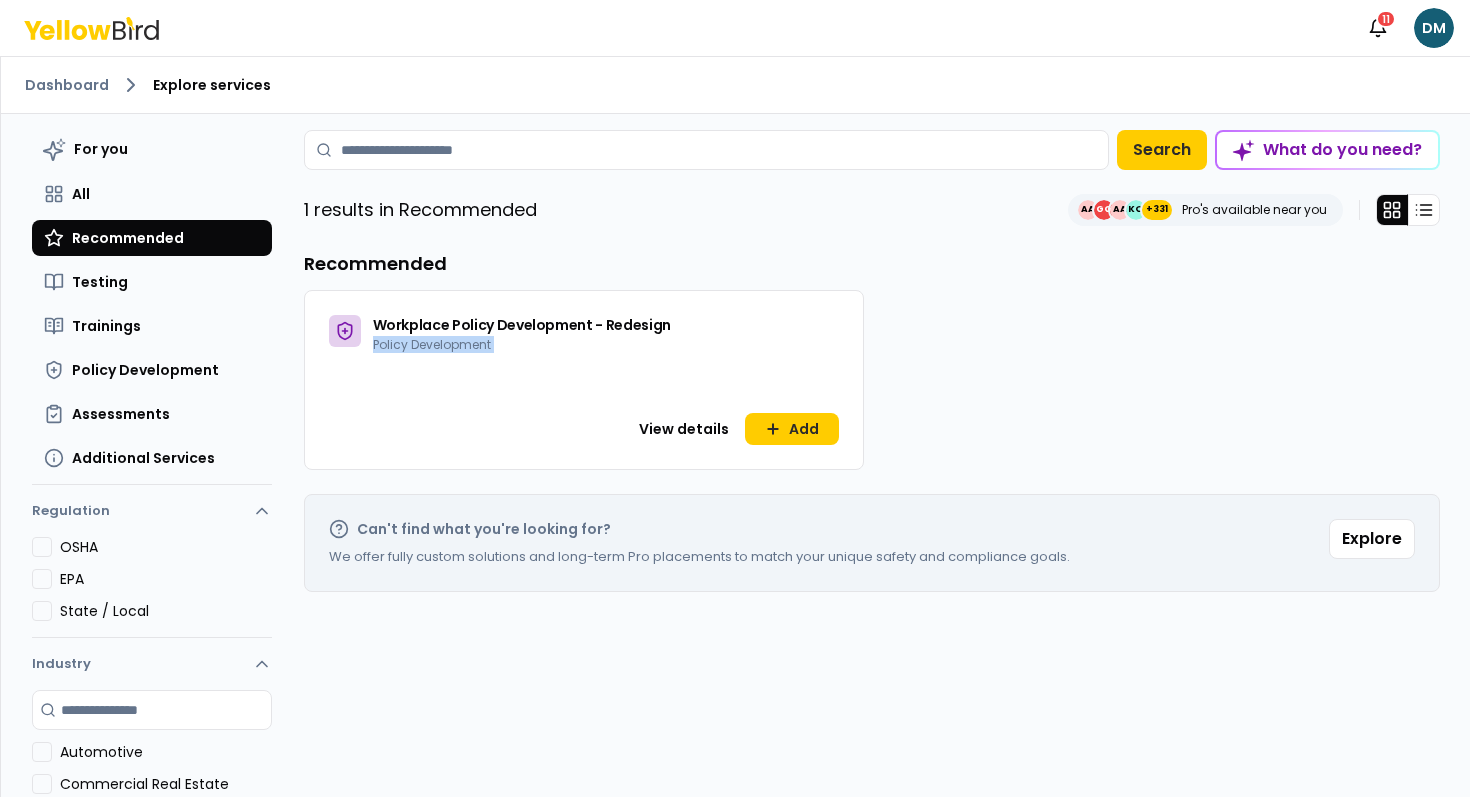 click on "Policy Development" at bounding box center [432, 344] 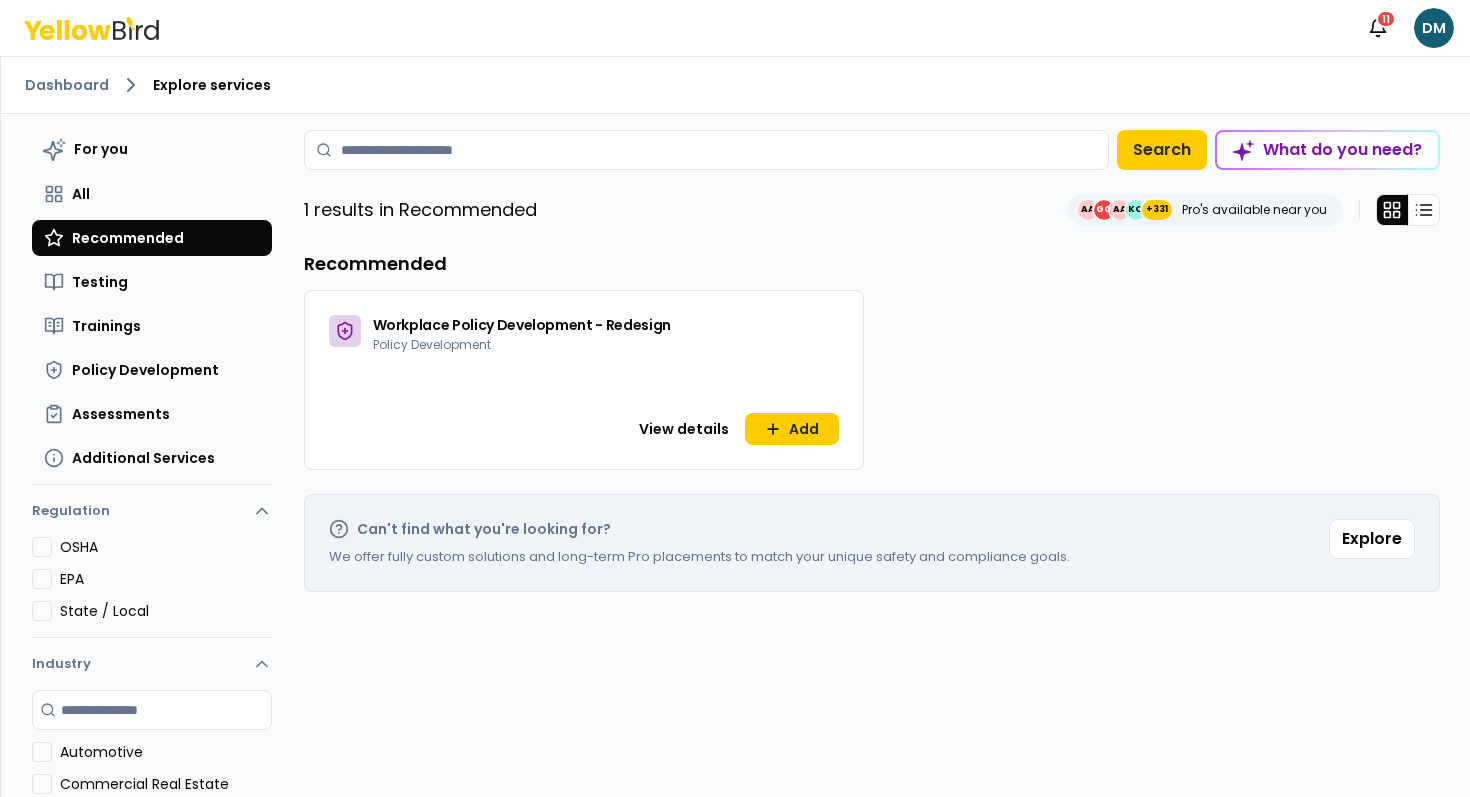 click on "Policy Development" at bounding box center (432, 344) 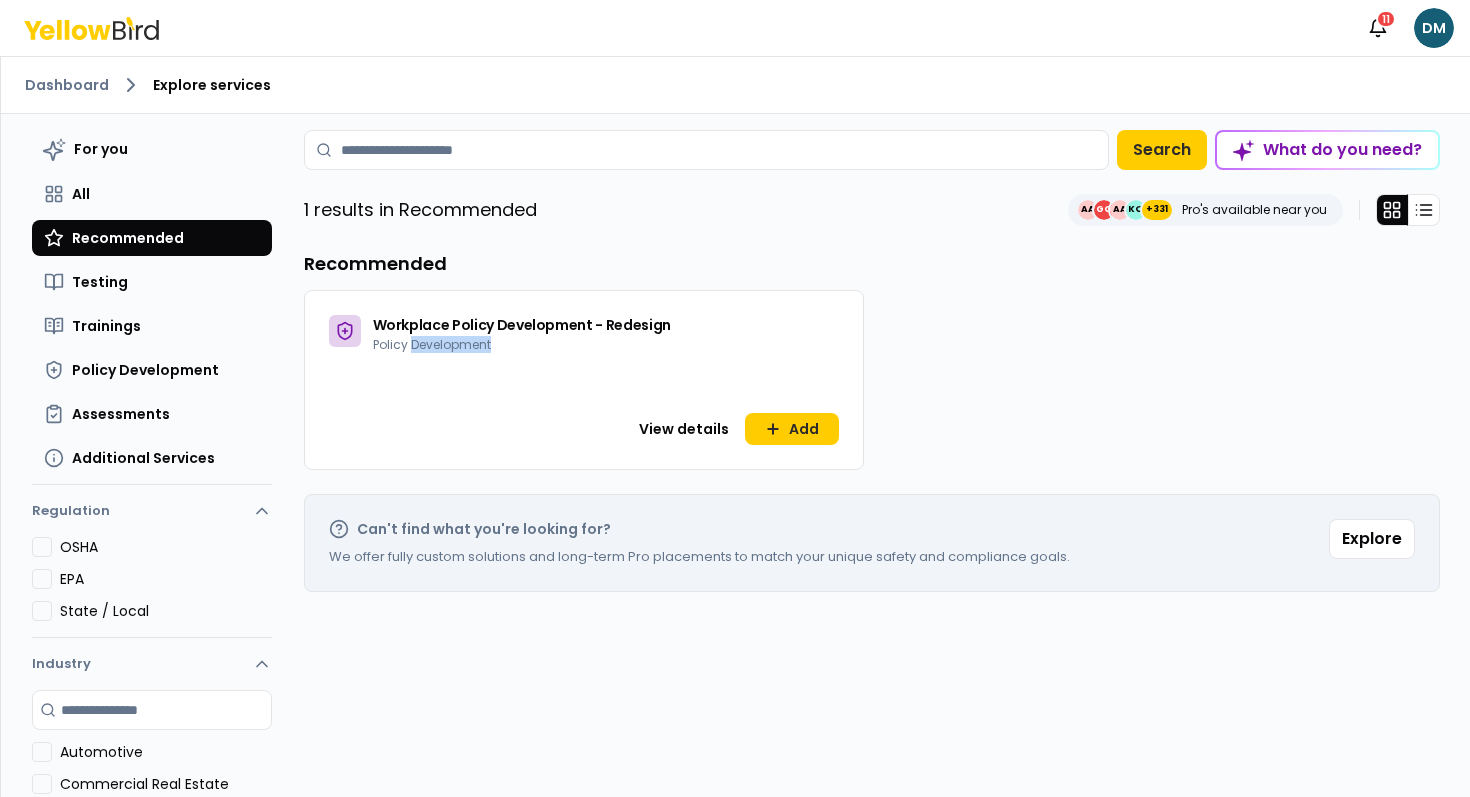 click on "Policy Development" at bounding box center (432, 344) 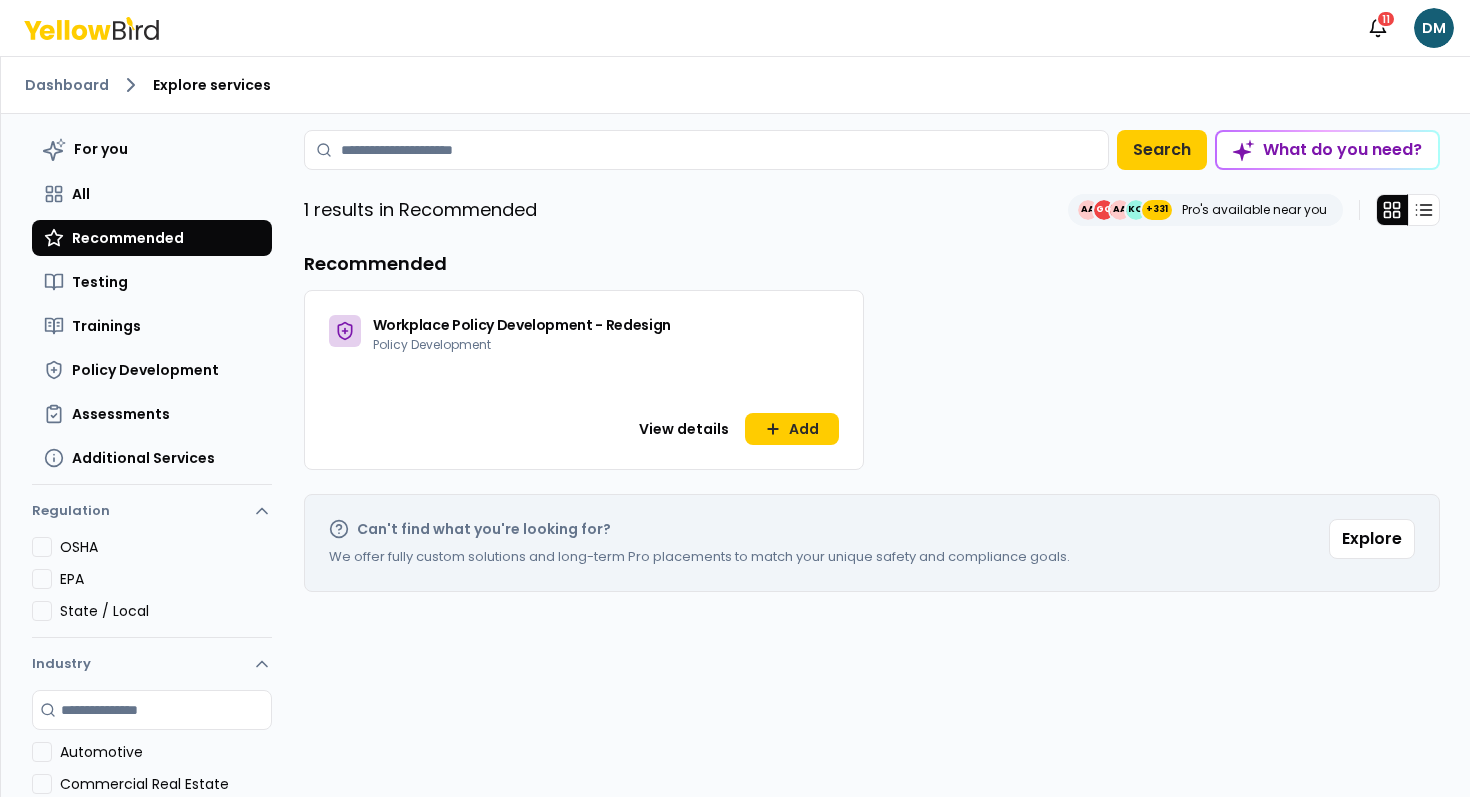 click on "Policy Development" at bounding box center (432, 344) 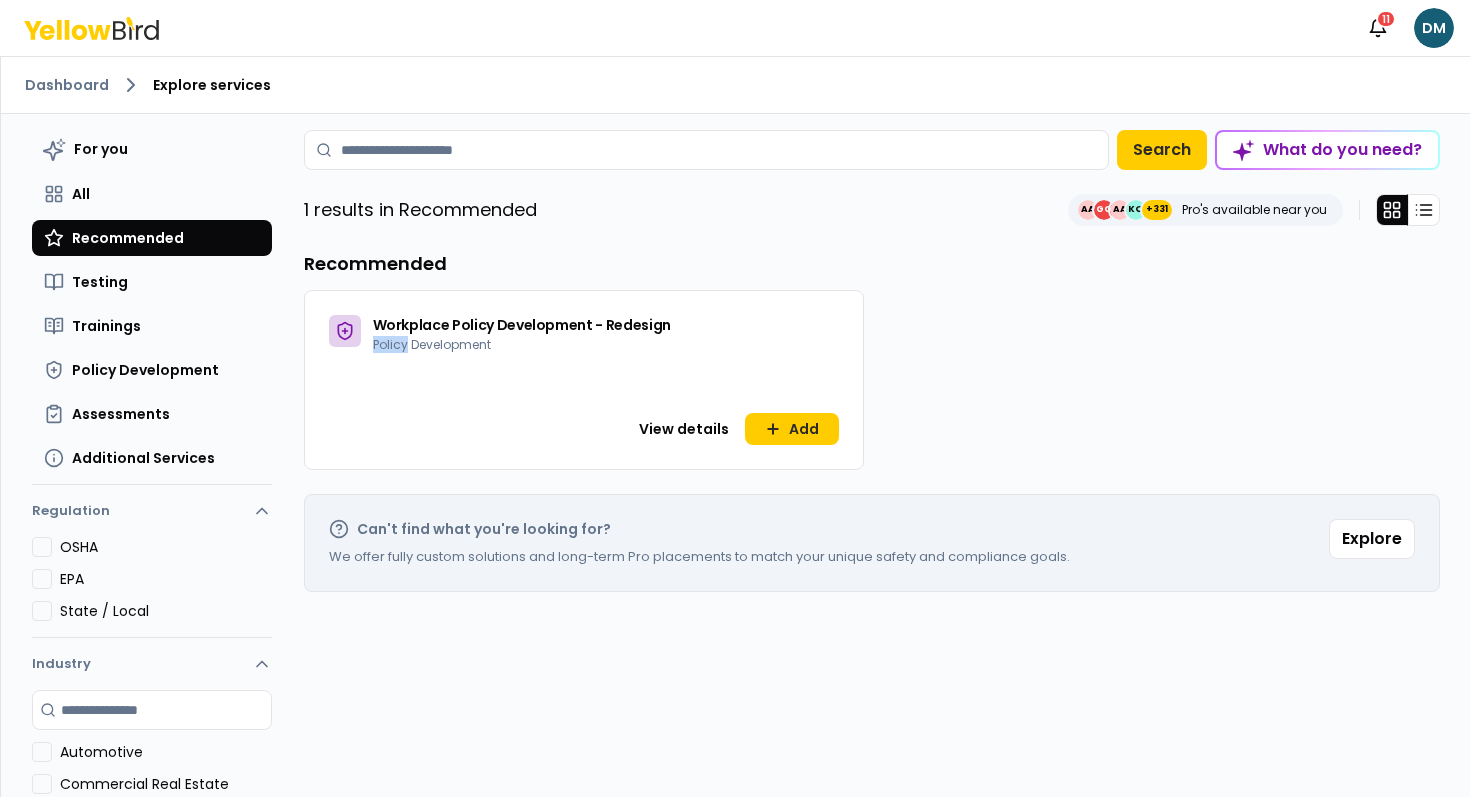click on "Policy Development" at bounding box center (432, 344) 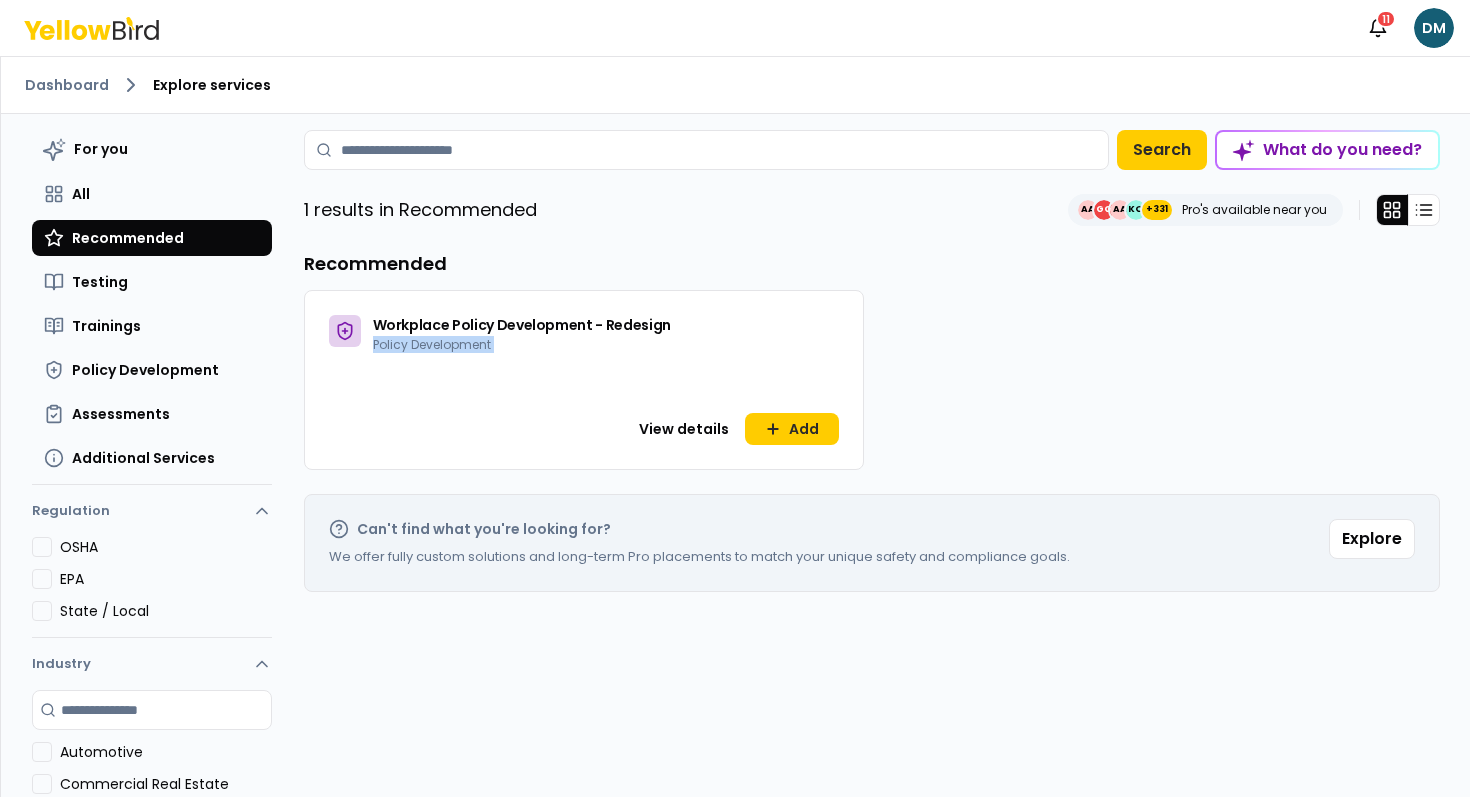 click on "Policy Development" at bounding box center (432, 344) 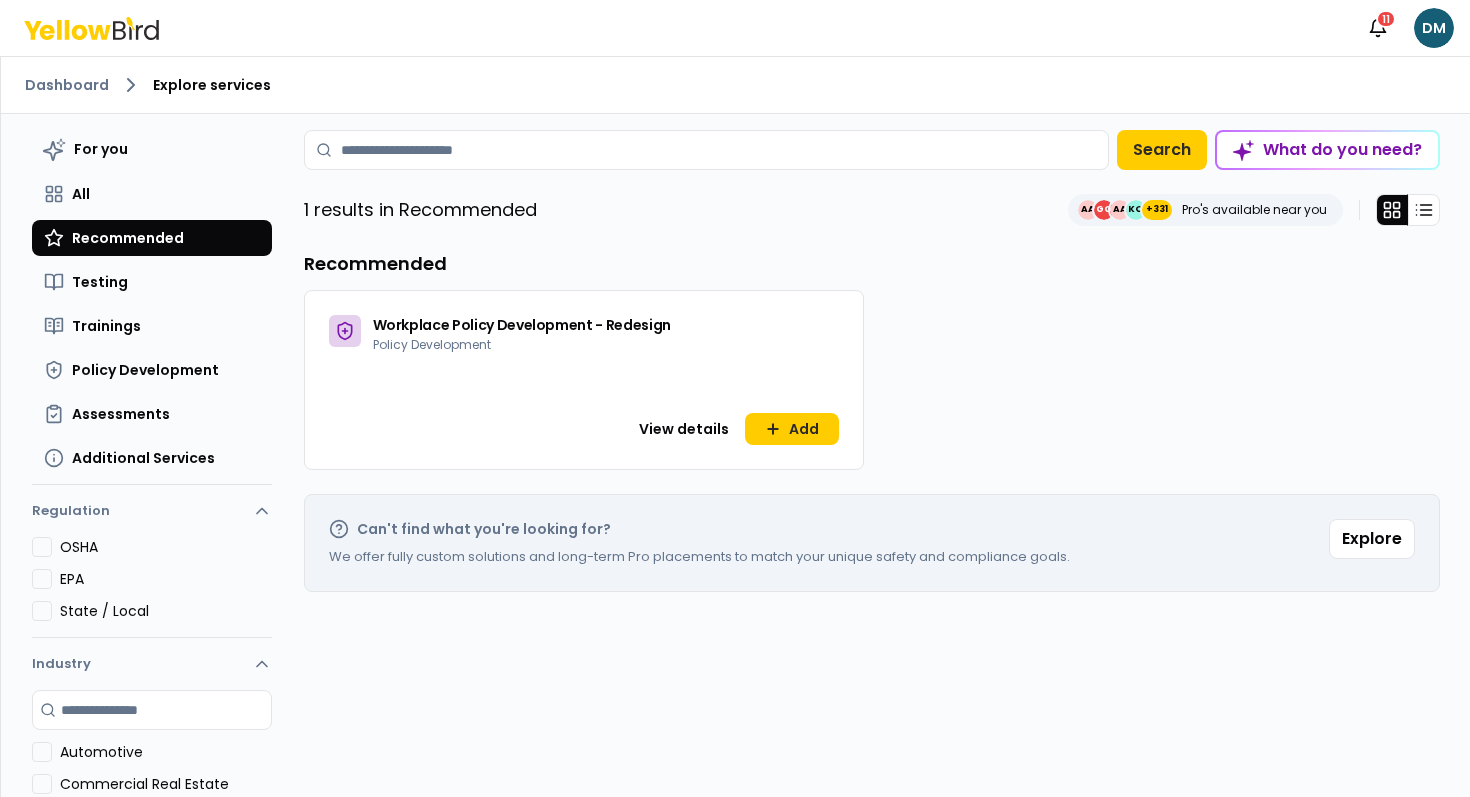 click on "Workplace Policy Development - Redesign" at bounding box center (522, 325) 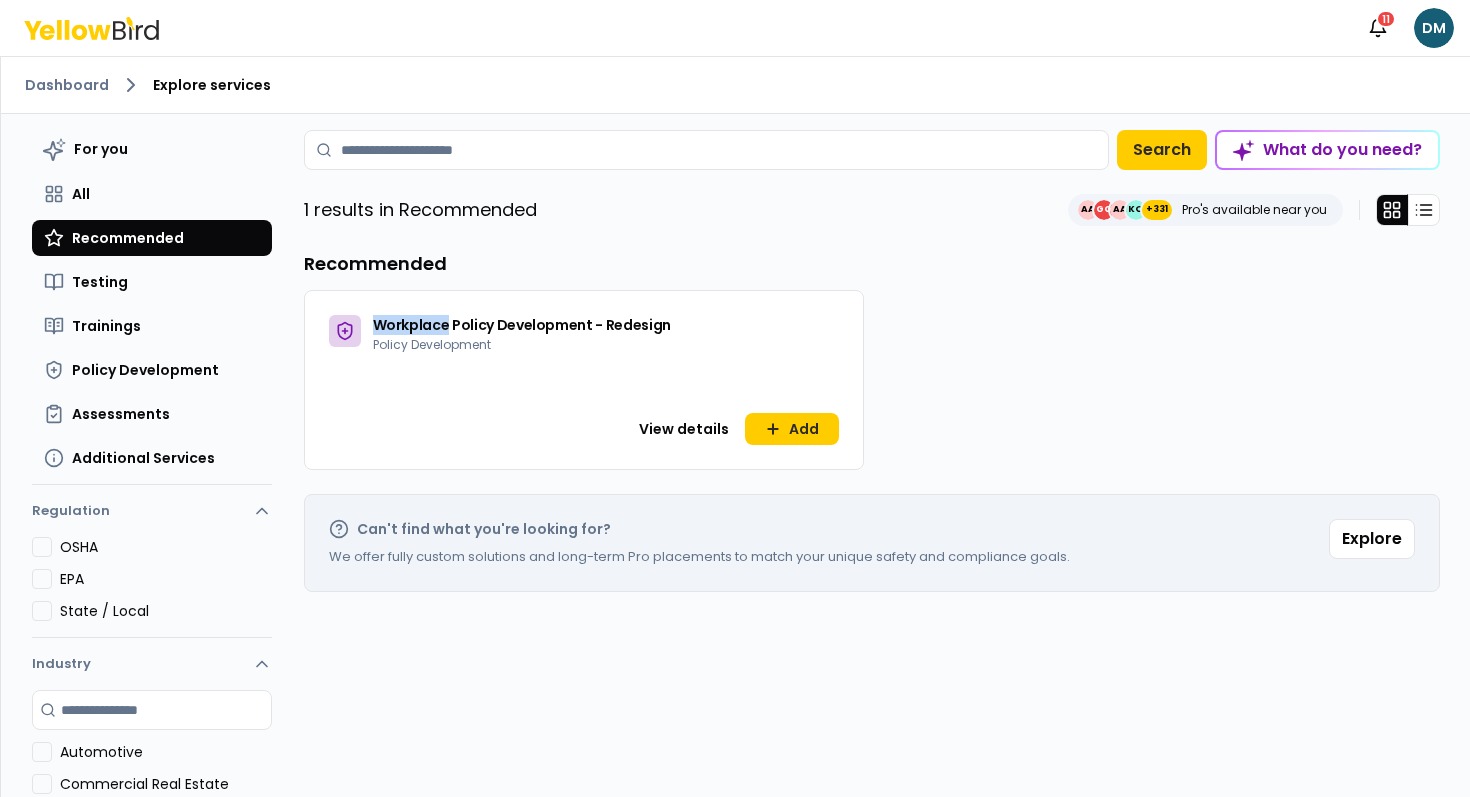 drag, startPoint x: 385, startPoint y: 321, endPoint x: 512, endPoint y: 343, distance: 128.89143 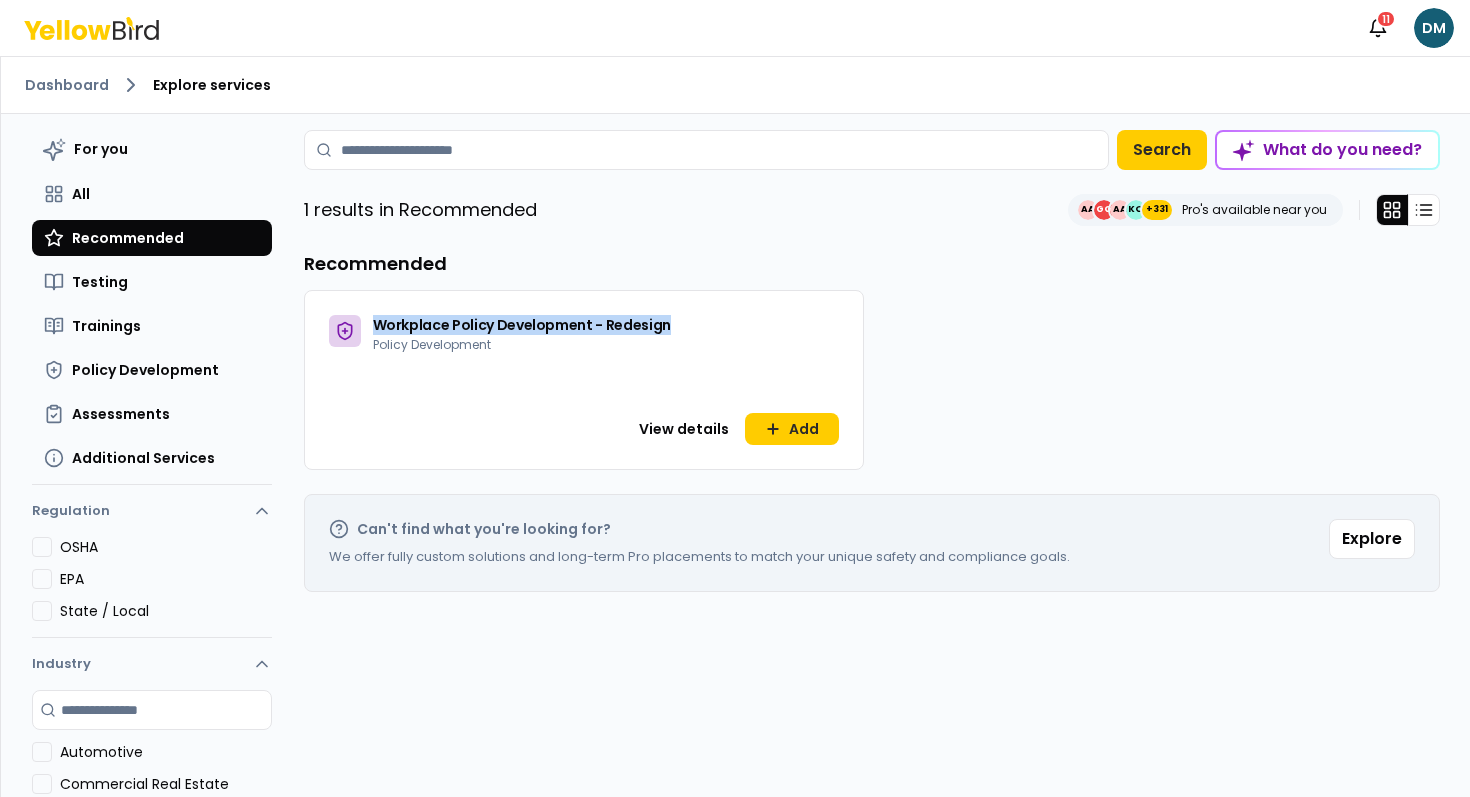 click on "Workplace Policy Development - Redesign Policy Development" at bounding box center (522, 334) 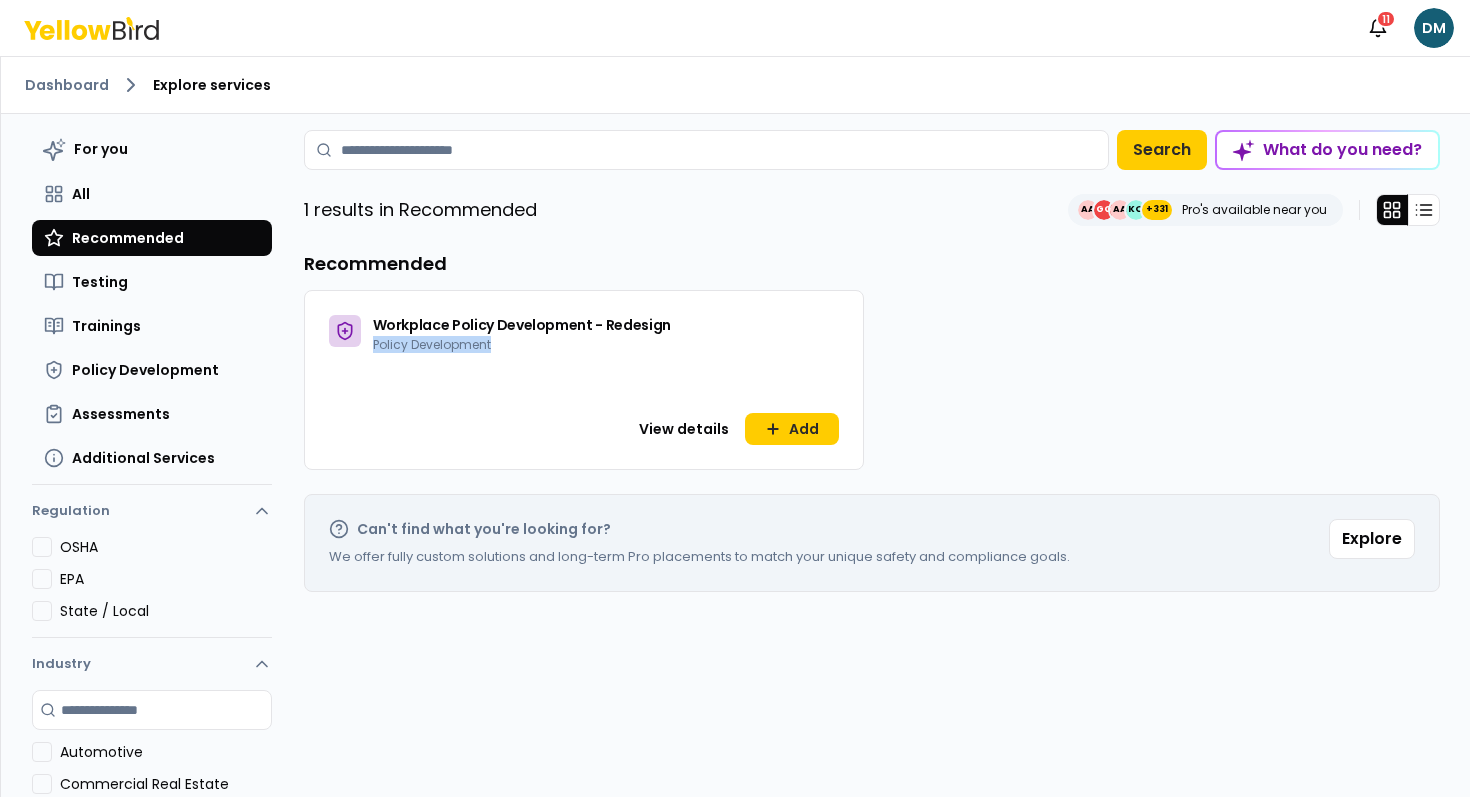 drag, startPoint x: 512, startPoint y: 343, endPoint x: 379, endPoint y: 324, distance: 134.3503 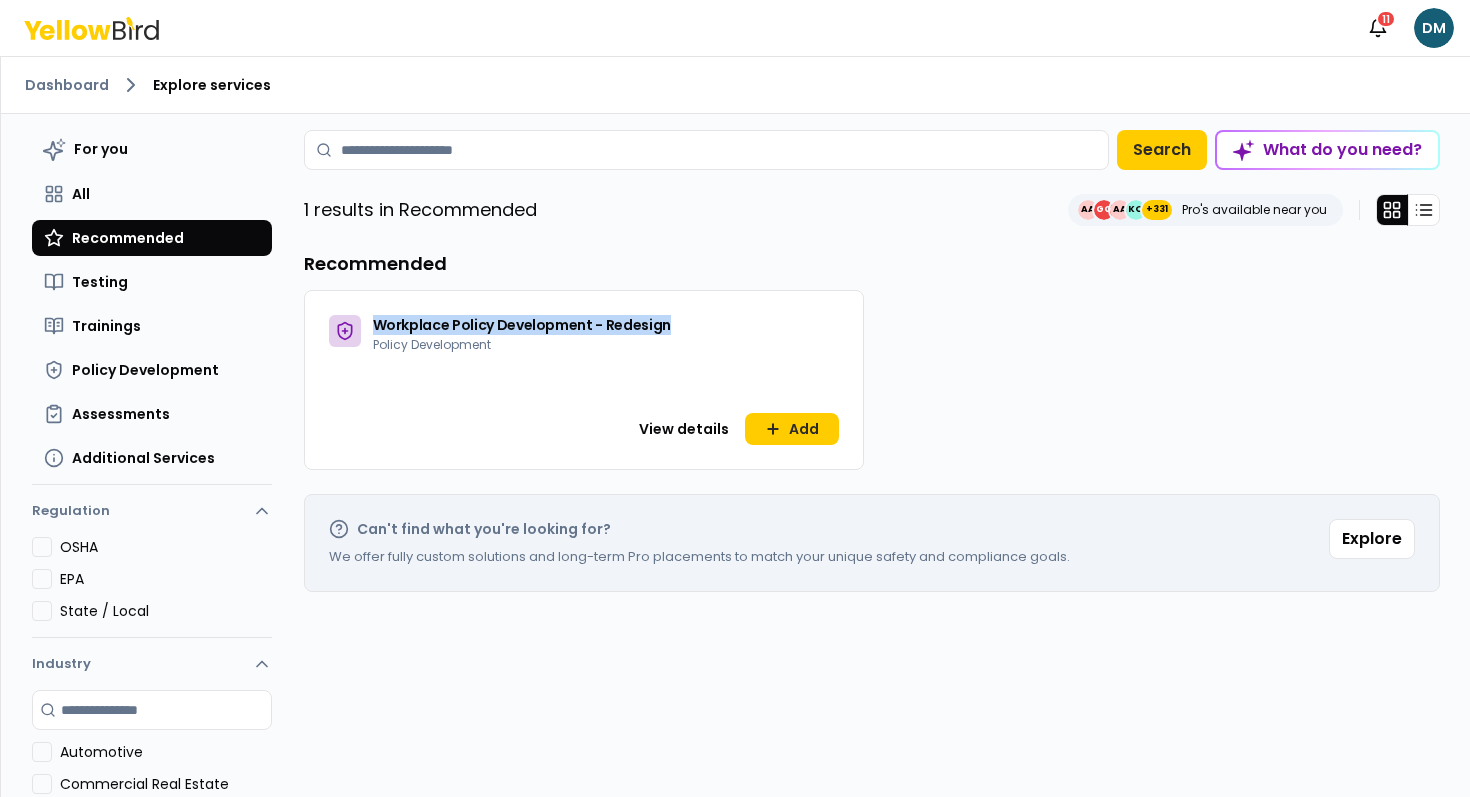 click on "Workplace Policy Development - Redesign" at bounding box center [522, 325] 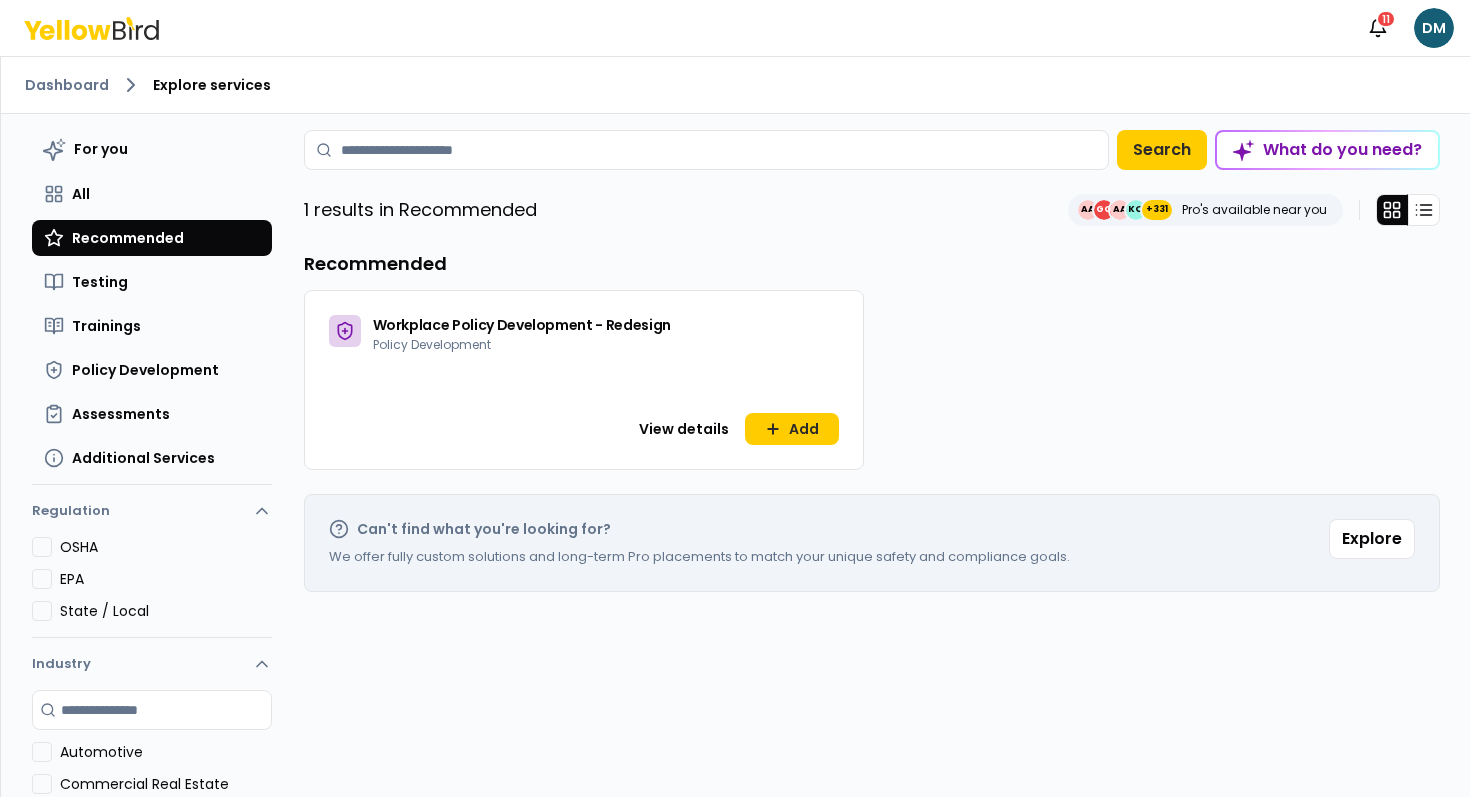 click on "Workplace Policy Development - Redesign" at bounding box center (522, 325) 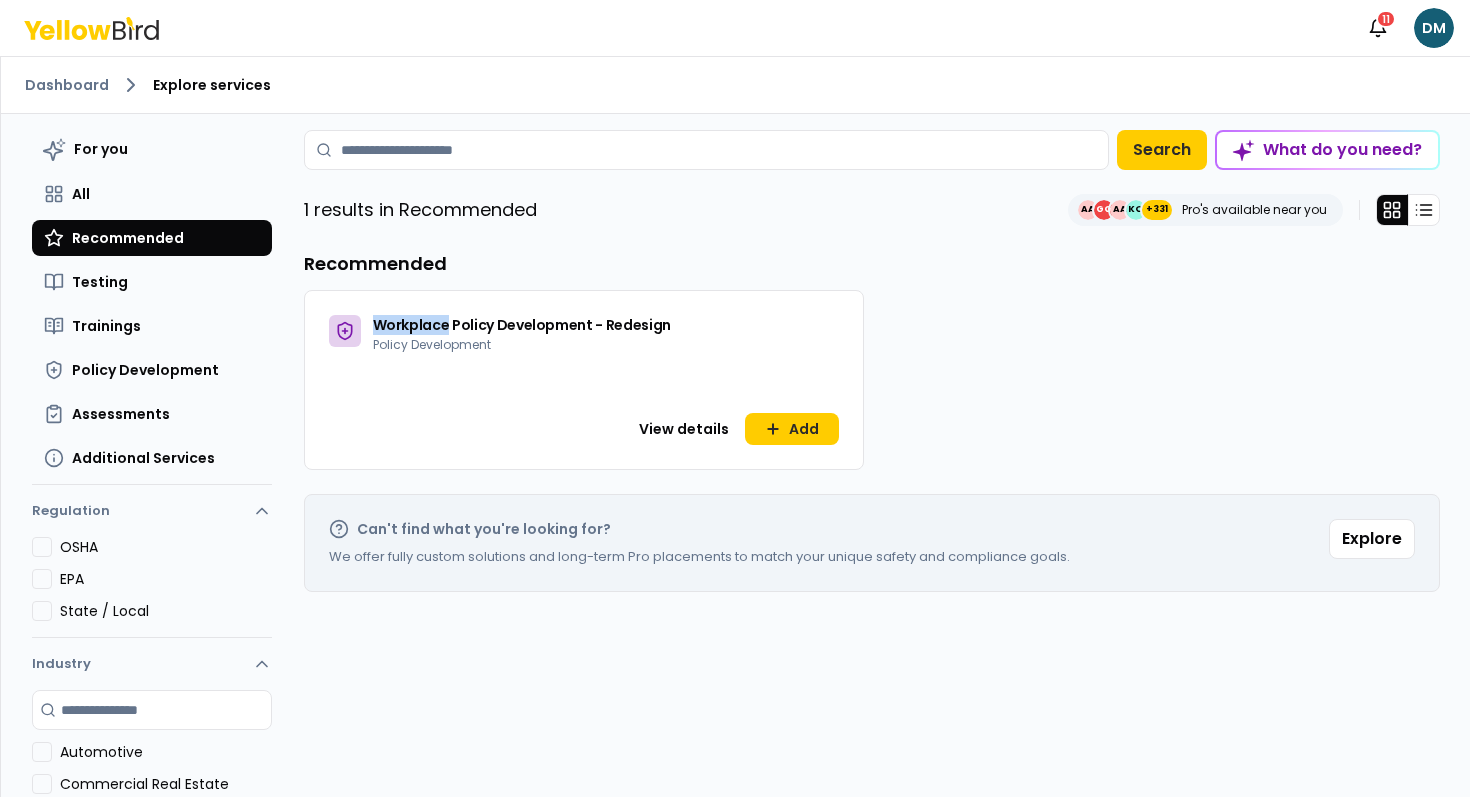 click on "Workplace Policy Development - Redesign" at bounding box center [522, 325] 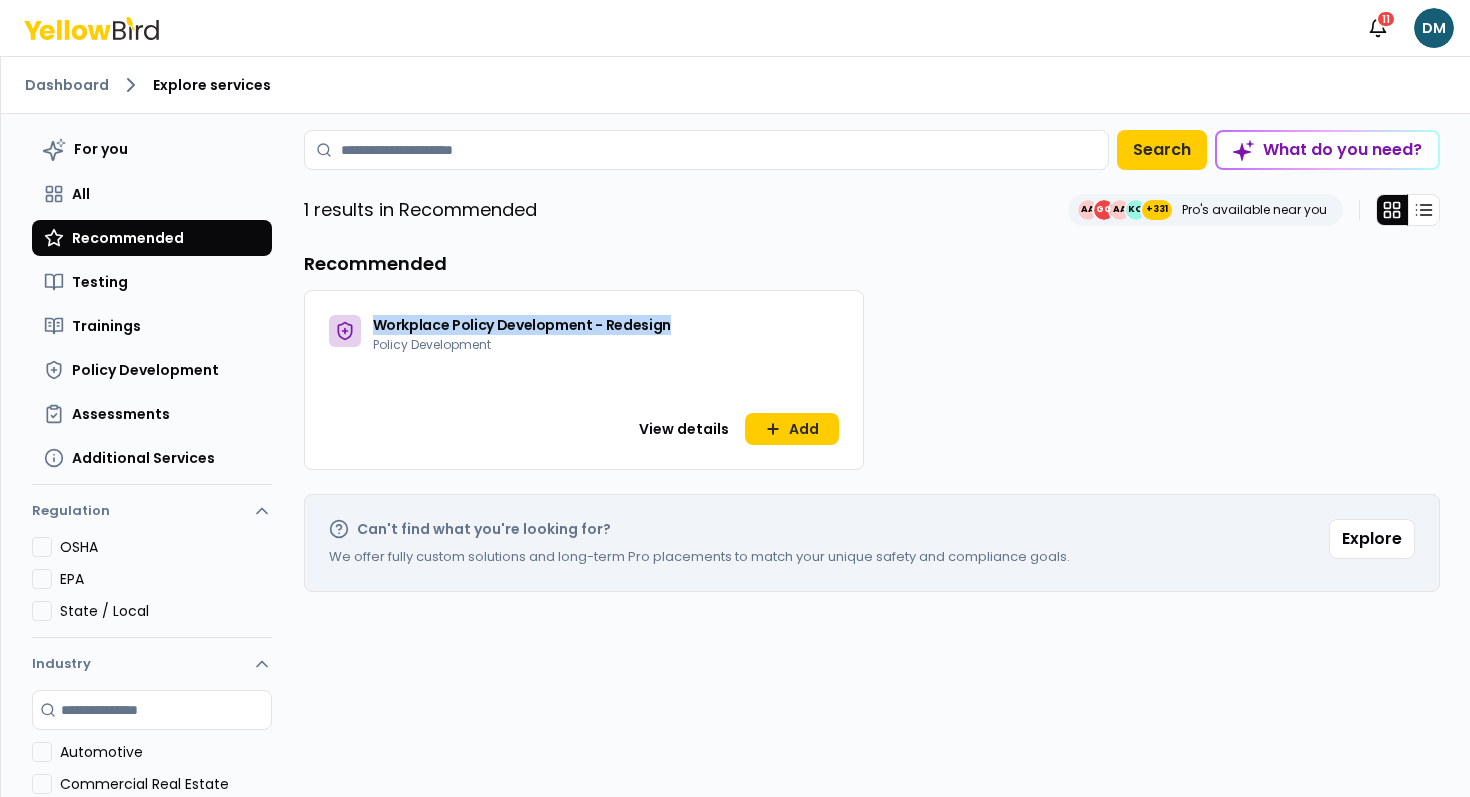 click on "Policy Development" at bounding box center (432, 344) 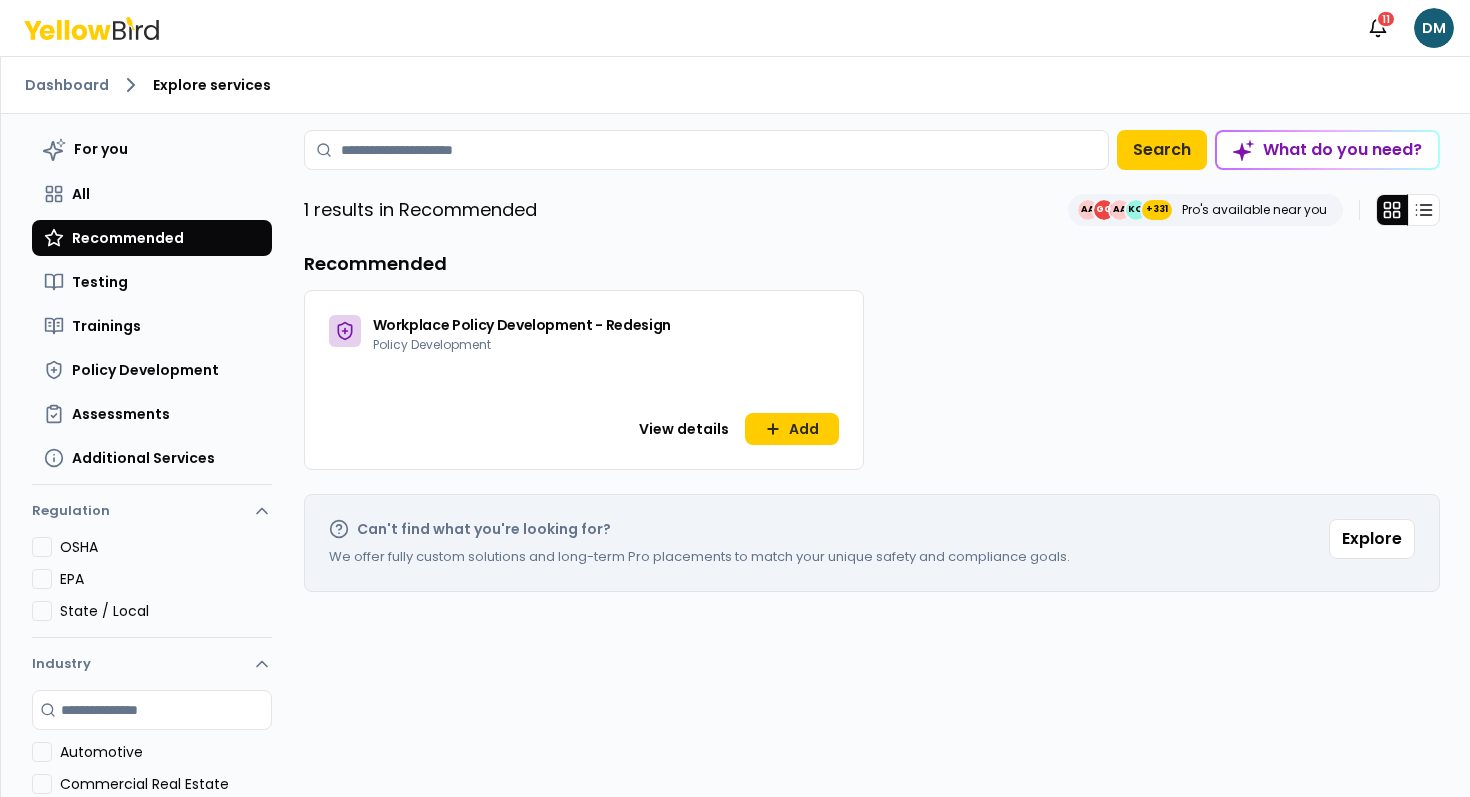 click on "Policy Development" at bounding box center (432, 344) 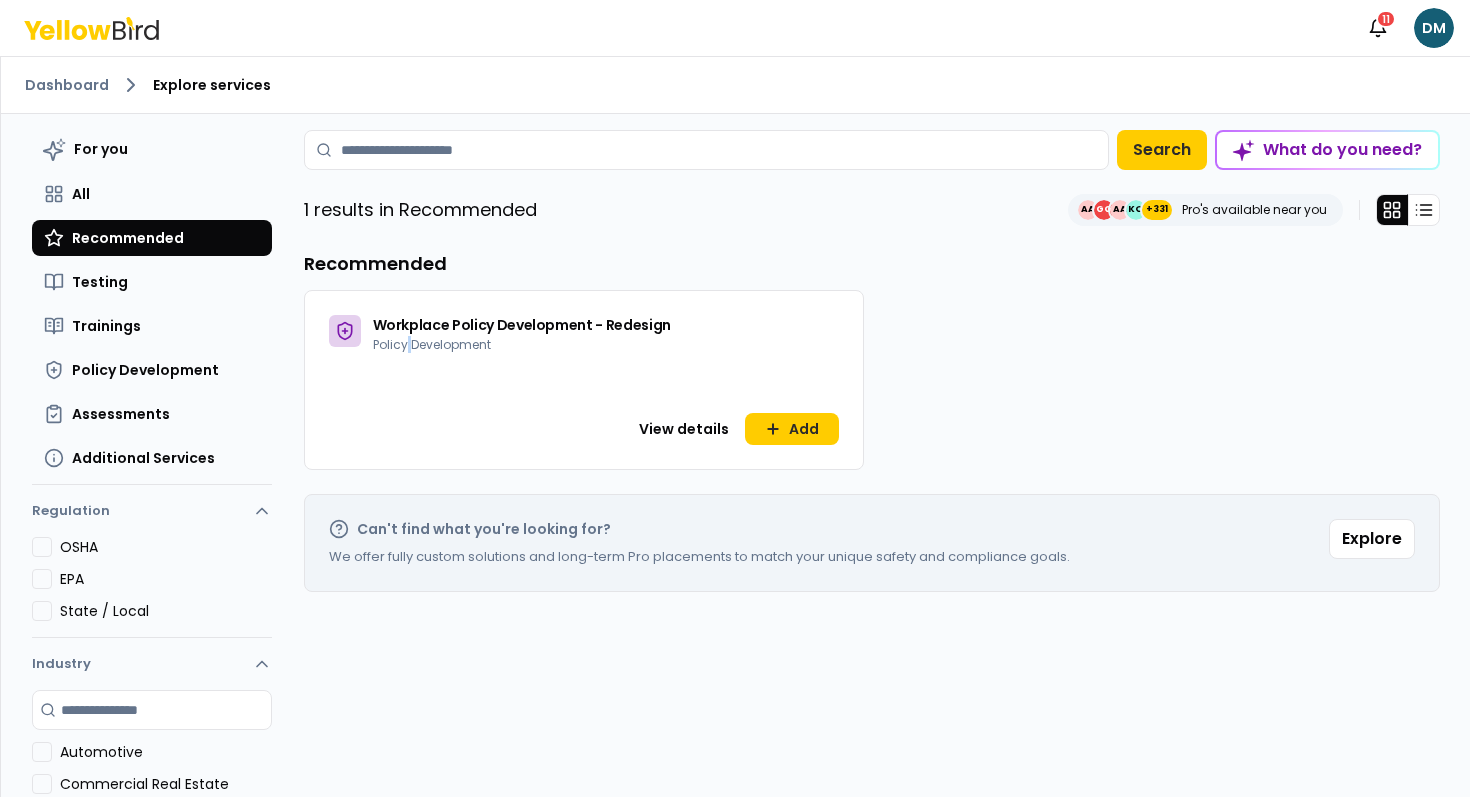 click on "Policy Development" at bounding box center (432, 344) 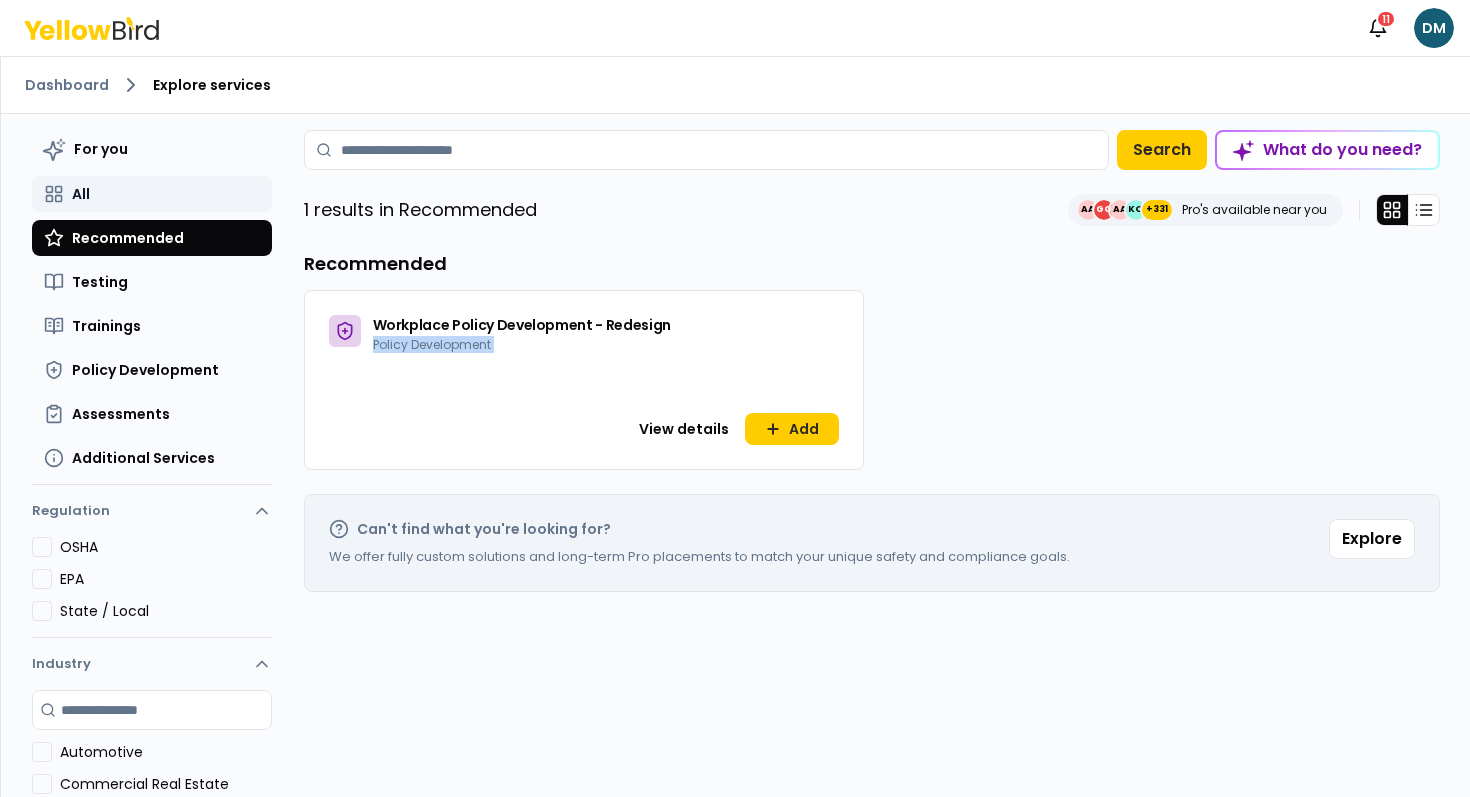 click on "All" at bounding box center [152, 194] 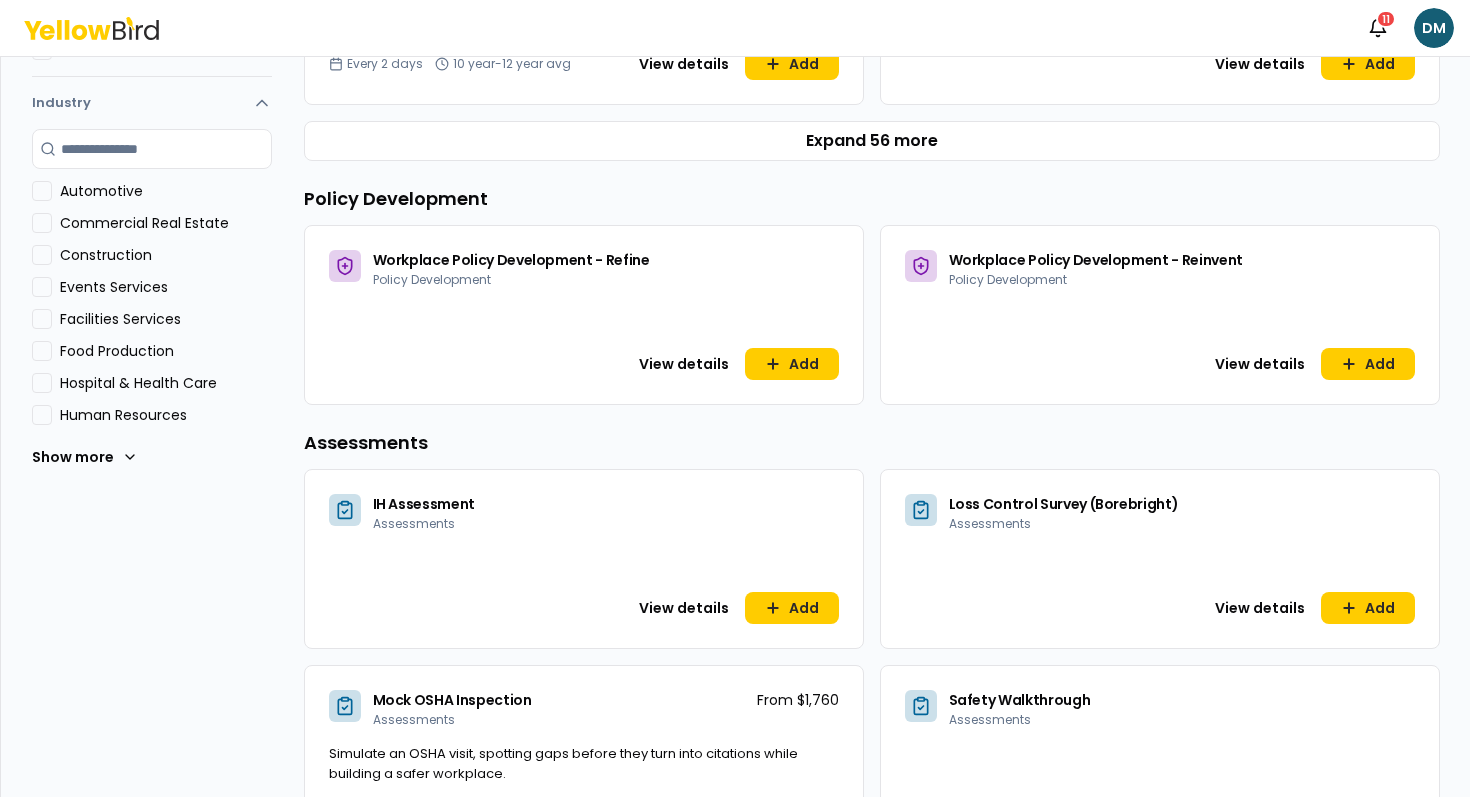 scroll, scrollTop: 452, scrollLeft: 0, axis: vertical 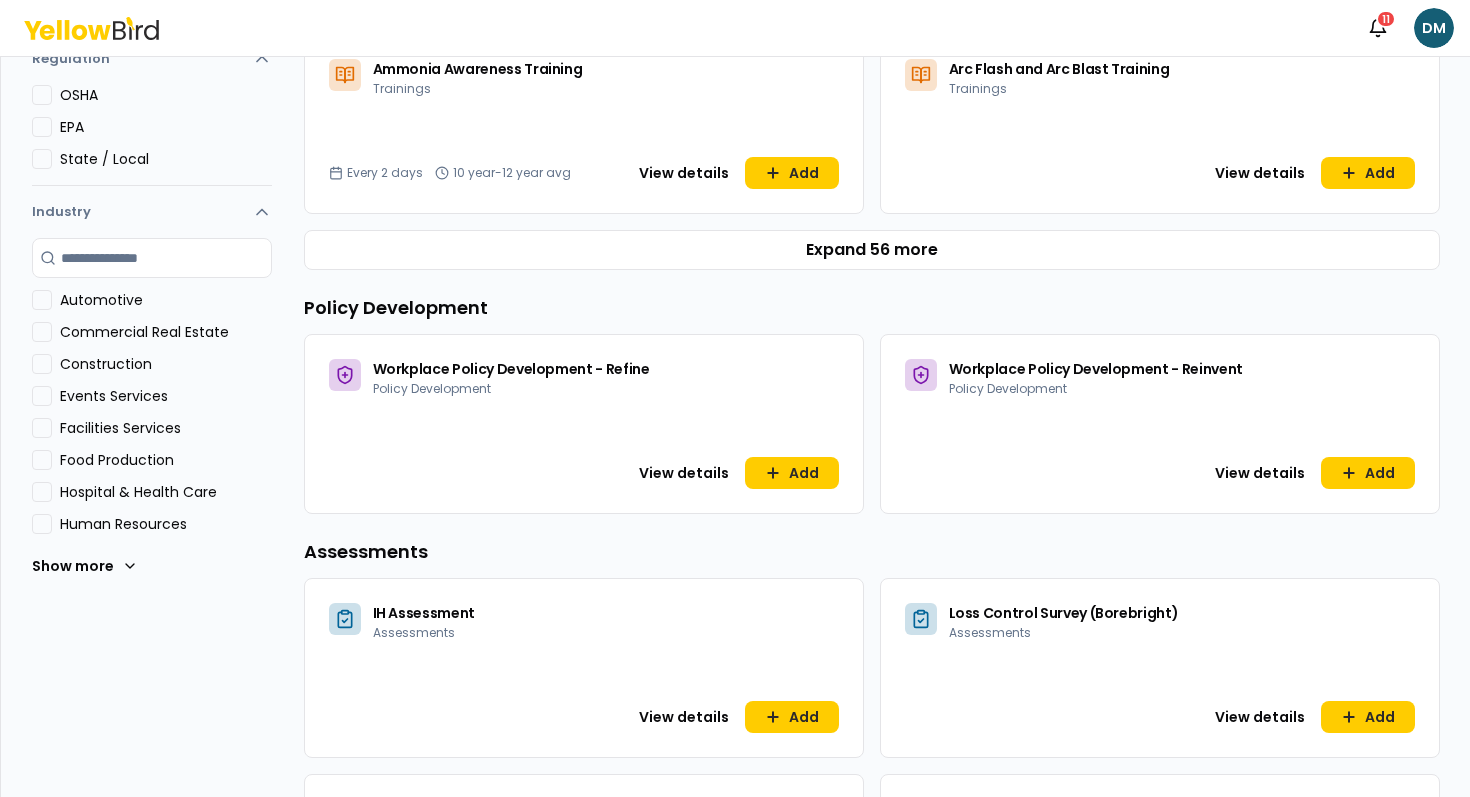 type 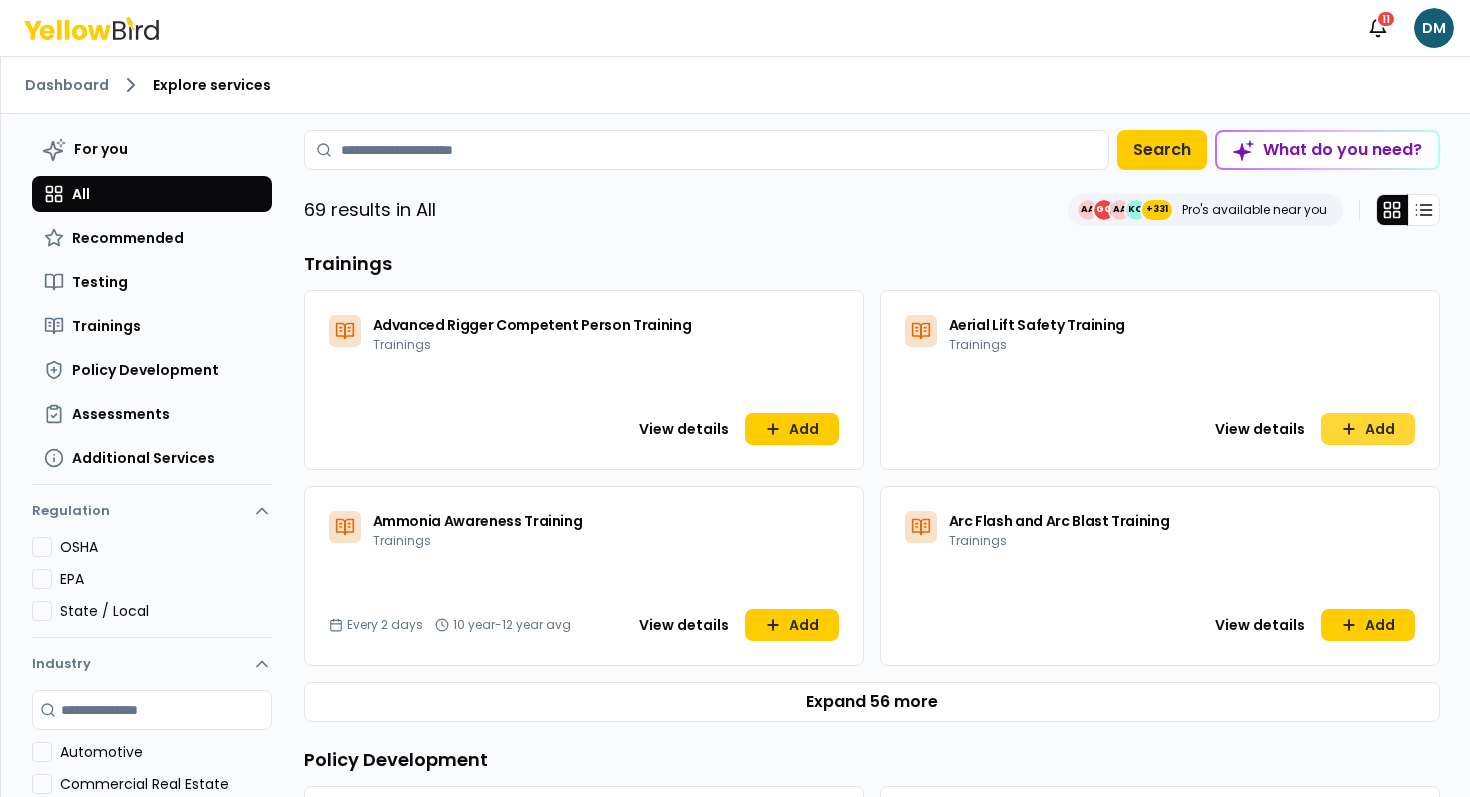 click on "Add" at bounding box center [1368, 429] 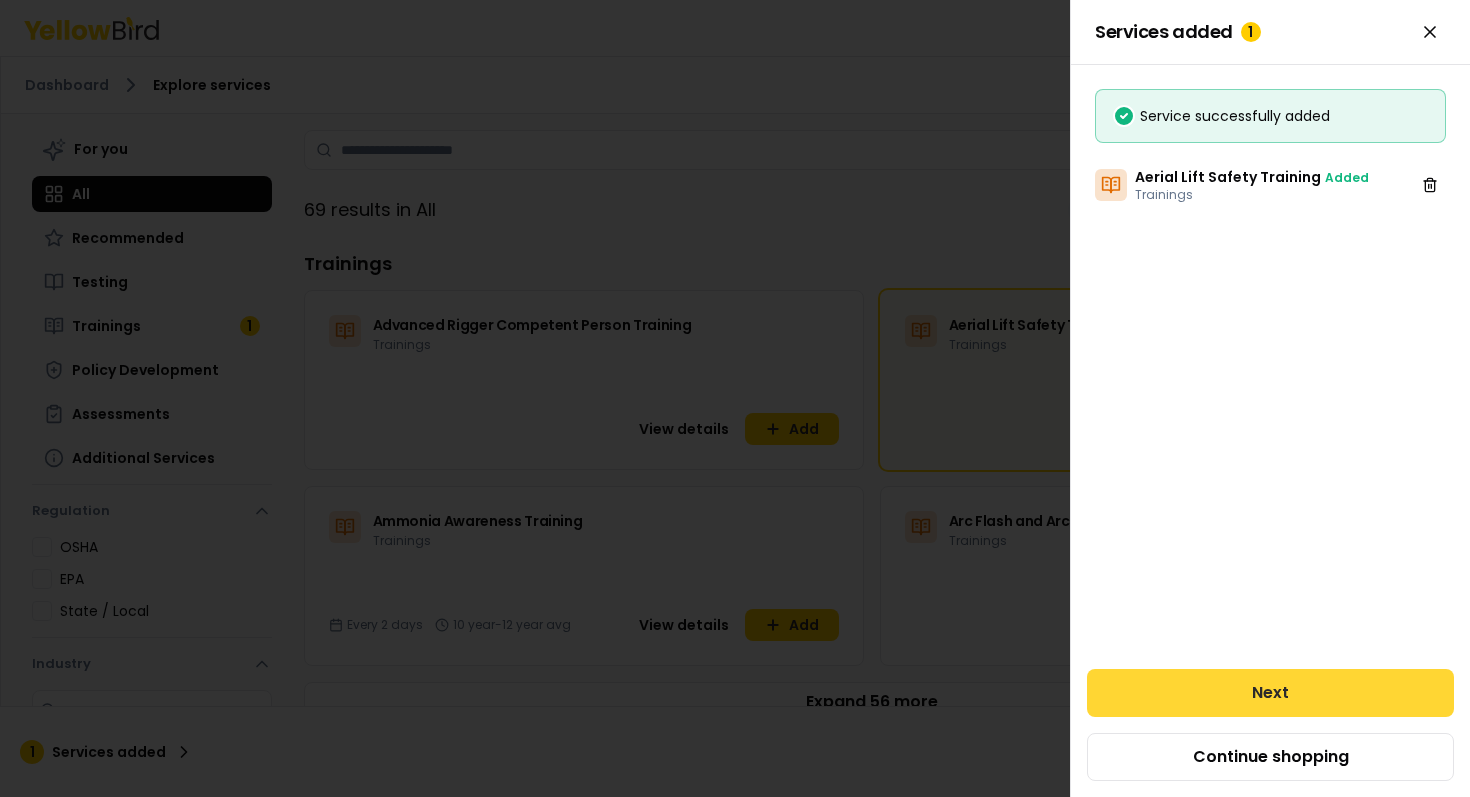 click on "Next" at bounding box center [1270, 693] 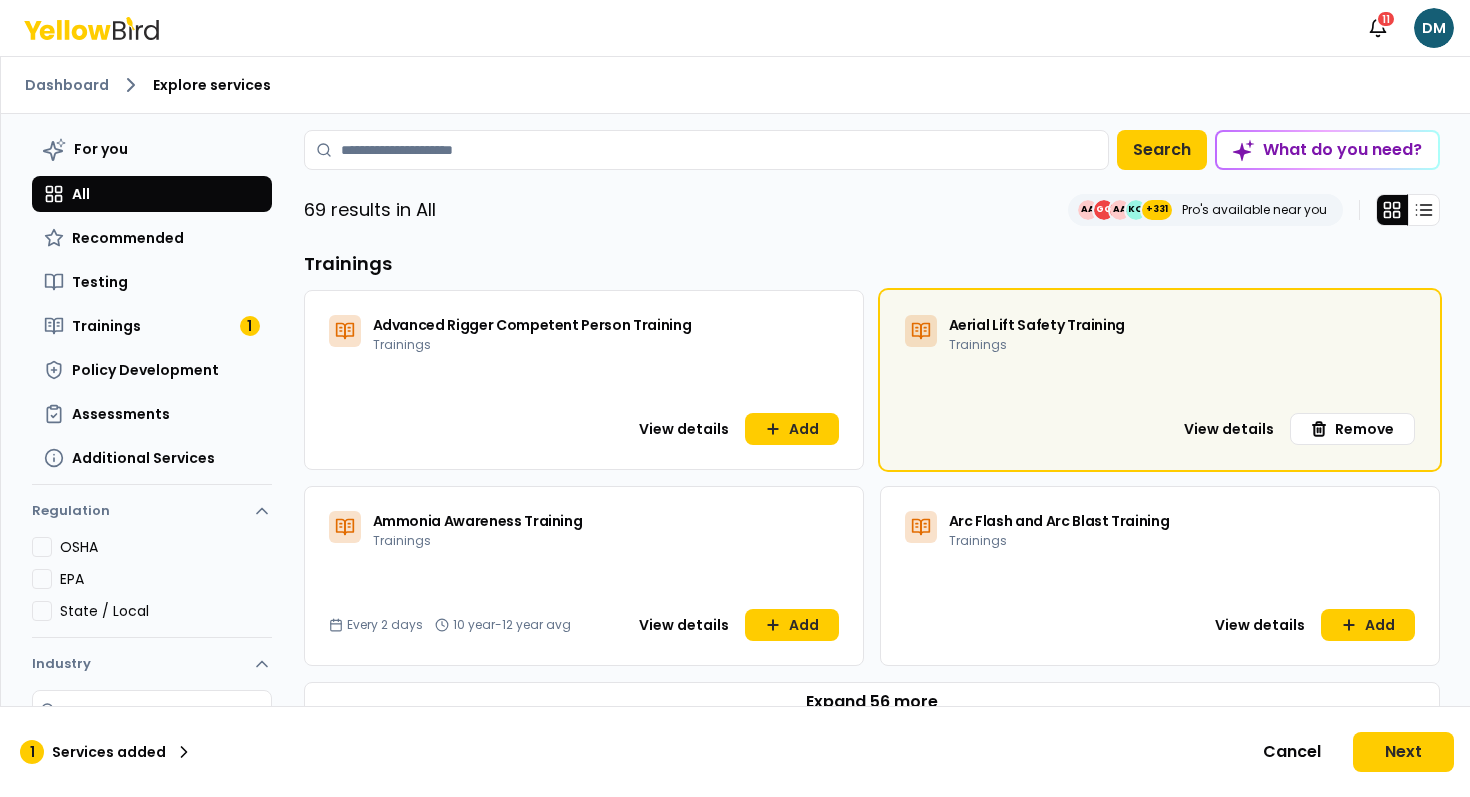 click on "Trainings" at bounding box center (872, 264) 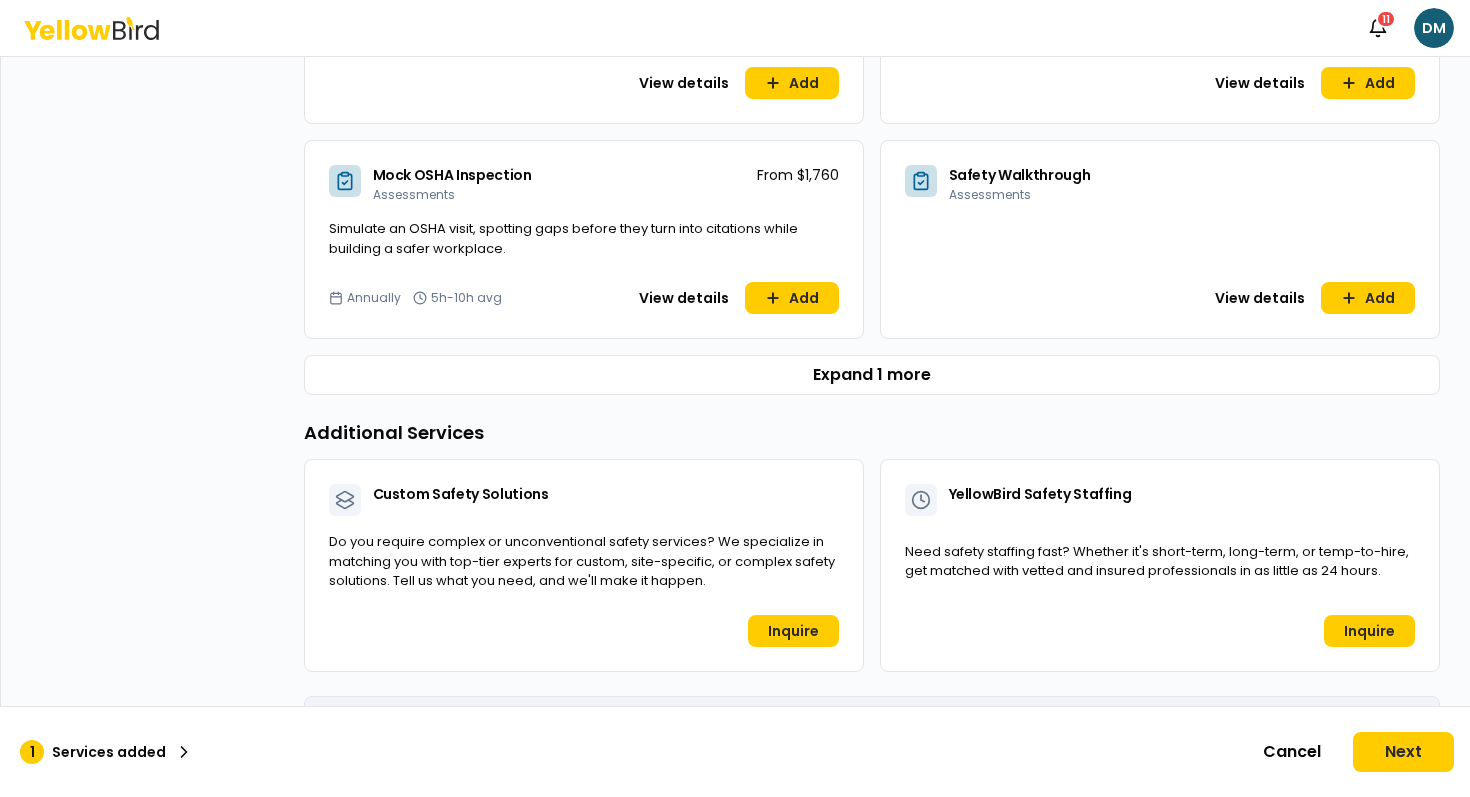 click on "Custom Safety Solutions Additional Services Do you require complex or unconventional safety services? We specialize in matching you with top-tier experts for custom, site-specific, or complex safety solutions. Tell us what you need, and we'll make it happen. Inquire YellowBird Safety Staffing Additional Services Need safety staffing fast? Whether it's short-term, long-term, or temp-to-hire, get matched with vetted and insured professionals in as little as 24 hours.  Inquire" at bounding box center (872, 565) 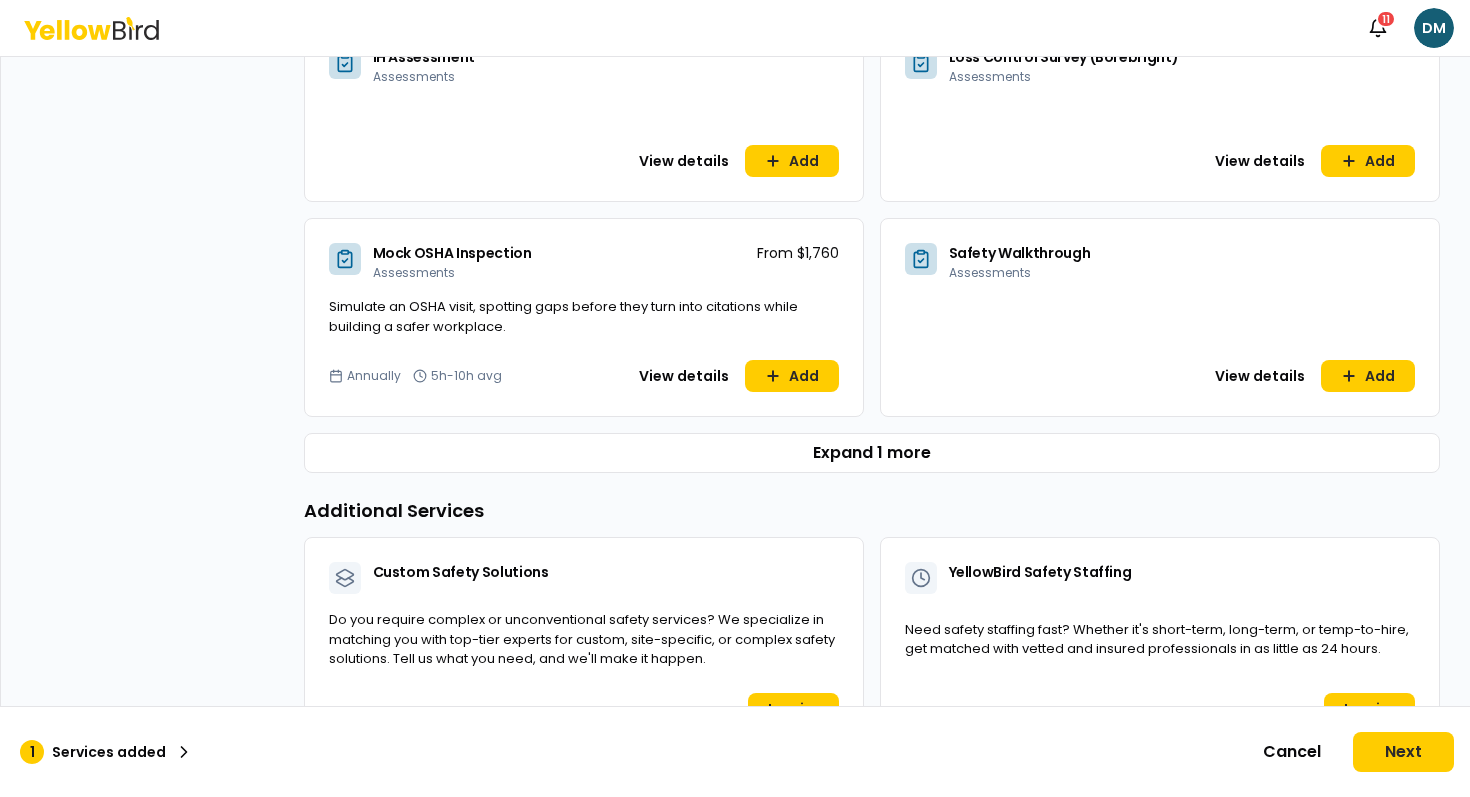 click on "IH Assessment Assessments View details Add Loss Control Survey (Borebright) Assessments View details Add Mock OSHA Inspection Assessments From   $1,760 Simulate an OSHA visit, spotting gaps before they turn into citations while building a safer workplace. Annually 5h-10h   avg View details Add Safety Walkthrough Assessments View details Add" at bounding box center (872, 219) 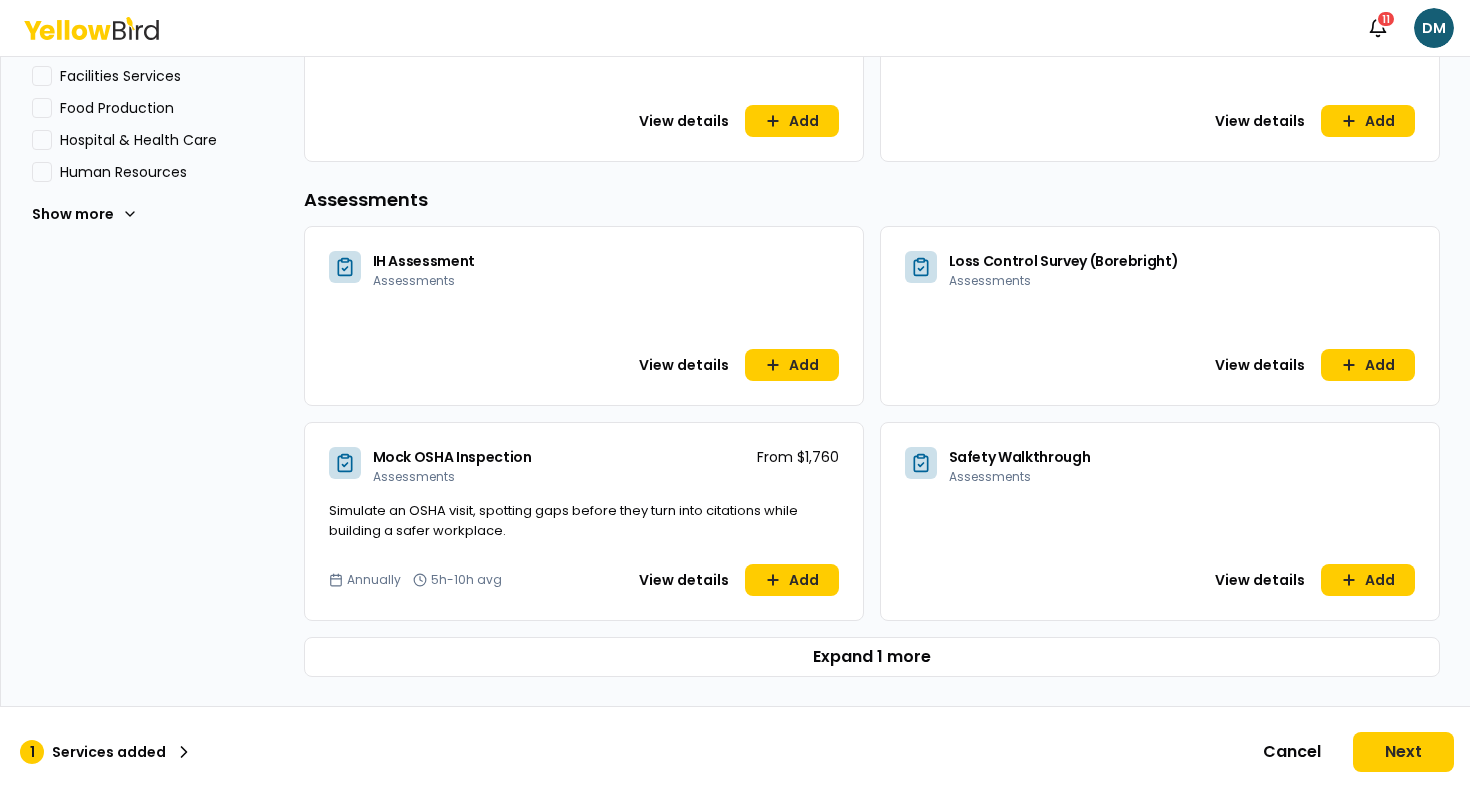 click on "IH Assessment Assessments View details Add Loss Control Survey (Borebright) Assessments View details Add Mock OSHA Inspection Assessments From   $1,760 Simulate an OSHA visit, spotting gaps before they turn into citations while building a safer workplace. Annually 5h-10h   avg View details Add Safety Walkthrough Assessments View details Add" at bounding box center [872, 423] 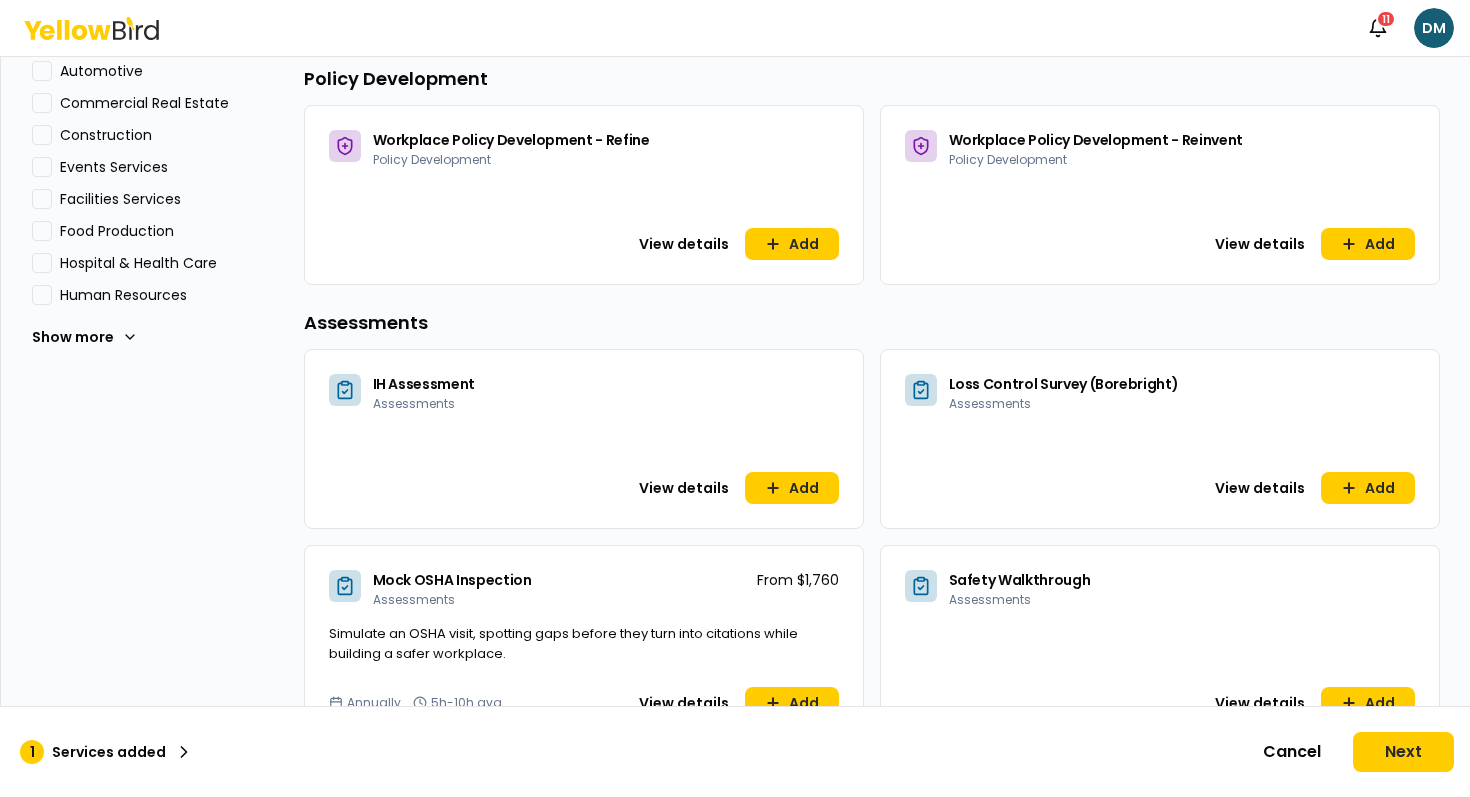 click on "IH Assessment Assessments View details Add Loss Control Survey (Borebright) Assessments View details Add Mock OSHA Inspection Assessments From   $1,760 Simulate an OSHA visit, spotting gaps before they turn into citations while building a safer workplace. Annually 5h-10h   avg View details Add Safety Walkthrough Assessments View details Add" at bounding box center (872, 546) 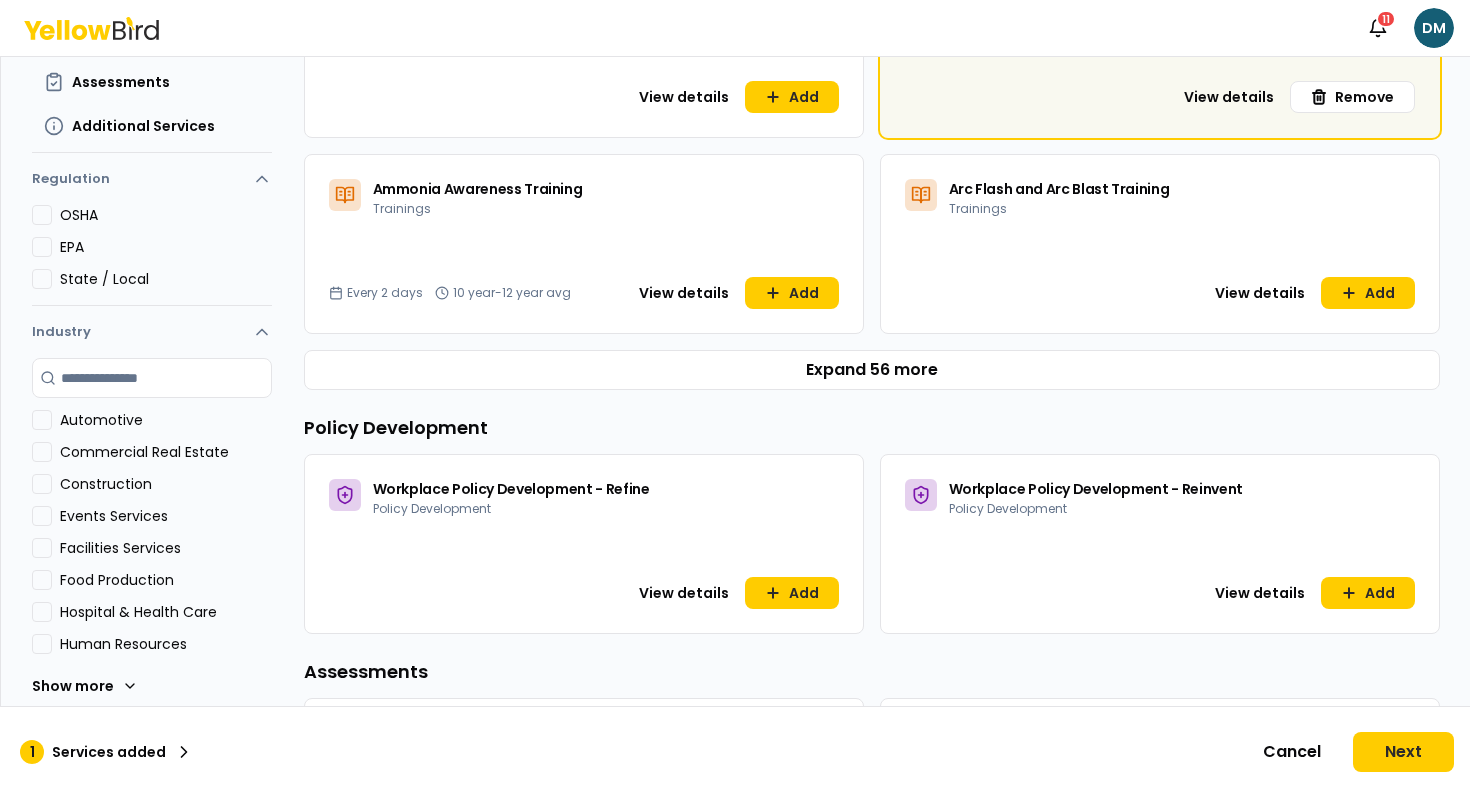 click on "Policy Development" at bounding box center [872, 428] 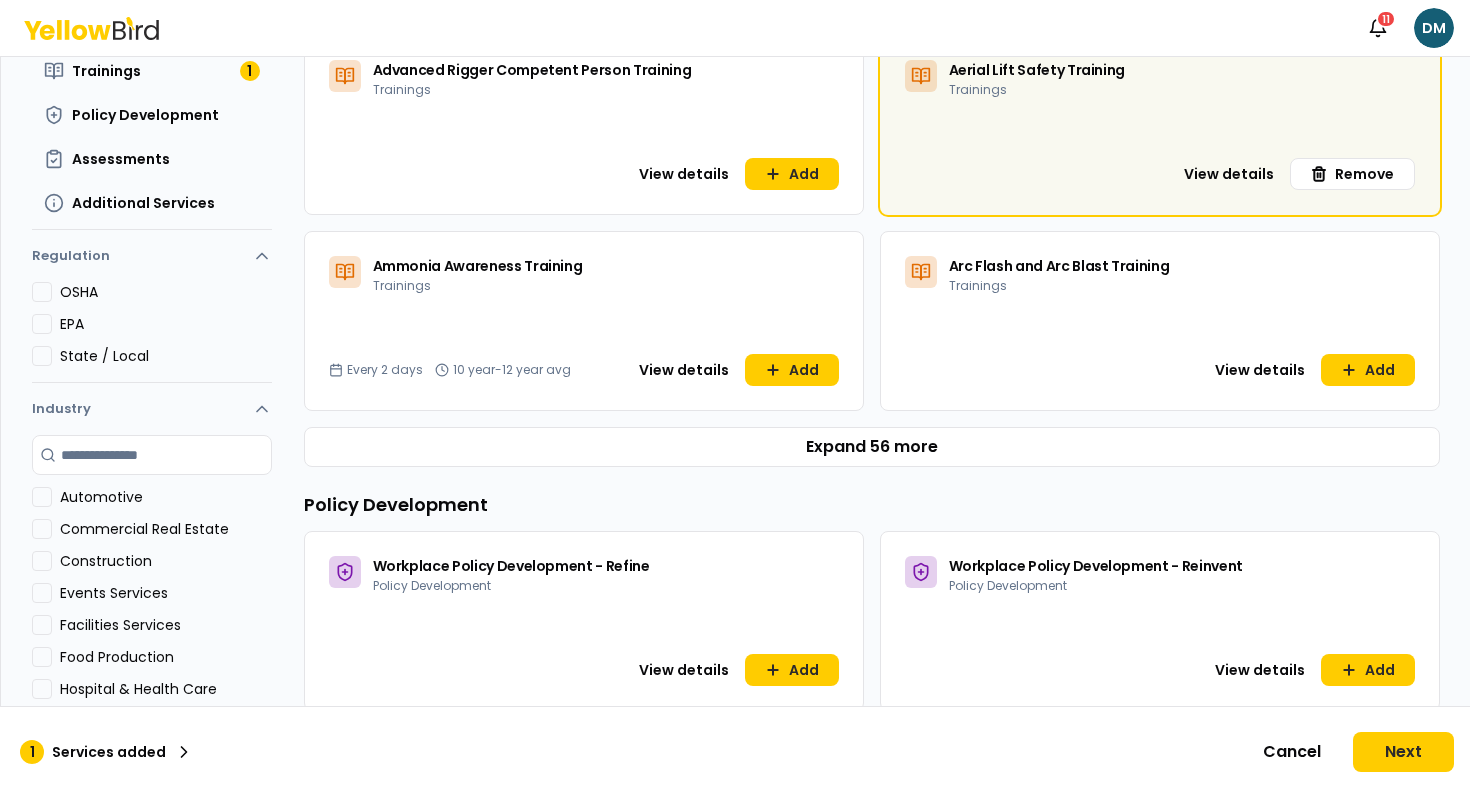 scroll, scrollTop: 244, scrollLeft: 0, axis: vertical 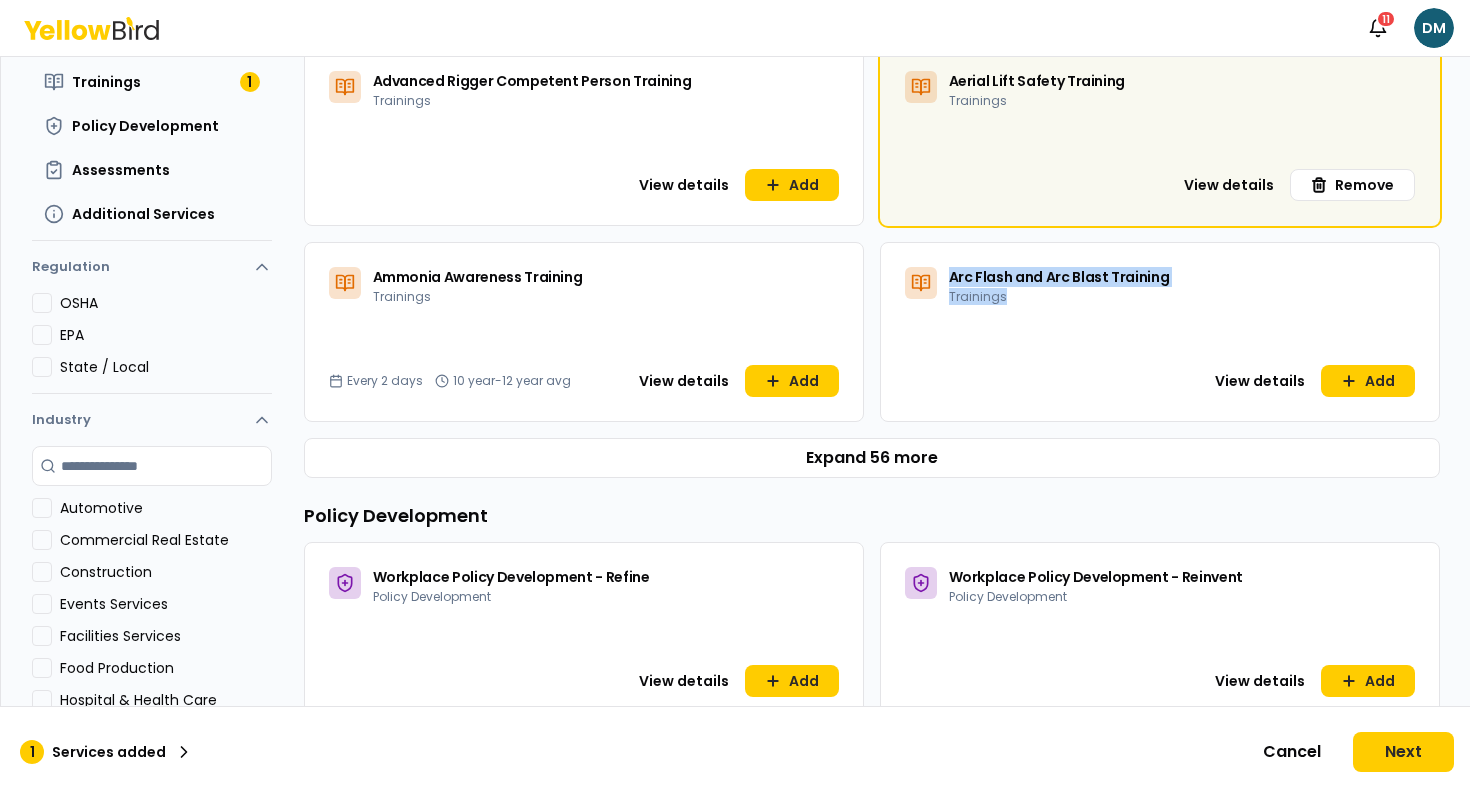 drag, startPoint x: 905, startPoint y: 260, endPoint x: 1000, endPoint y: 316, distance: 110.276924 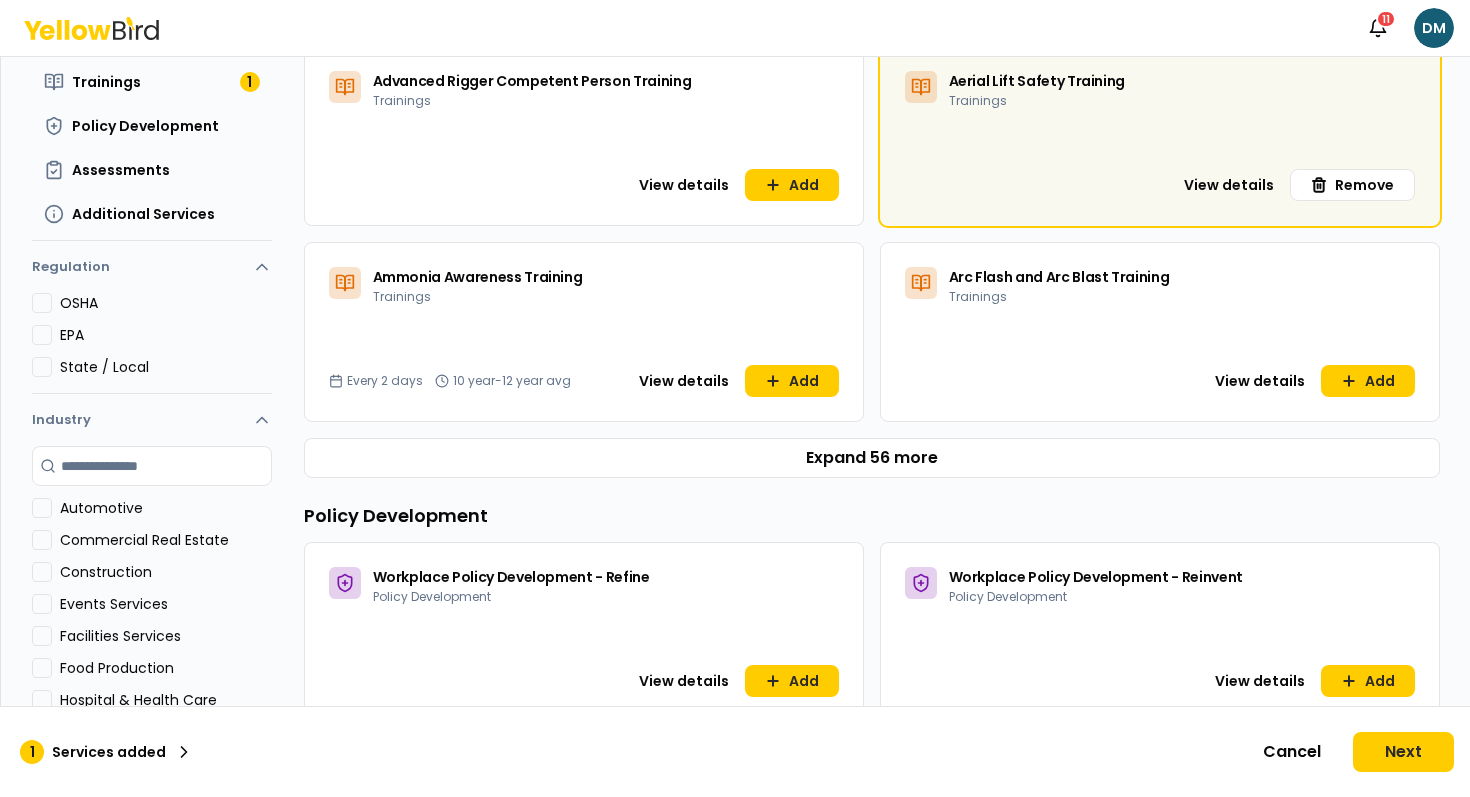 click on "Arc Flash and Arc Blast Training Trainings View details Add" at bounding box center [1160, 332] 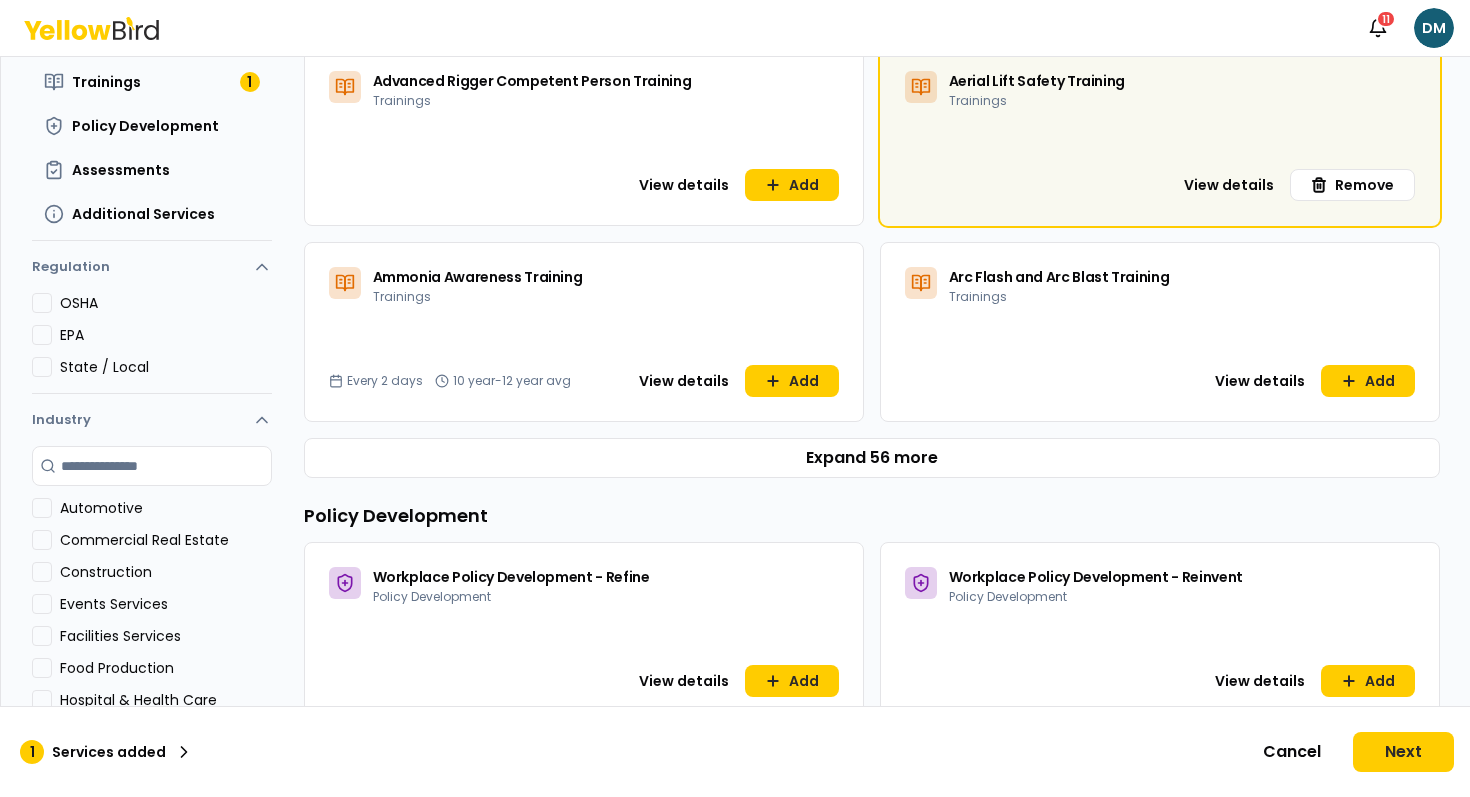 click on "Arc Flash and Arc Blast Training Trainings" at bounding box center [1160, 282] 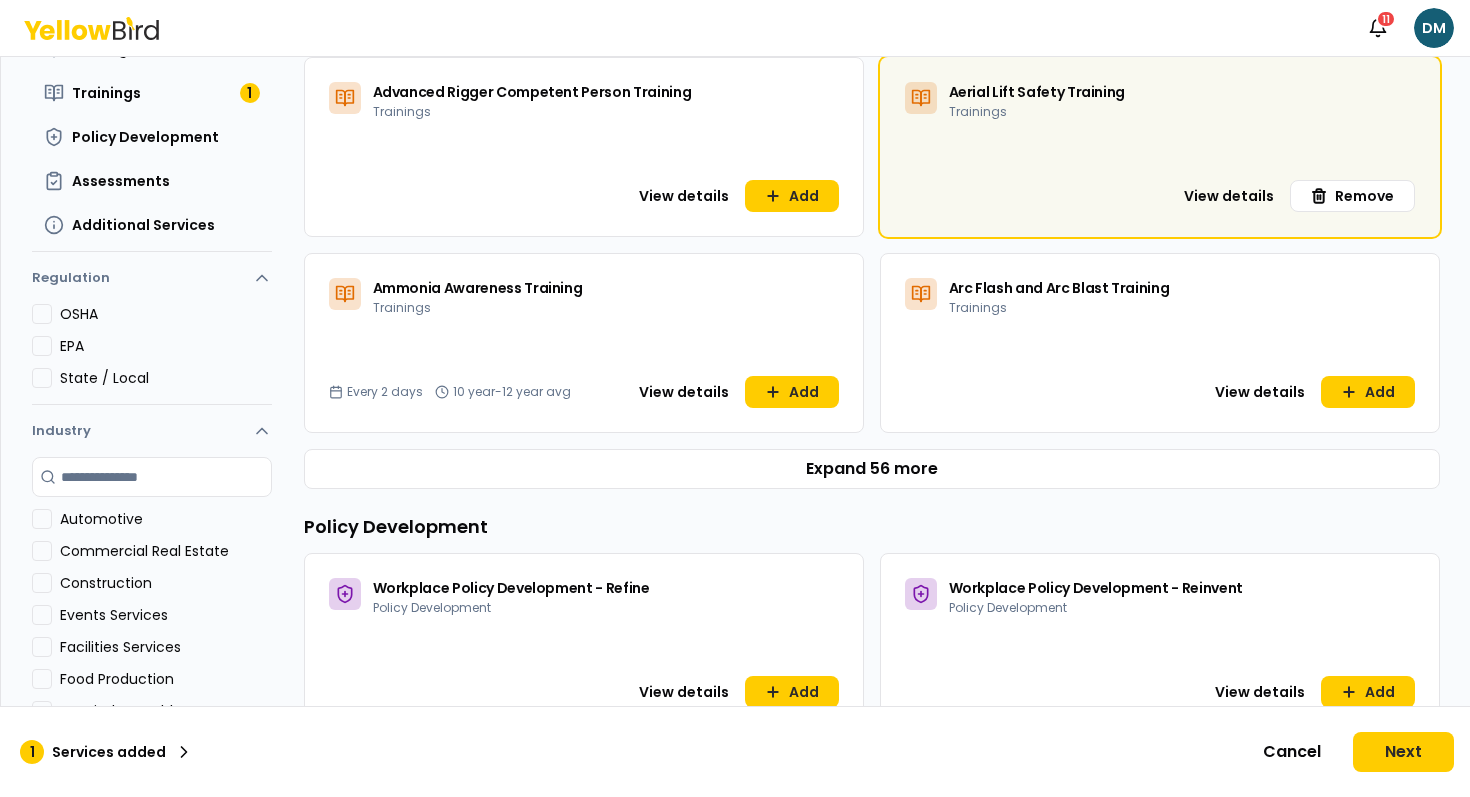 scroll, scrollTop: 0, scrollLeft: 0, axis: both 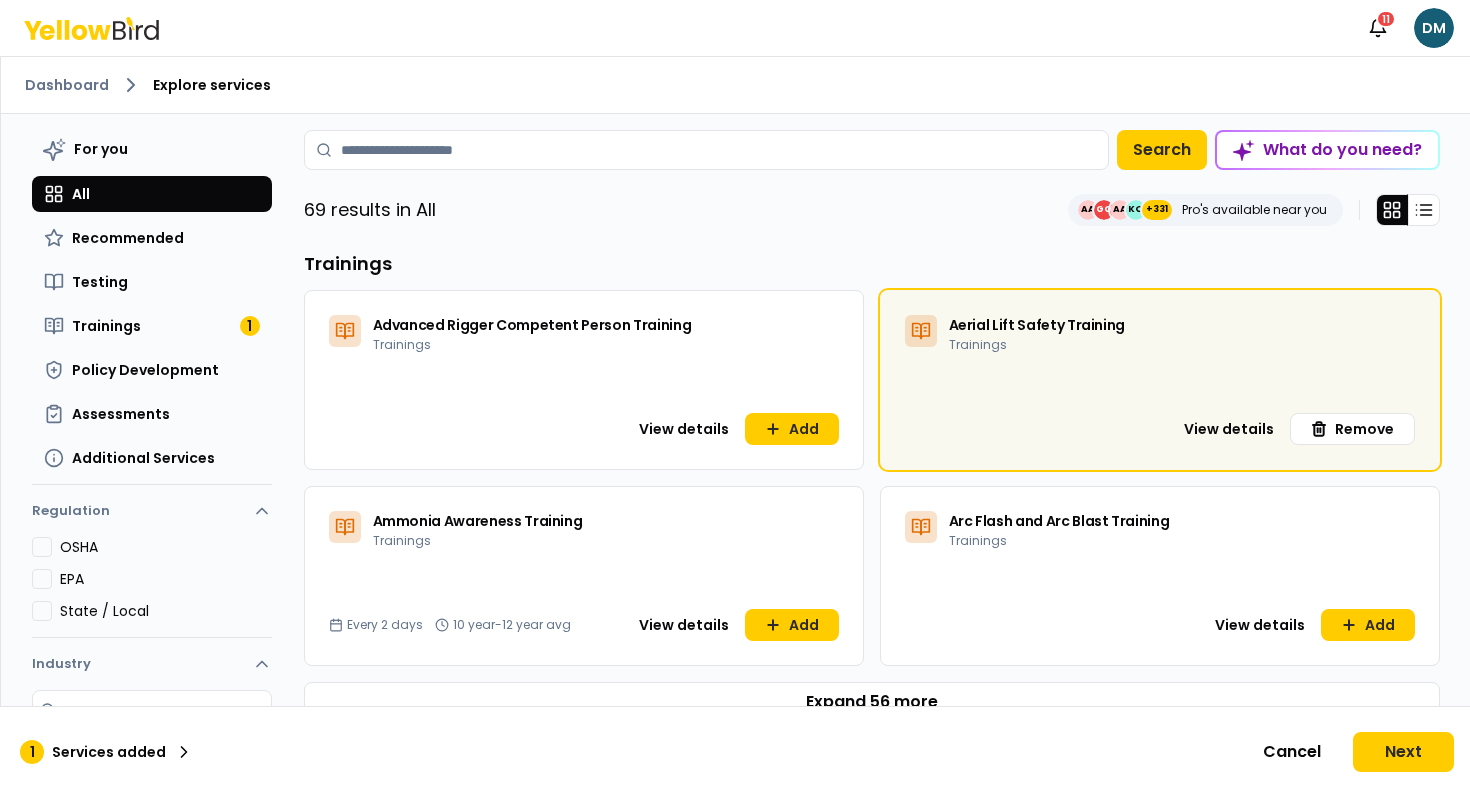 click on "Trainings Advanced Rigger Competent Person Training Trainings View details Add Aerial Lift Safety Training Trainings View details Remove Ammonia Awareness Training Trainings Every 2 days 10 year-12 year avg View details Add Arc Flash and Arc Blast Training Trainings View details Add Expand 56 more" at bounding box center [872, 486] 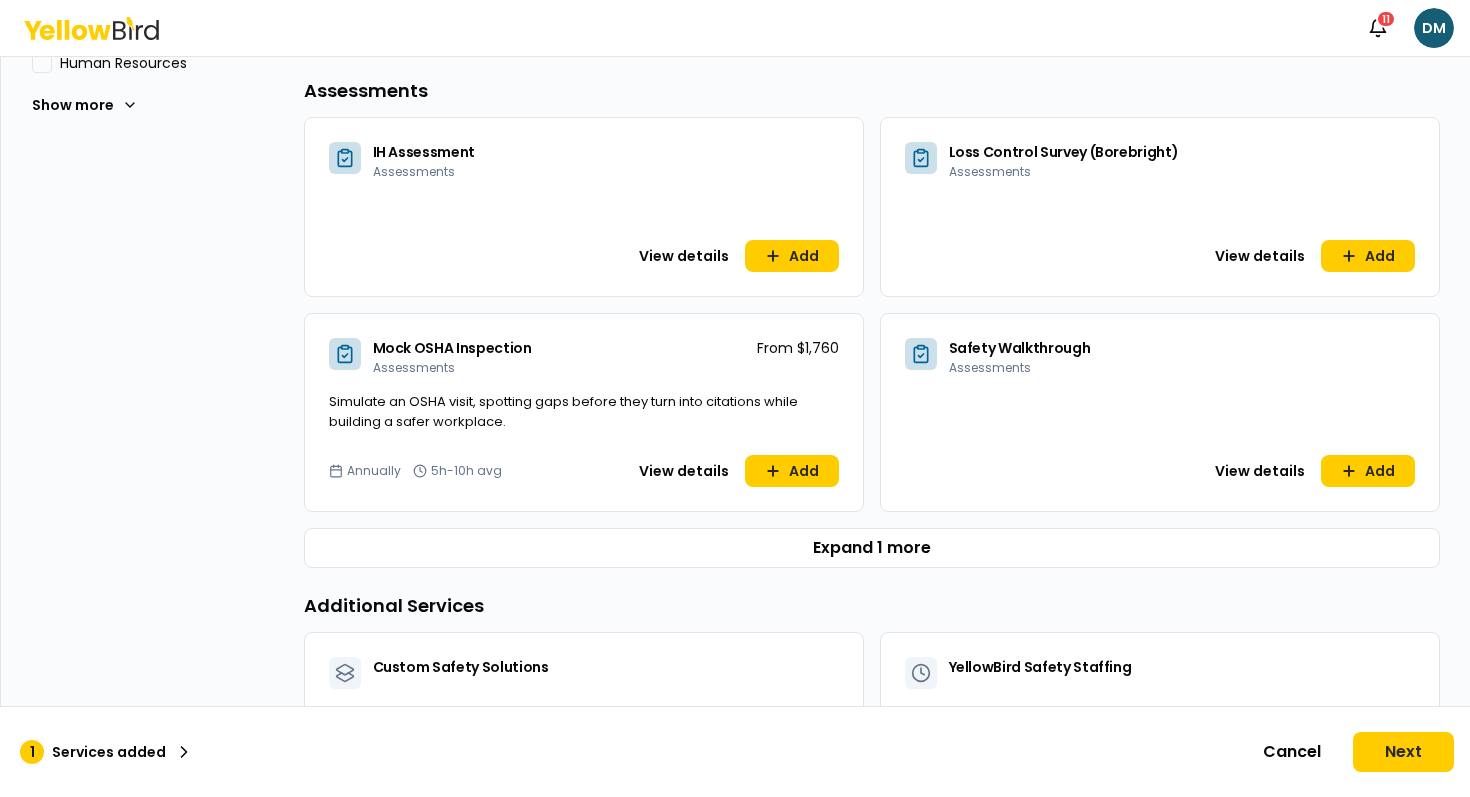 scroll, scrollTop: 1106, scrollLeft: 0, axis: vertical 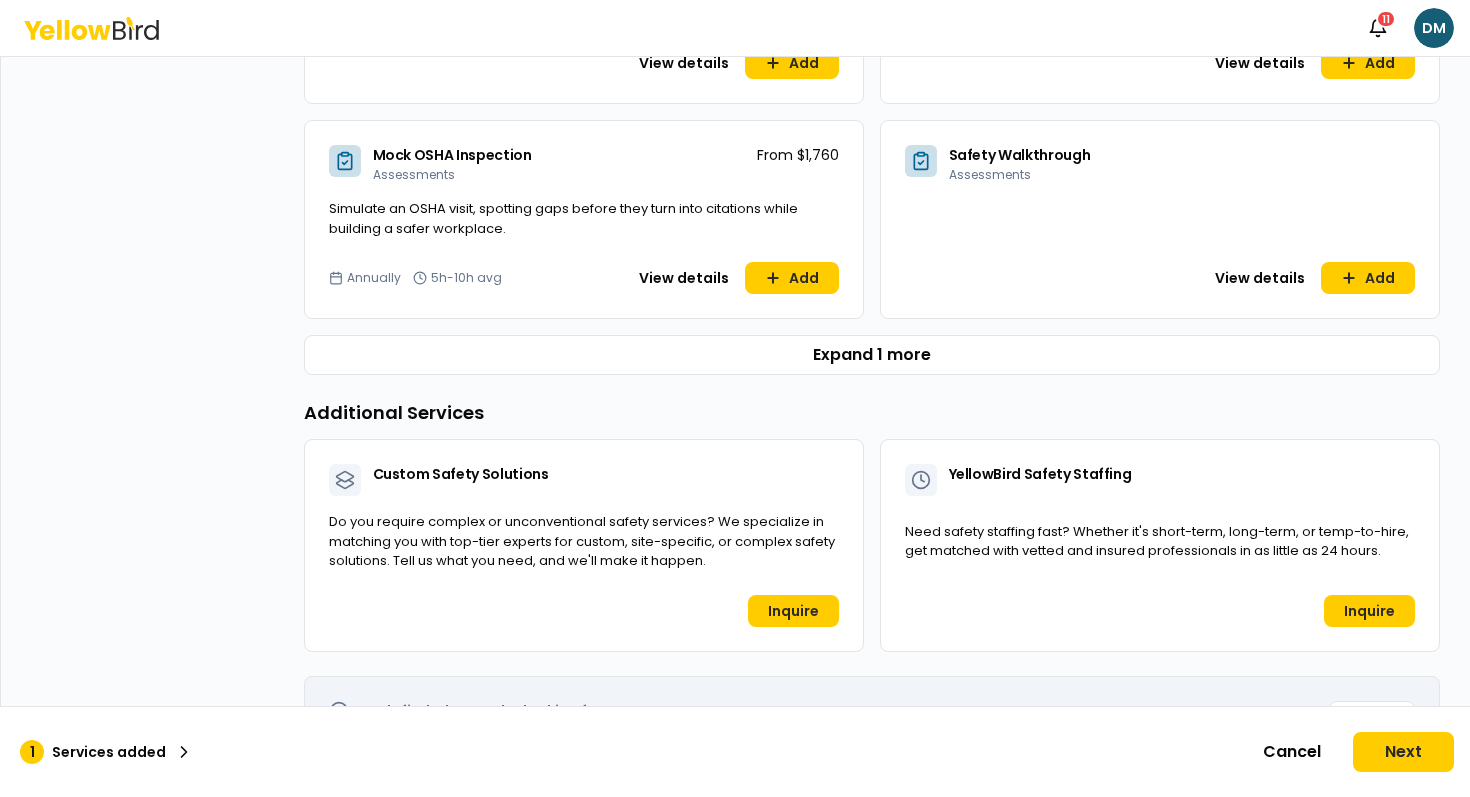 click on "[TRAINING_NAME] [TRAINING_TYPE] [TRAINING_TYPE] [TRAINING_NAME] [TRAINING_TYPE] [TRAINING_NAME] [TRAINING_TYPE] [PRICE] [FREQUENCY] [DURATION] [DURATION] [DURATION] [TRAINING_NAME] [TRAINING_TYPE]" at bounding box center [872, 149] 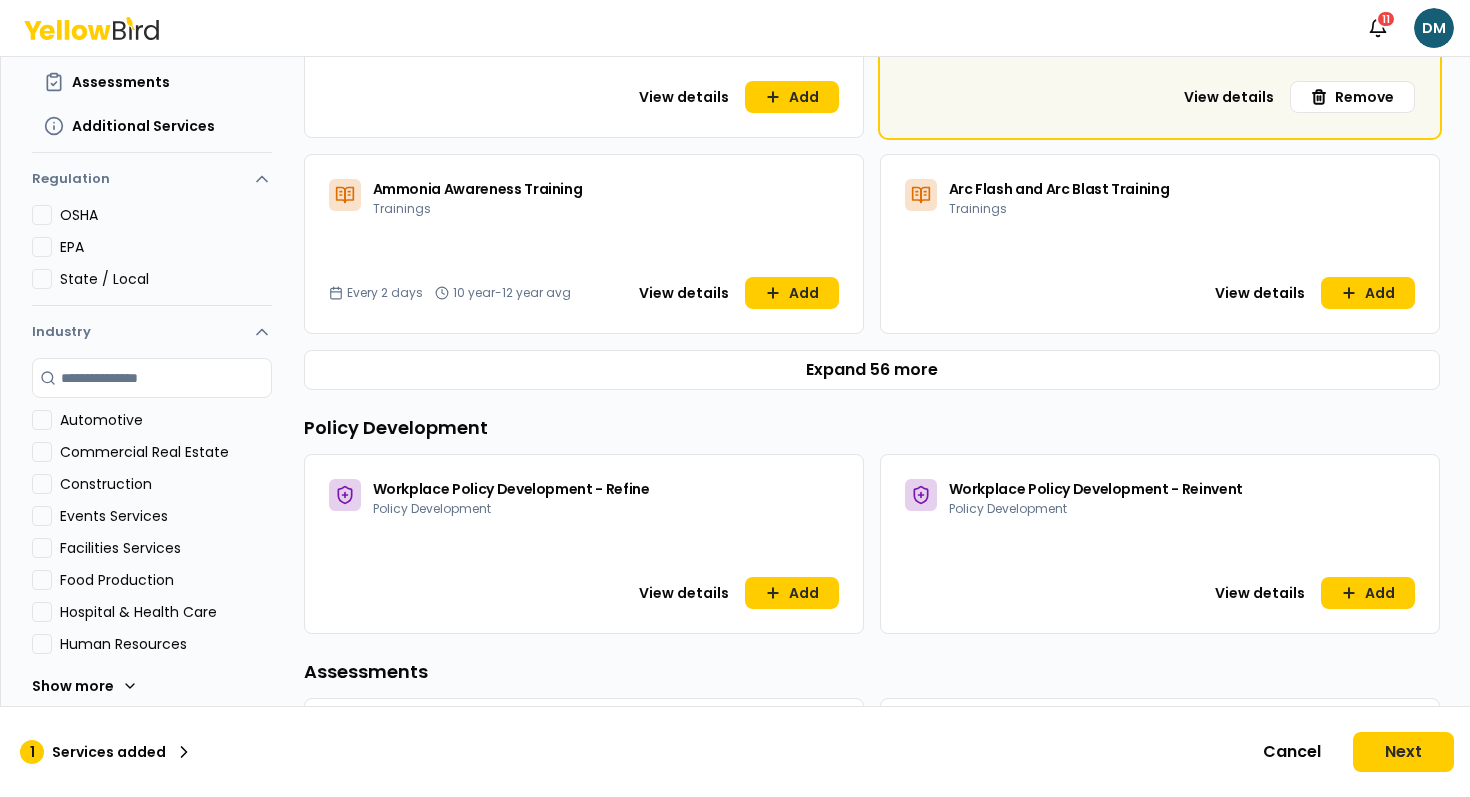 scroll, scrollTop: 0, scrollLeft: 0, axis: both 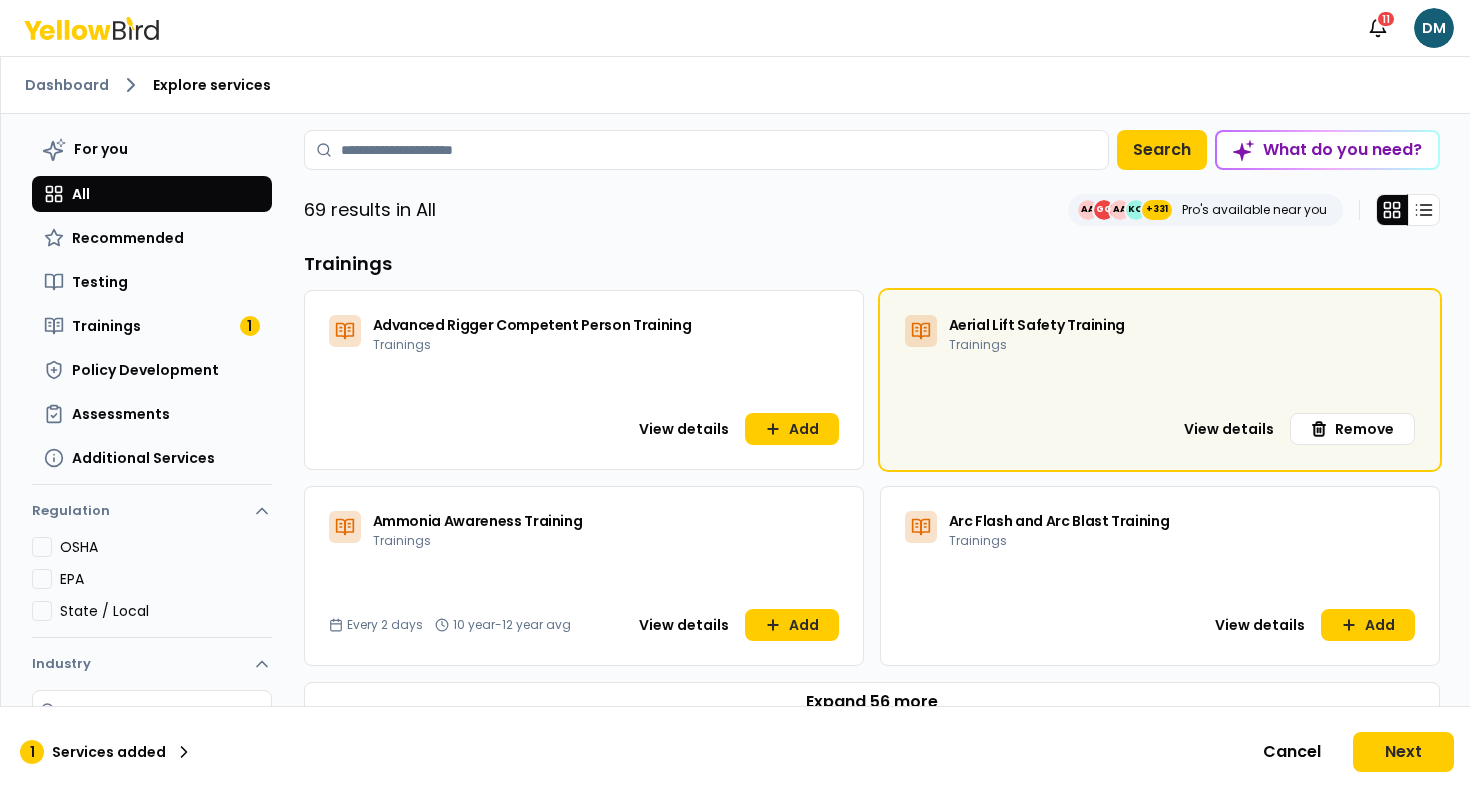 click on "For you All Recommended Testing Trainings 1 Policy Development Assessments Additional Services Search What do you need? What do you need? 69 results in All AA GG AA KO +331 Pro's available near you Trainings Advanced Rigger Competent Person Training Trainings View details Add Aerial Lift Safety Training Trainings View details Remove Ammonia Awareness Training Trainings Every 2 days 10 year-12 year   avg View details Add Arc Flash and Arc Blast Training Trainings View details Add Expand 56 more Policy Development Workplace Policy Development - Refine Policy Development View details Add Workplace Policy Development - Reinvent Policy Development View details Add Assessments IH Assessment Assessments View details Add Loss Control Survey (Borebright) Assessments View details Add Mock OSHA Inspection Assessments From   $1,760 Simulate an OSHA visit, spotting gaps before they turn into citations while building a safer workplace. Annually 5h-10h   avg View details Add Safety Walkthrough Assessments View details Add" at bounding box center (872, 1016) 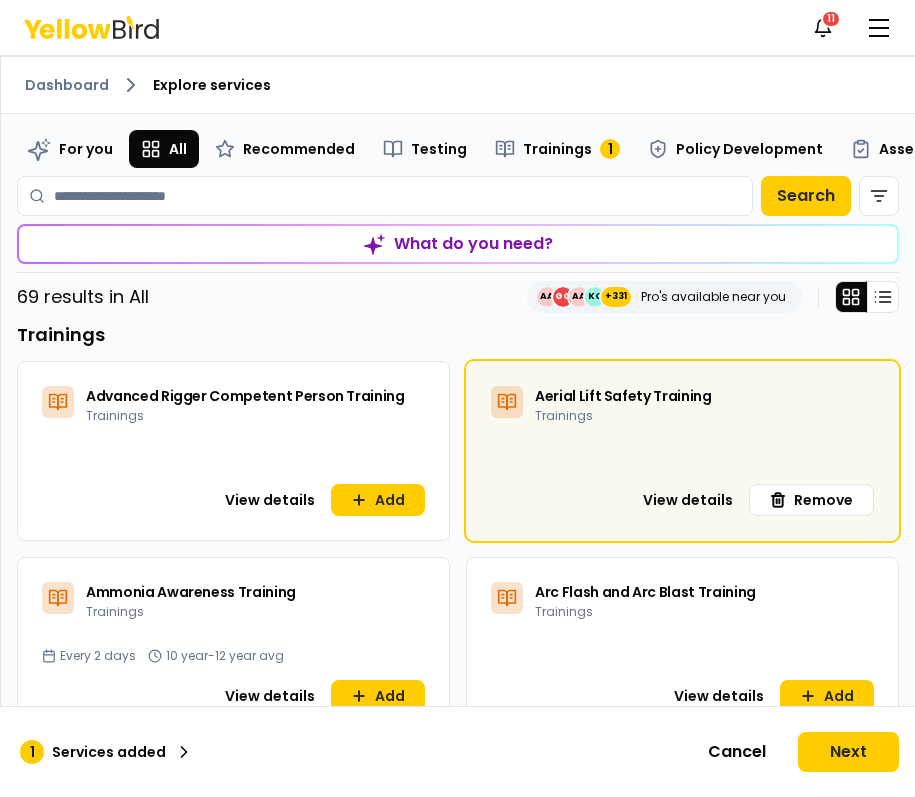click on "Dashboard Explore services" at bounding box center (458, 85) 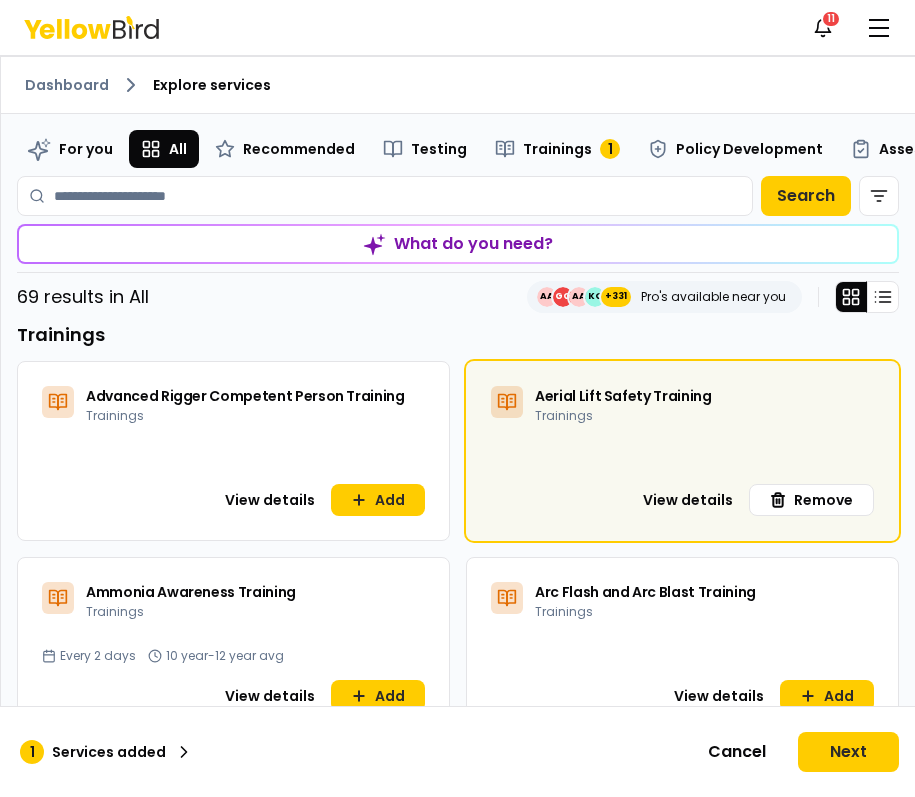 click on "What do you need?" at bounding box center [458, 244] 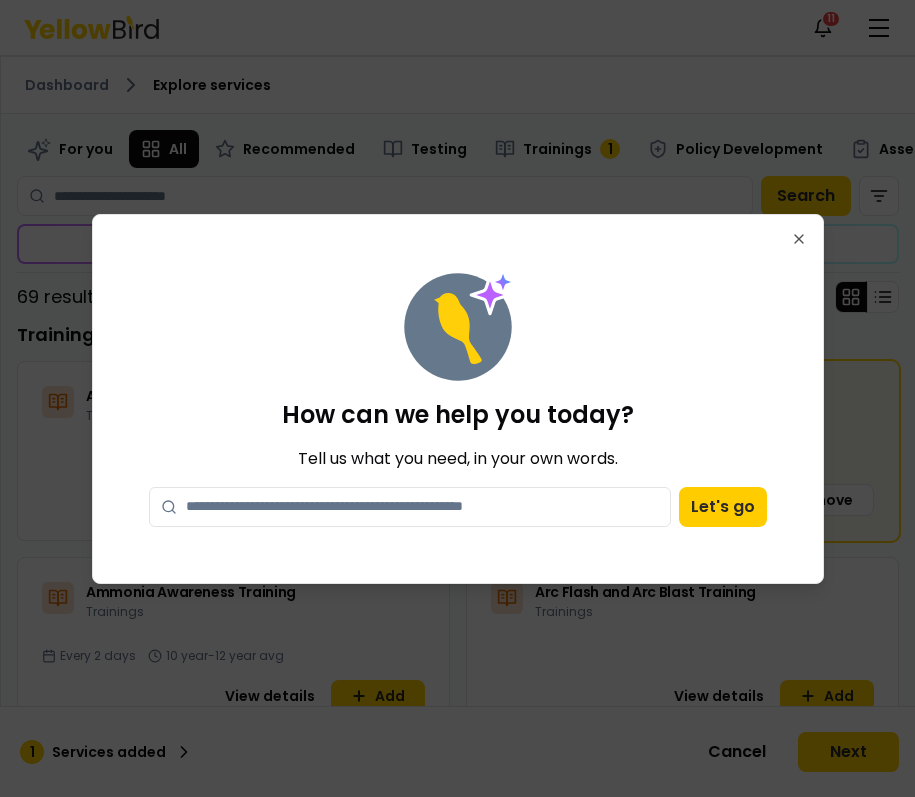 click on "How can we help you today? Tell us what you need, in your own words. Let's go Close" at bounding box center [458, 399] 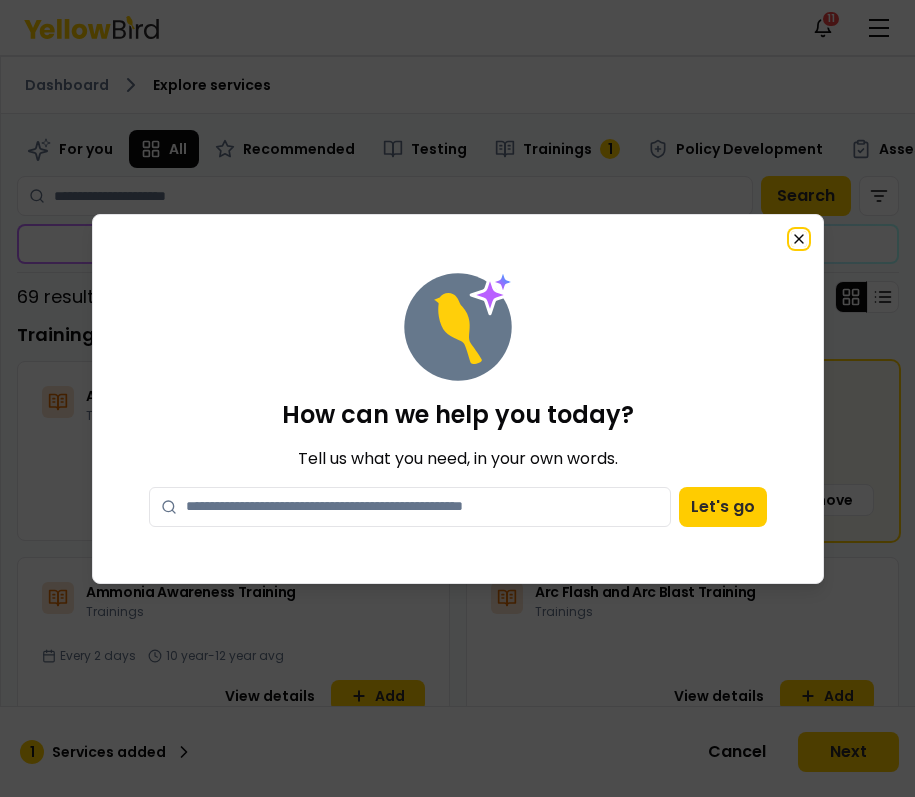 click 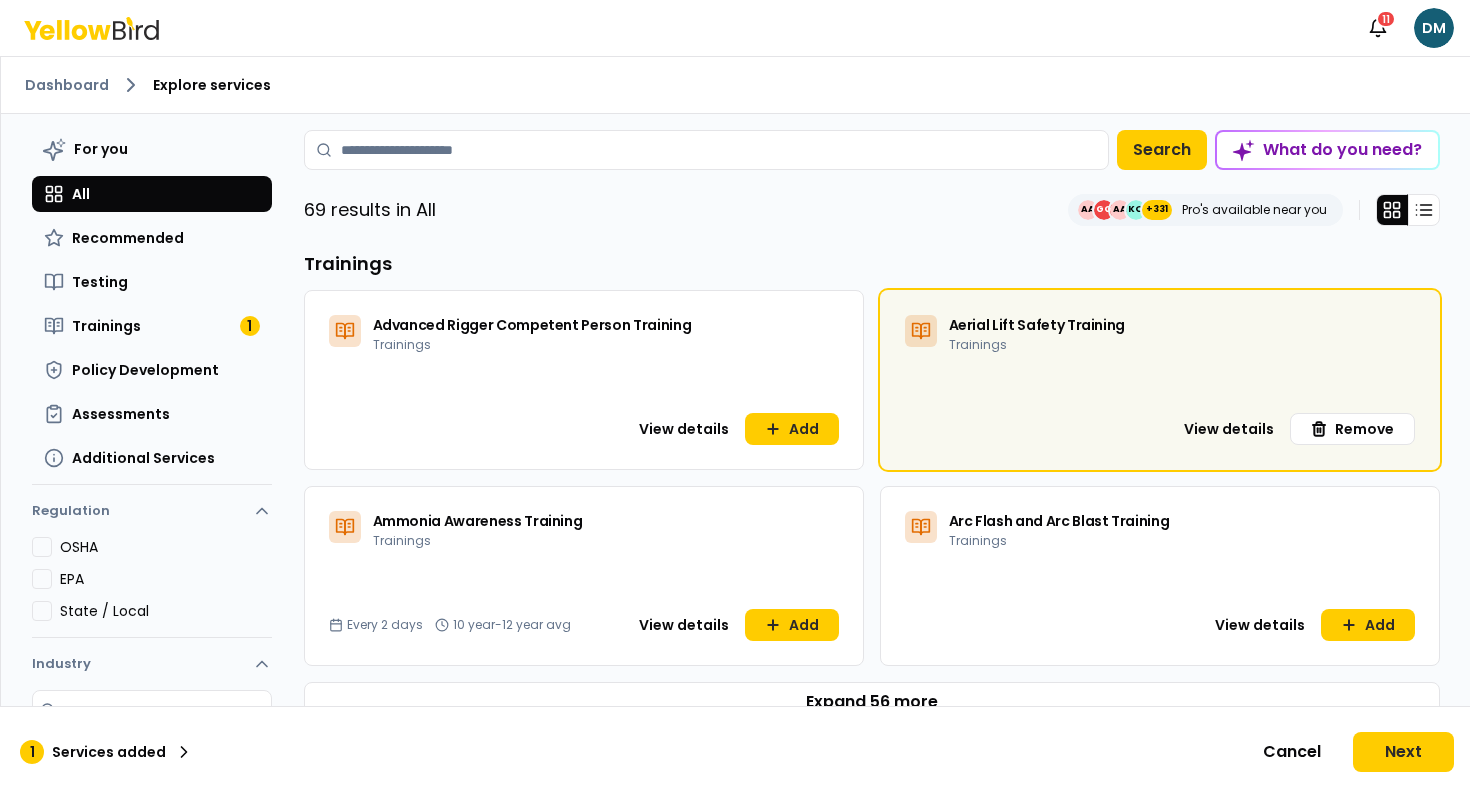 click on "What do you need?" at bounding box center (1327, 150) 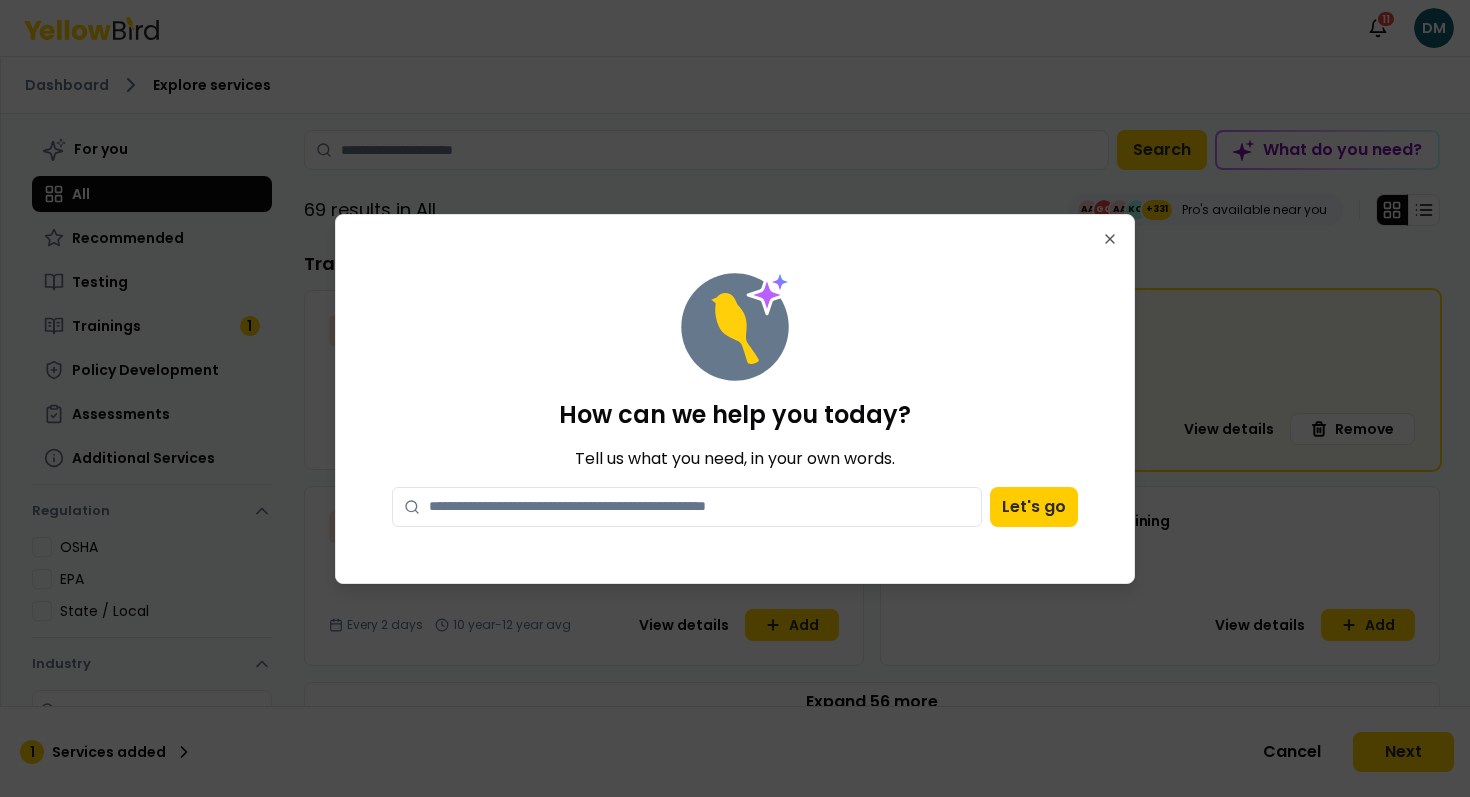 click on "How can we help you today? Tell us what you need, in your own words. Let's go" at bounding box center [735, 399] 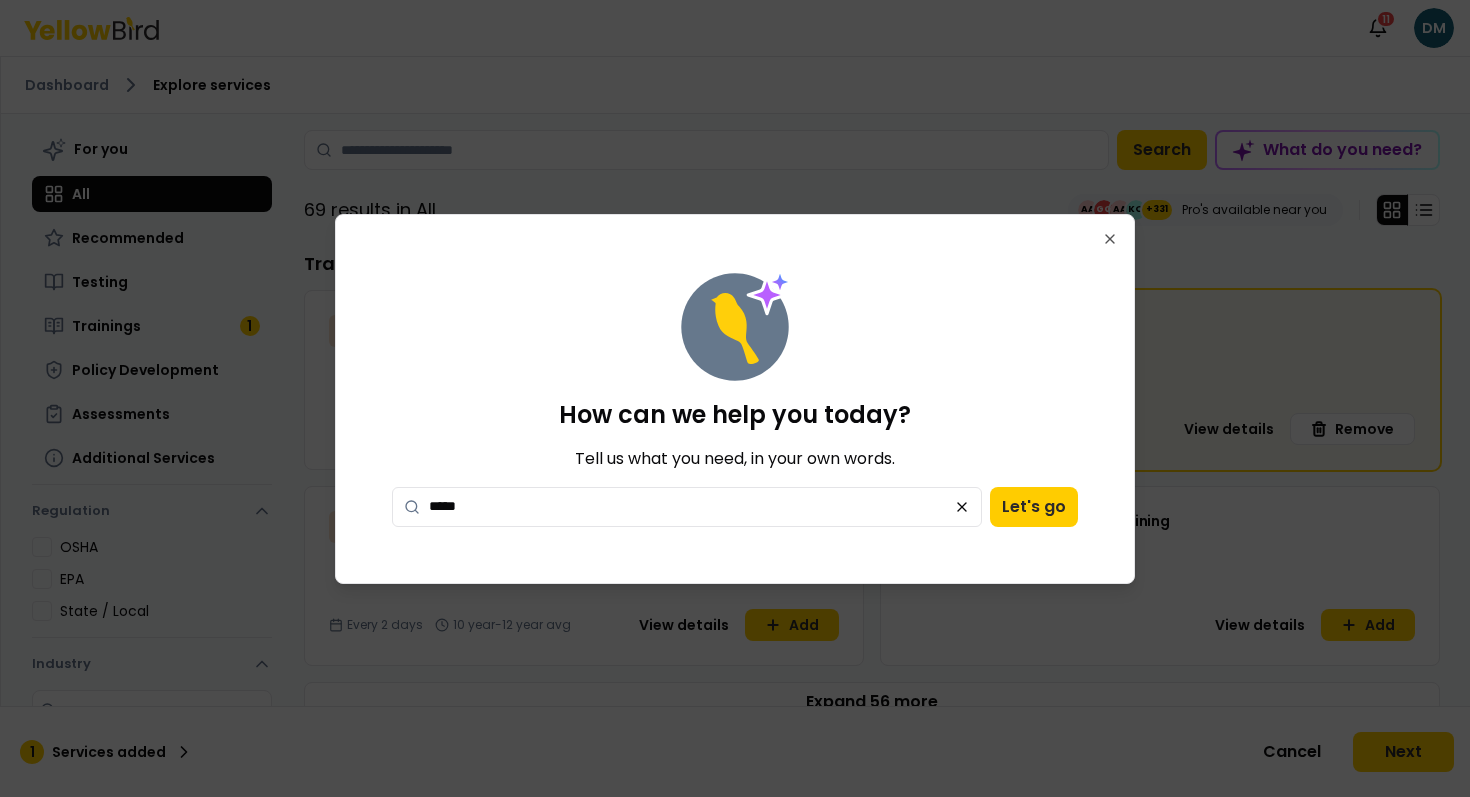 type on "******" 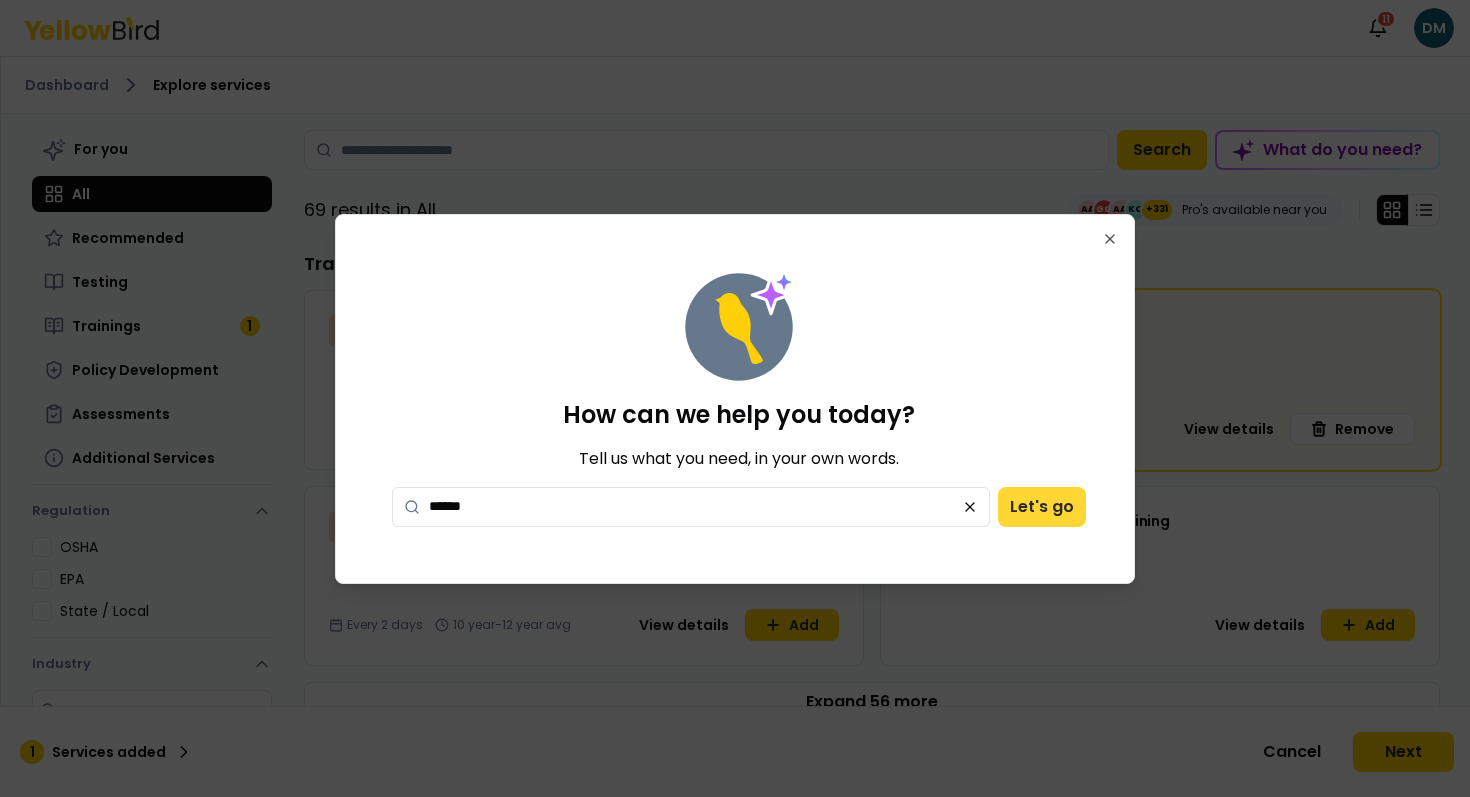 click on "Let's go" at bounding box center [1042, 507] 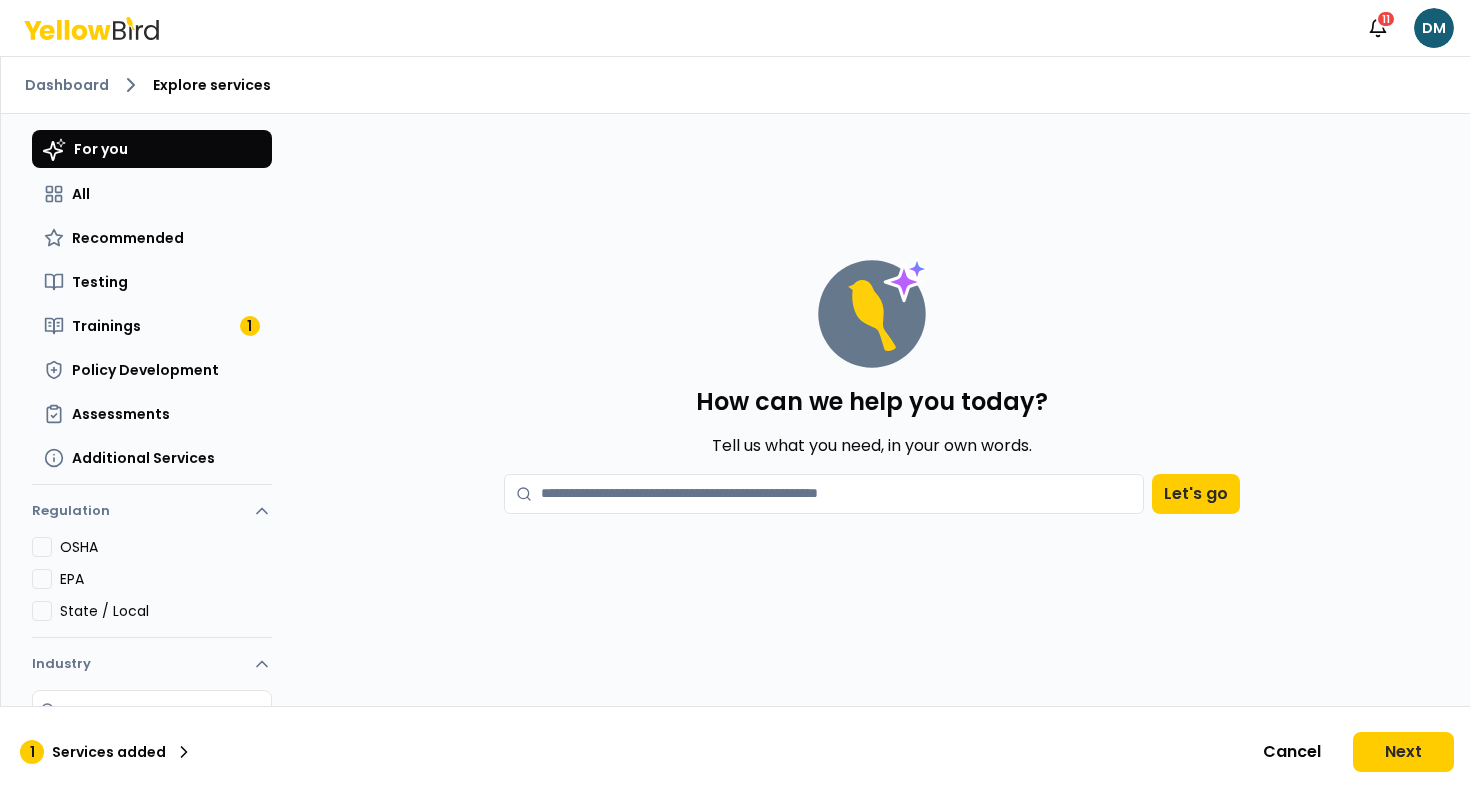 click on "How can we help you today? Tell us what you need, in your own words. Let's go" at bounding box center (872, 386) 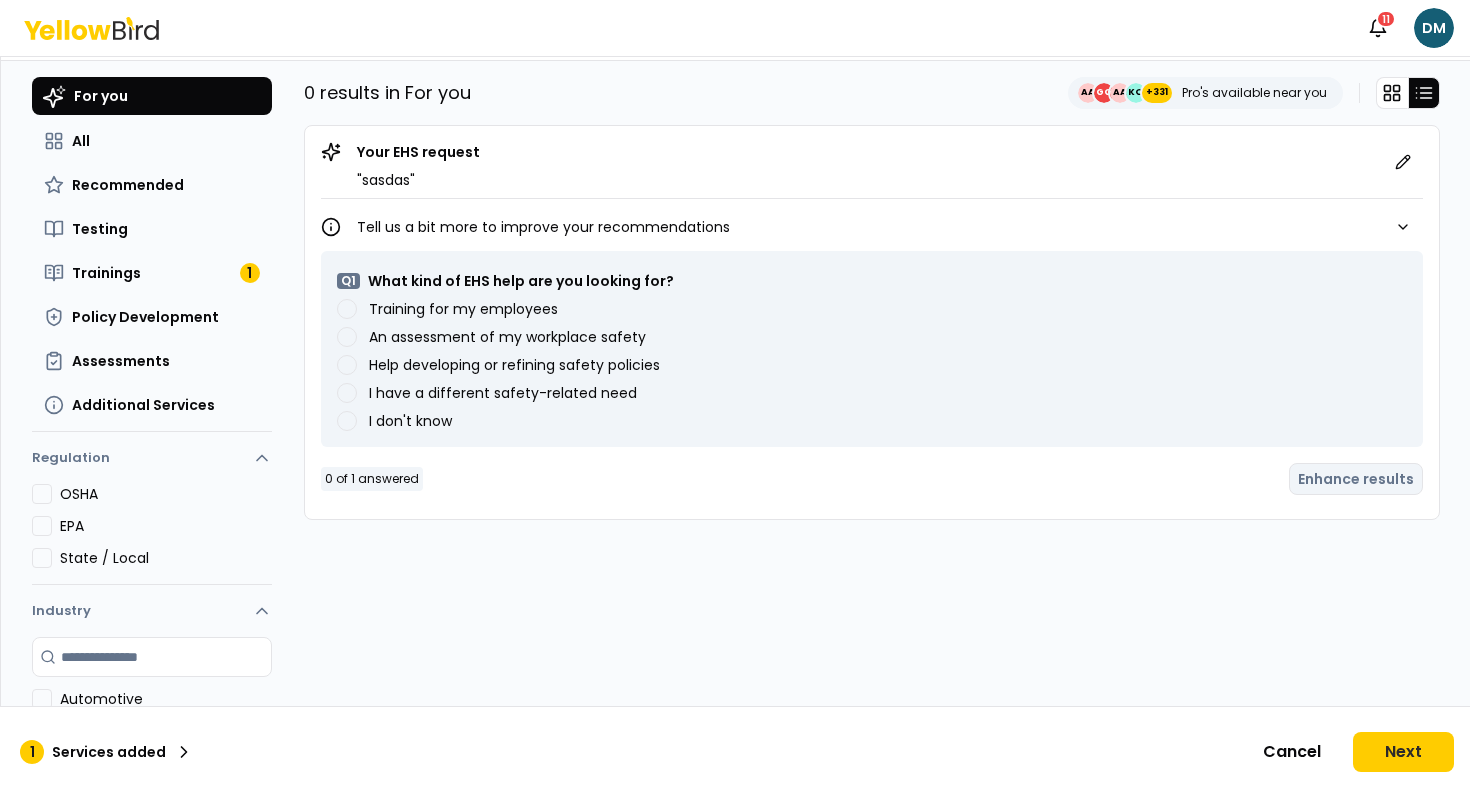 scroll, scrollTop: 0, scrollLeft: 0, axis: both 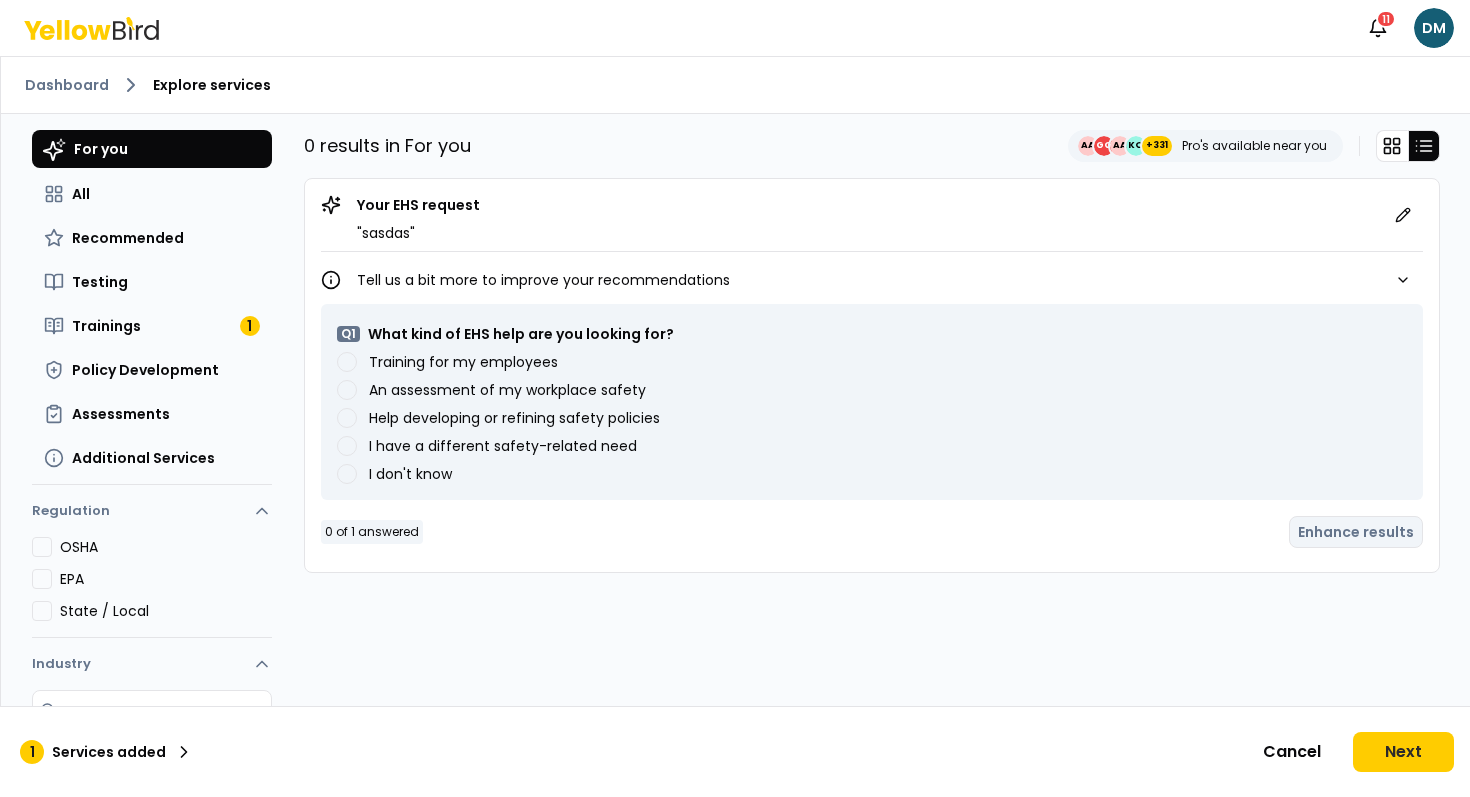 click on "Training for my employees" at bounding box center (463, 362) 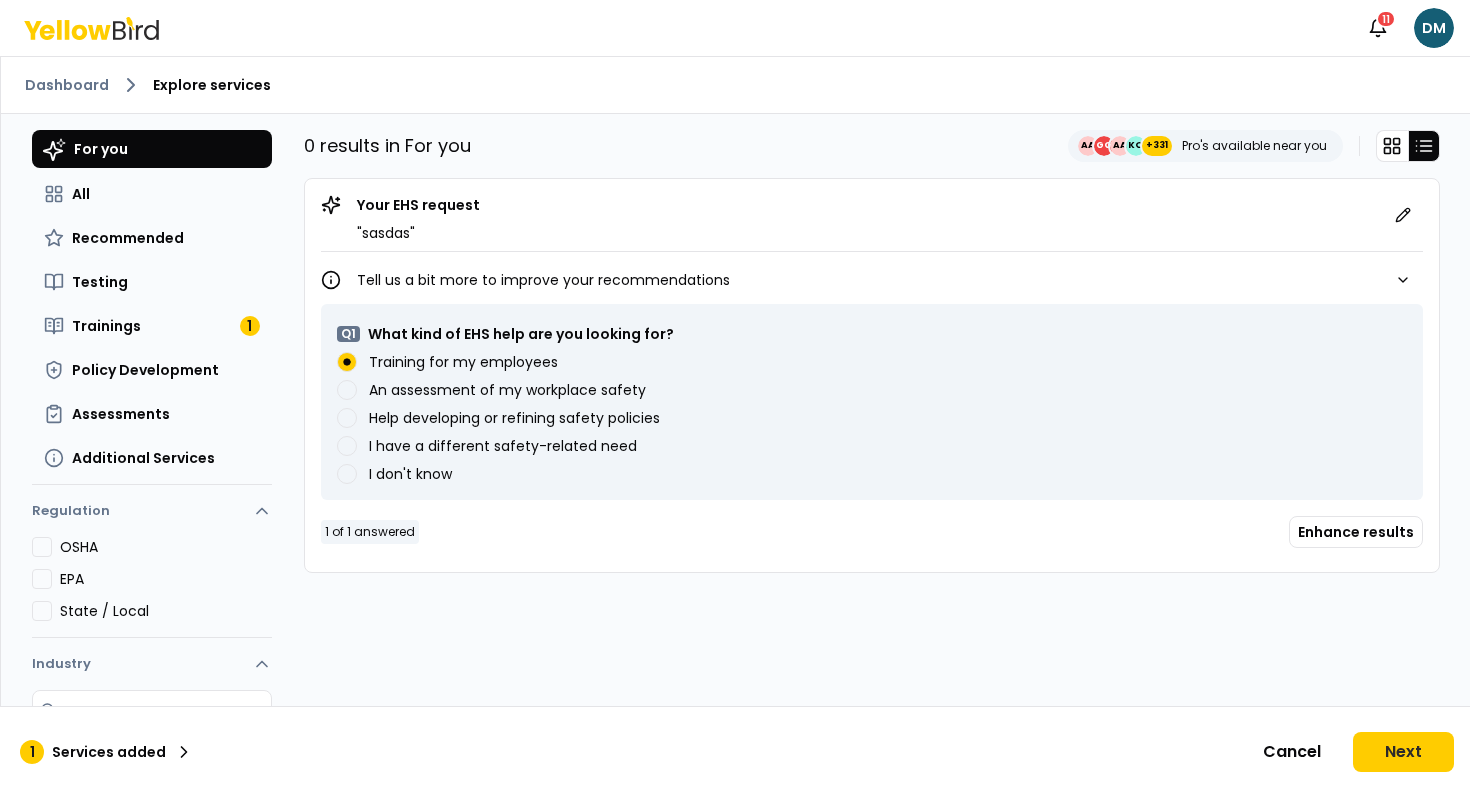 drag, startPoint x: 436, startPoint y: 370, endPoint x: 485, endPoint y: 436, distance: 82.20097 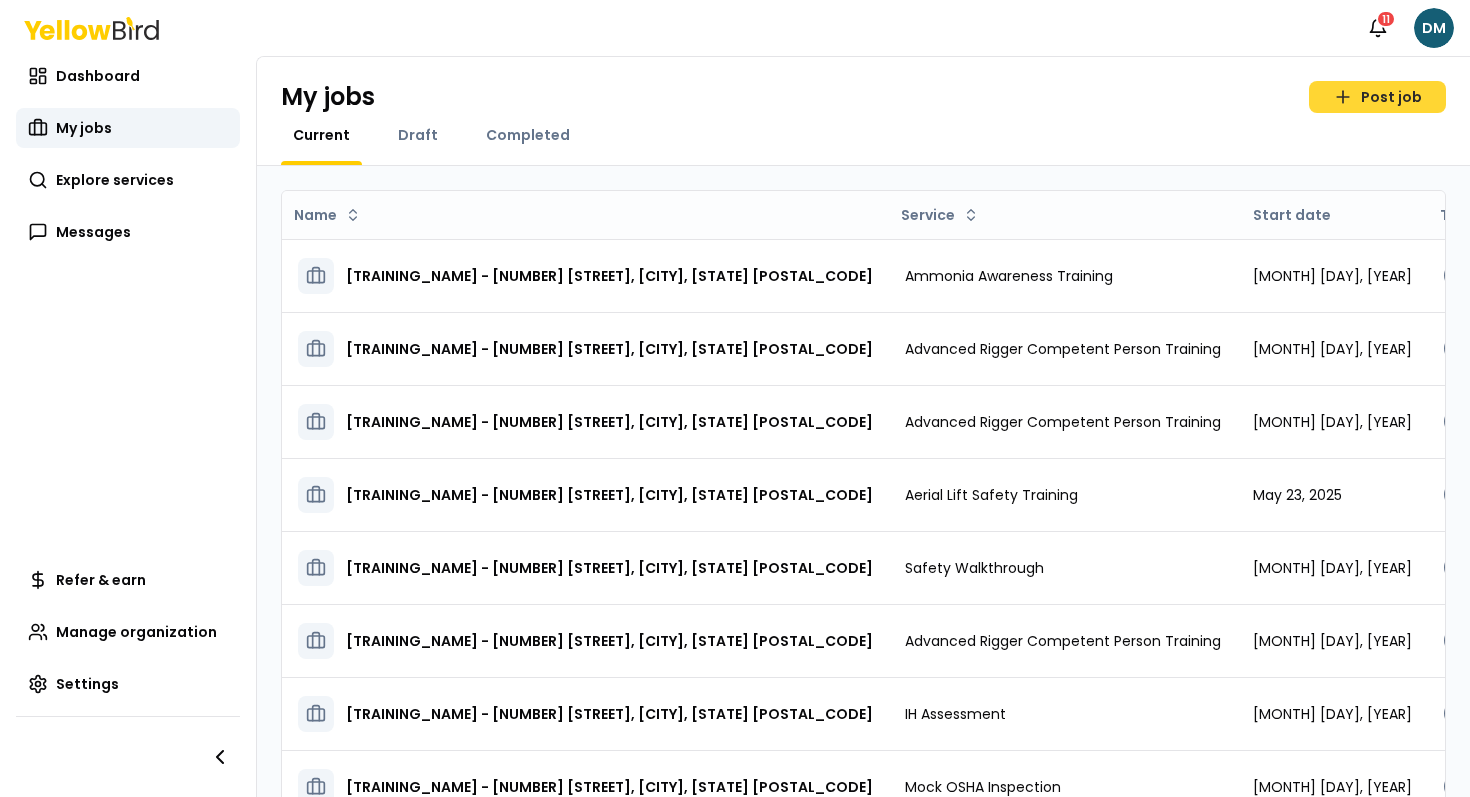 click on "Post job" at bounding box center [1377, 97] 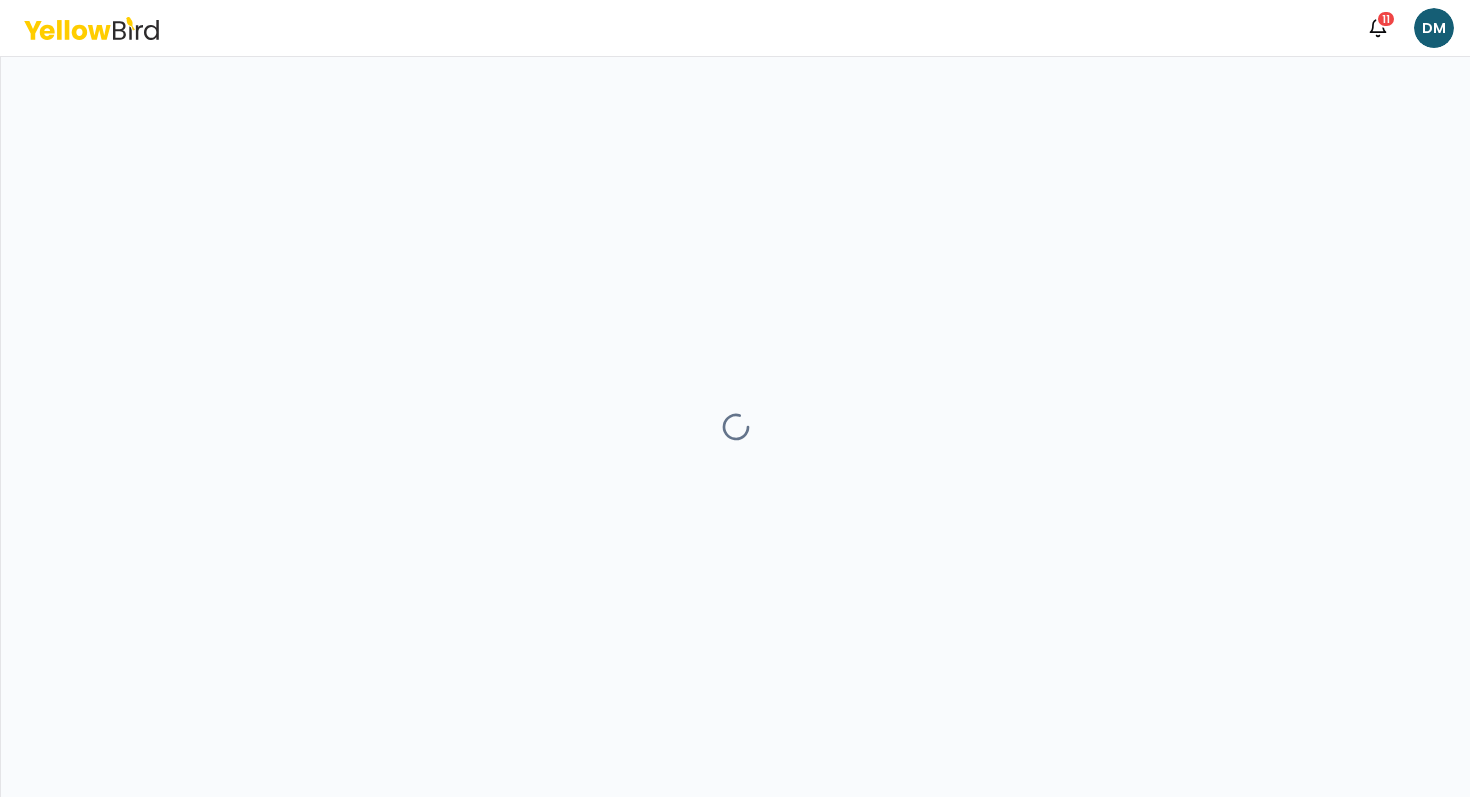 click at bounding box center (735, 427) 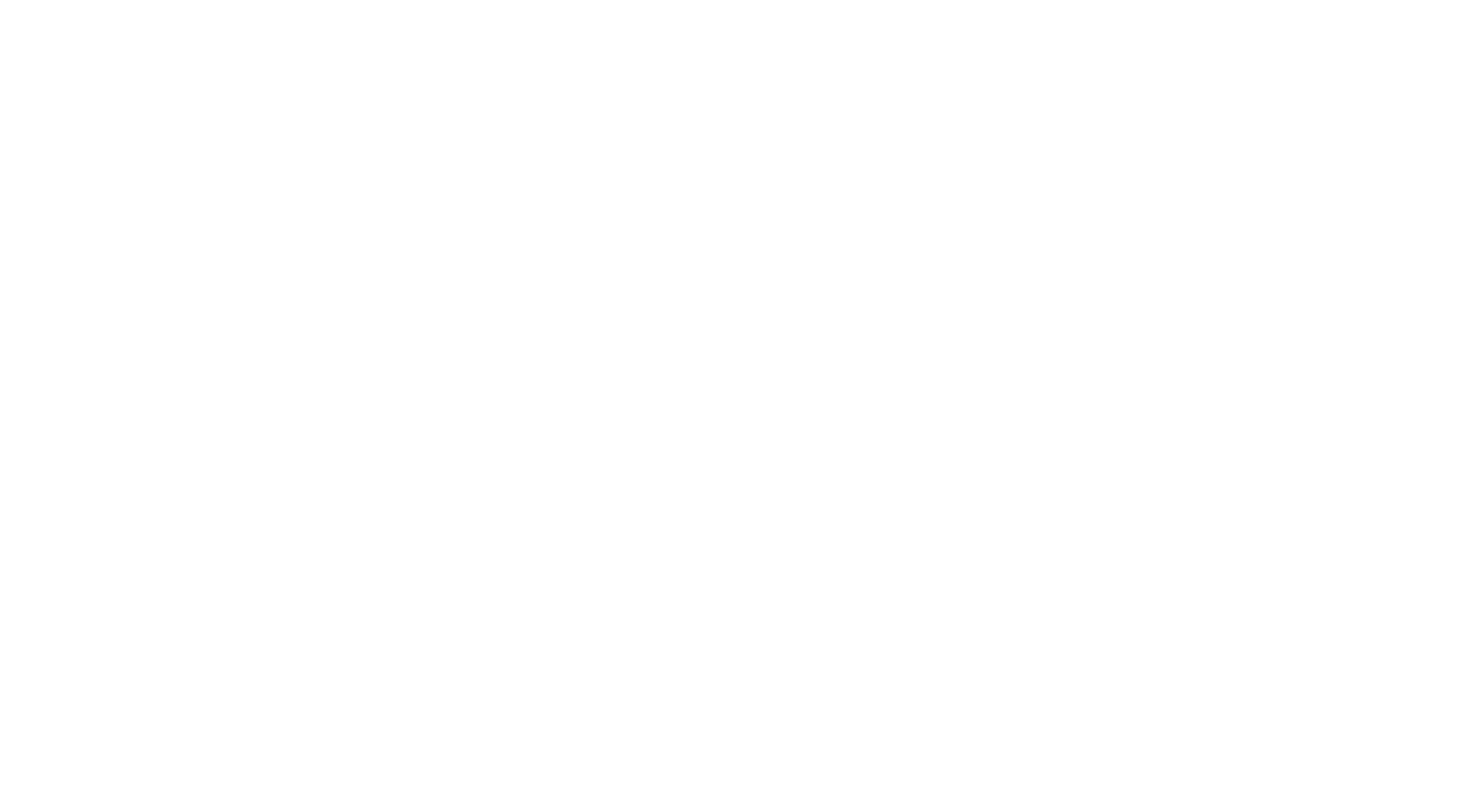 scroll, scrollTop: 0, scrollLeft: 0, axis: both 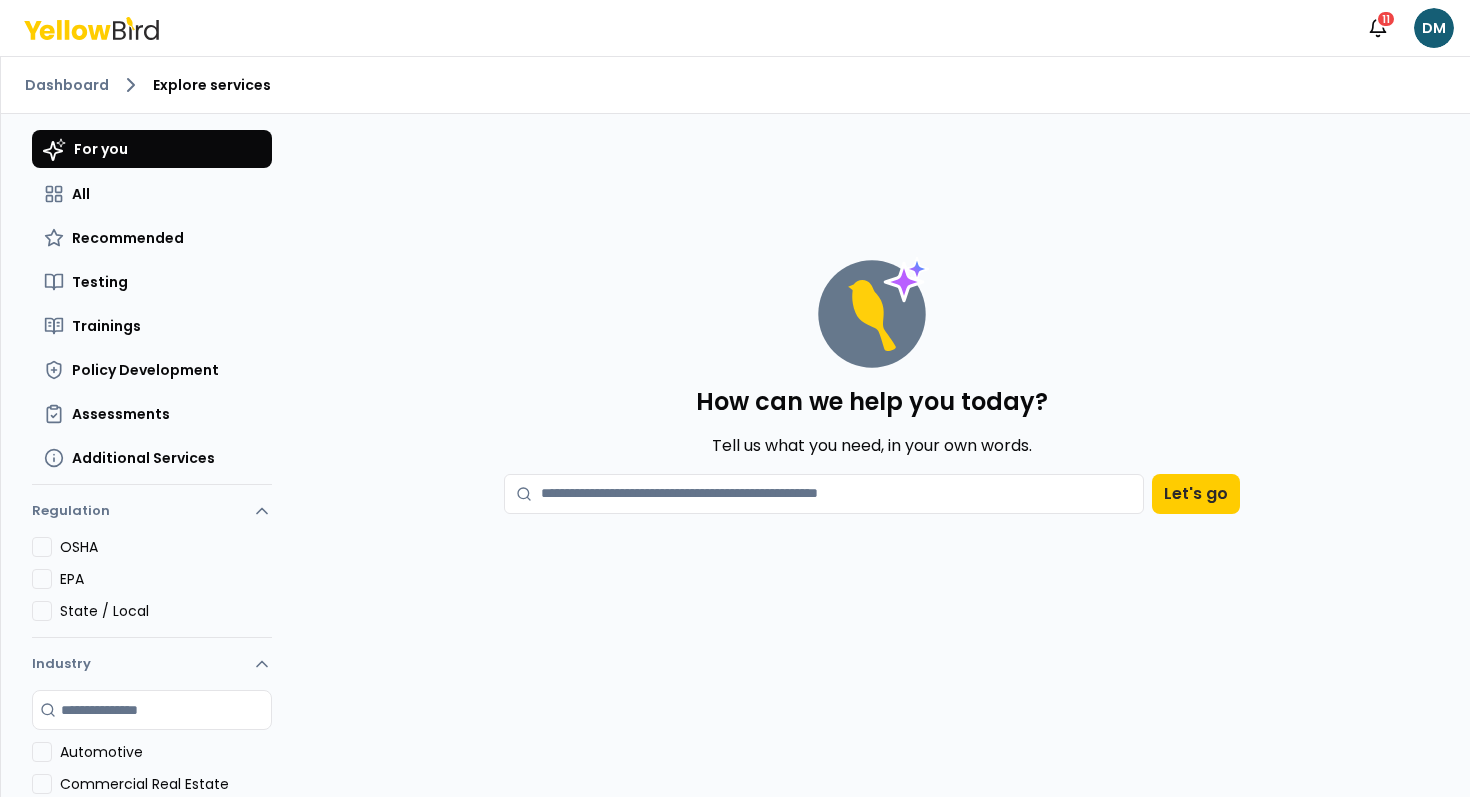 click on "How can we help you today? Tell us what you need, in your own words. Let's go" at bounding box center [872, 386] 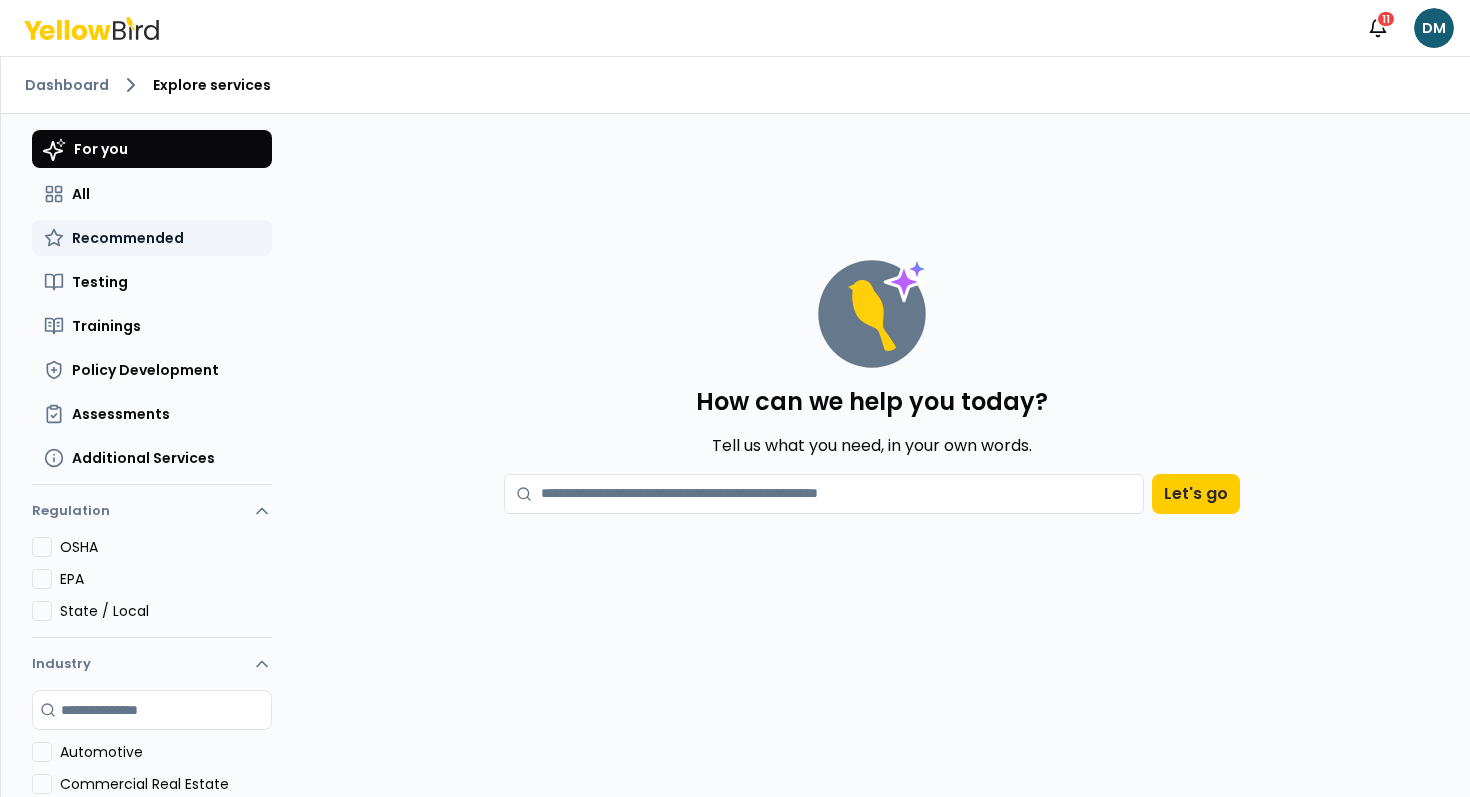 click on "Recommended" at bounding box center [152, 238] 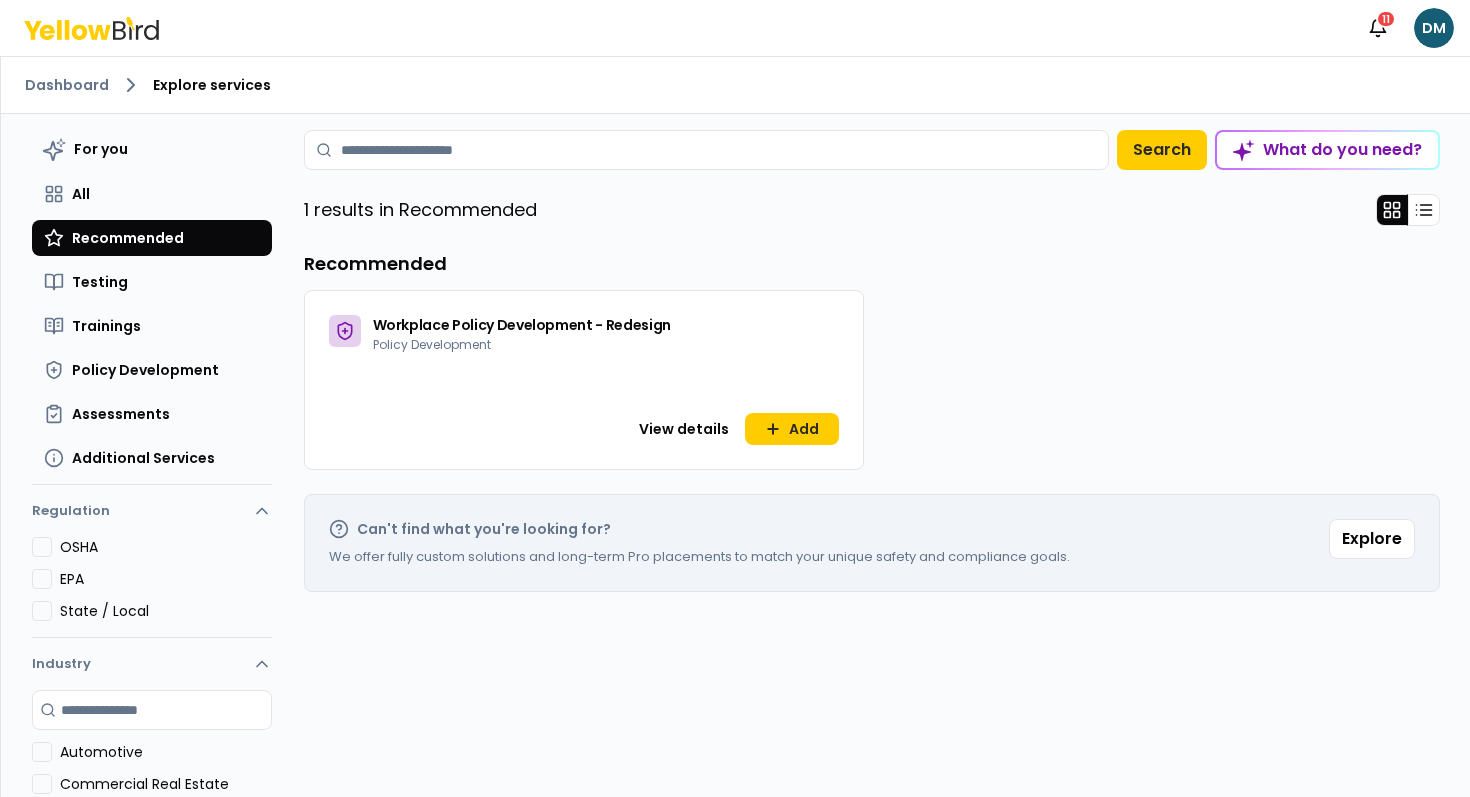 drag, startPoint x: 310, startPoint y: 315, endPoint x: 435, endPoint y: 352, distance: 130.36104 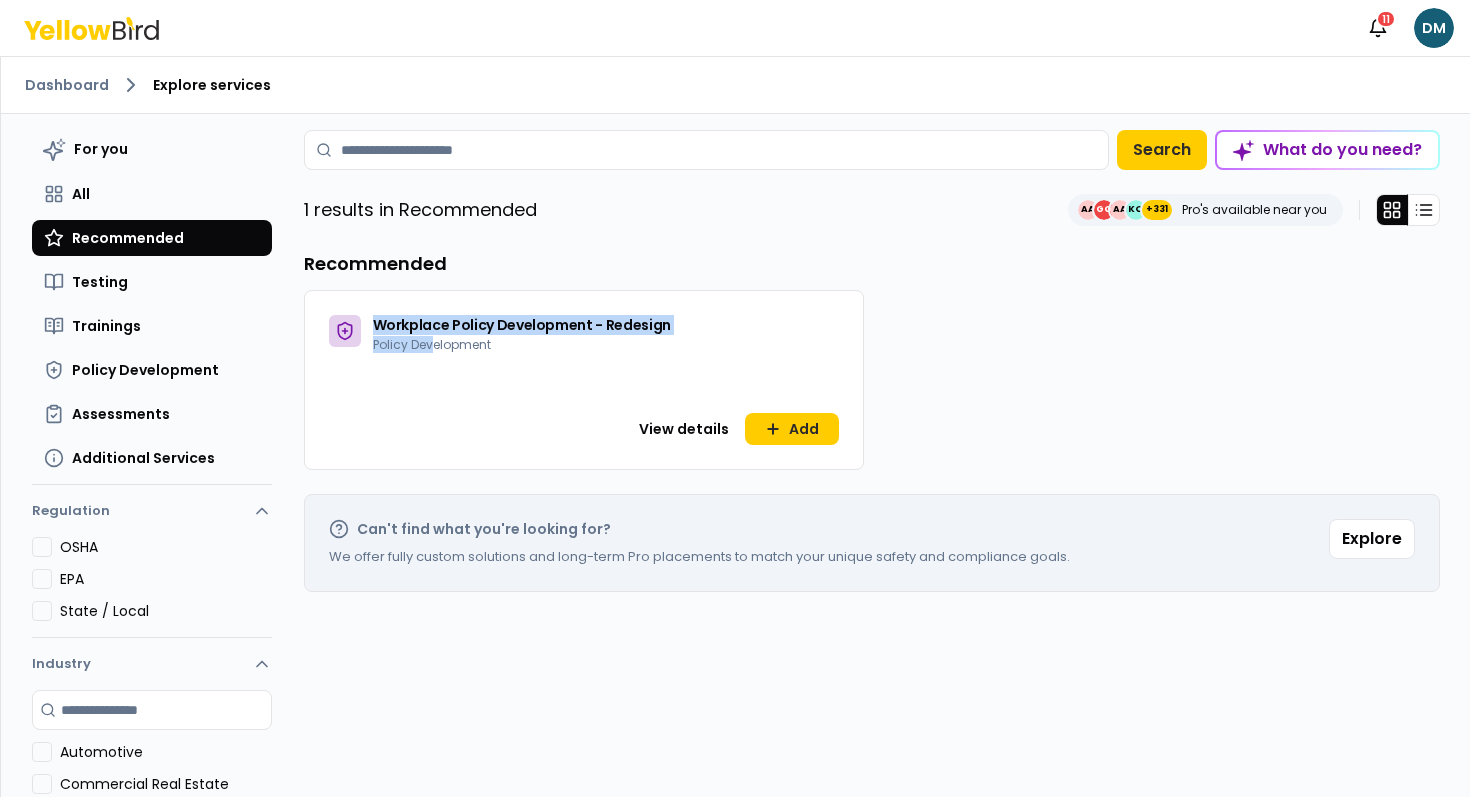 click on "Workplace Policy Development - Redesign Policy Development View details Add" at bounding box center [584, 380] 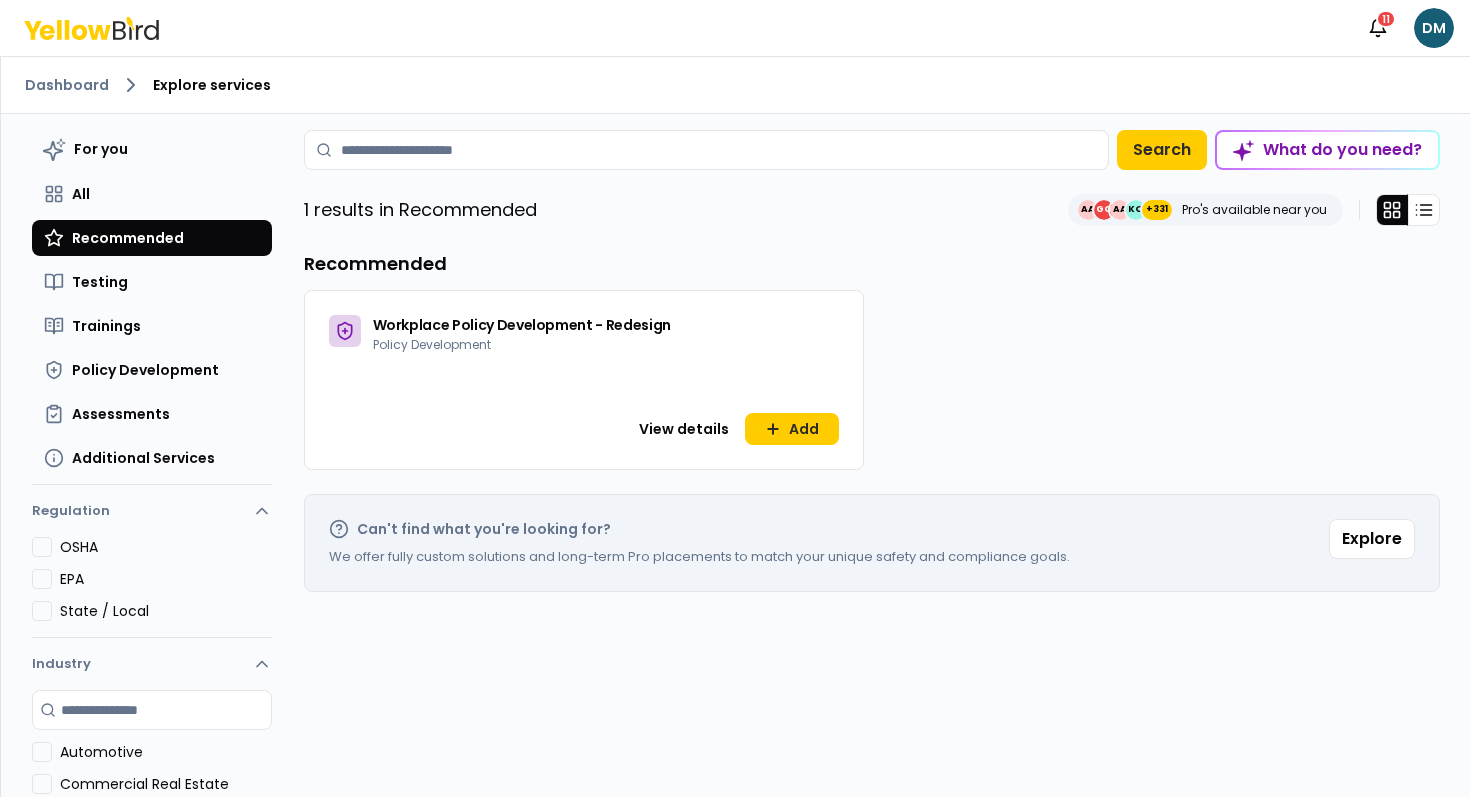 click on "Policy Development" at bounding box center [432, 344] 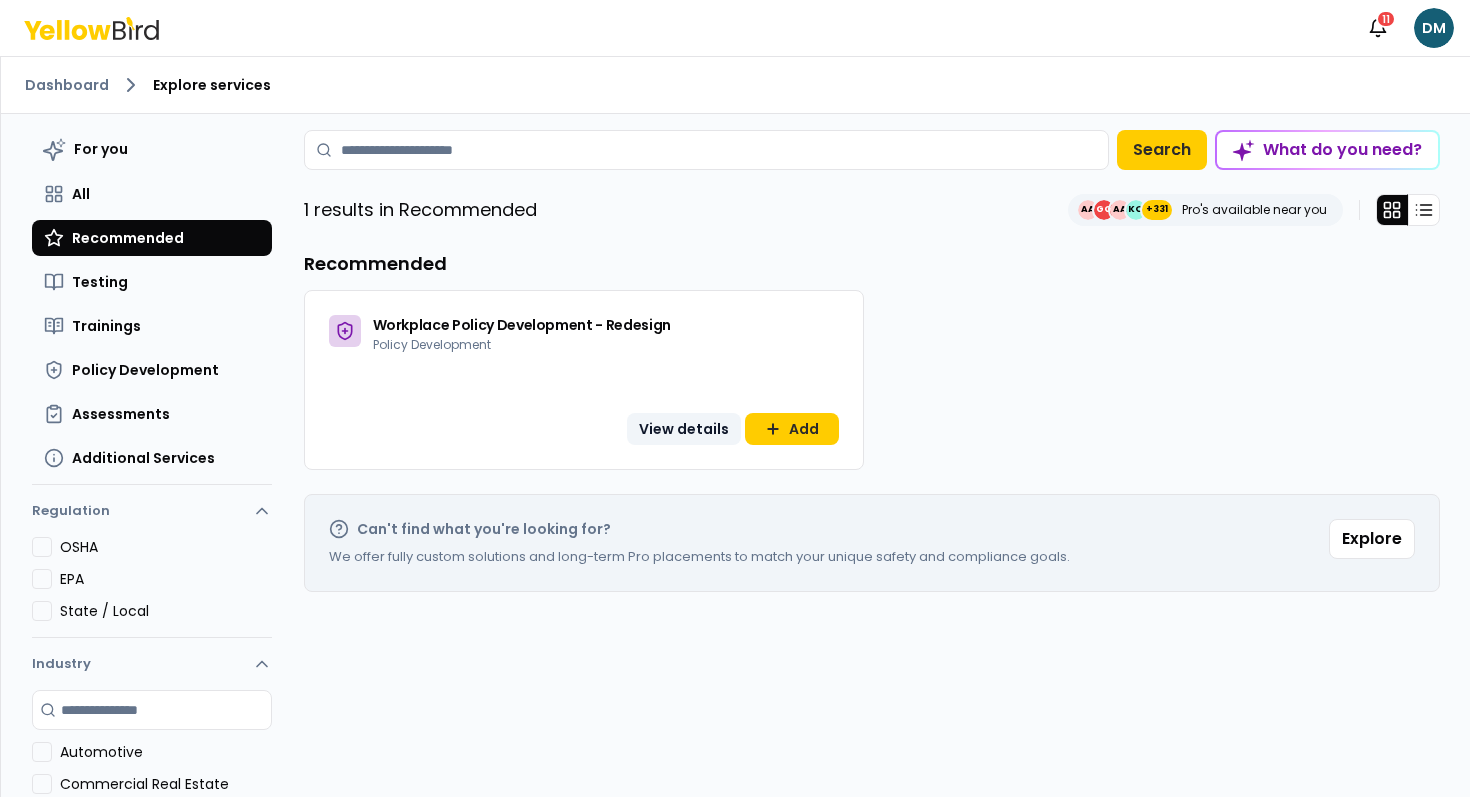 click on "View details" at bounding box center (684, 429) 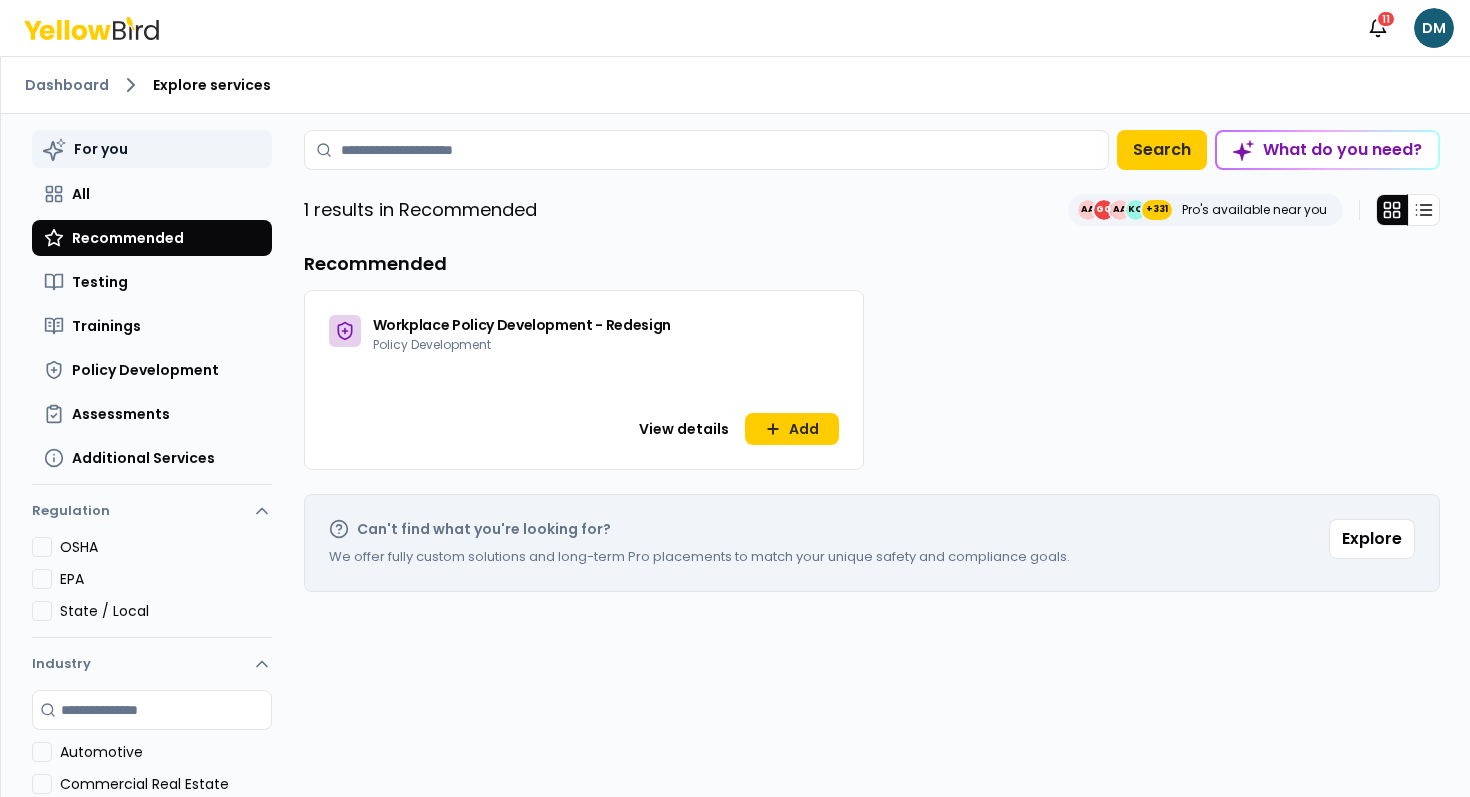 click on "For you" at bounding box center (152, 149) 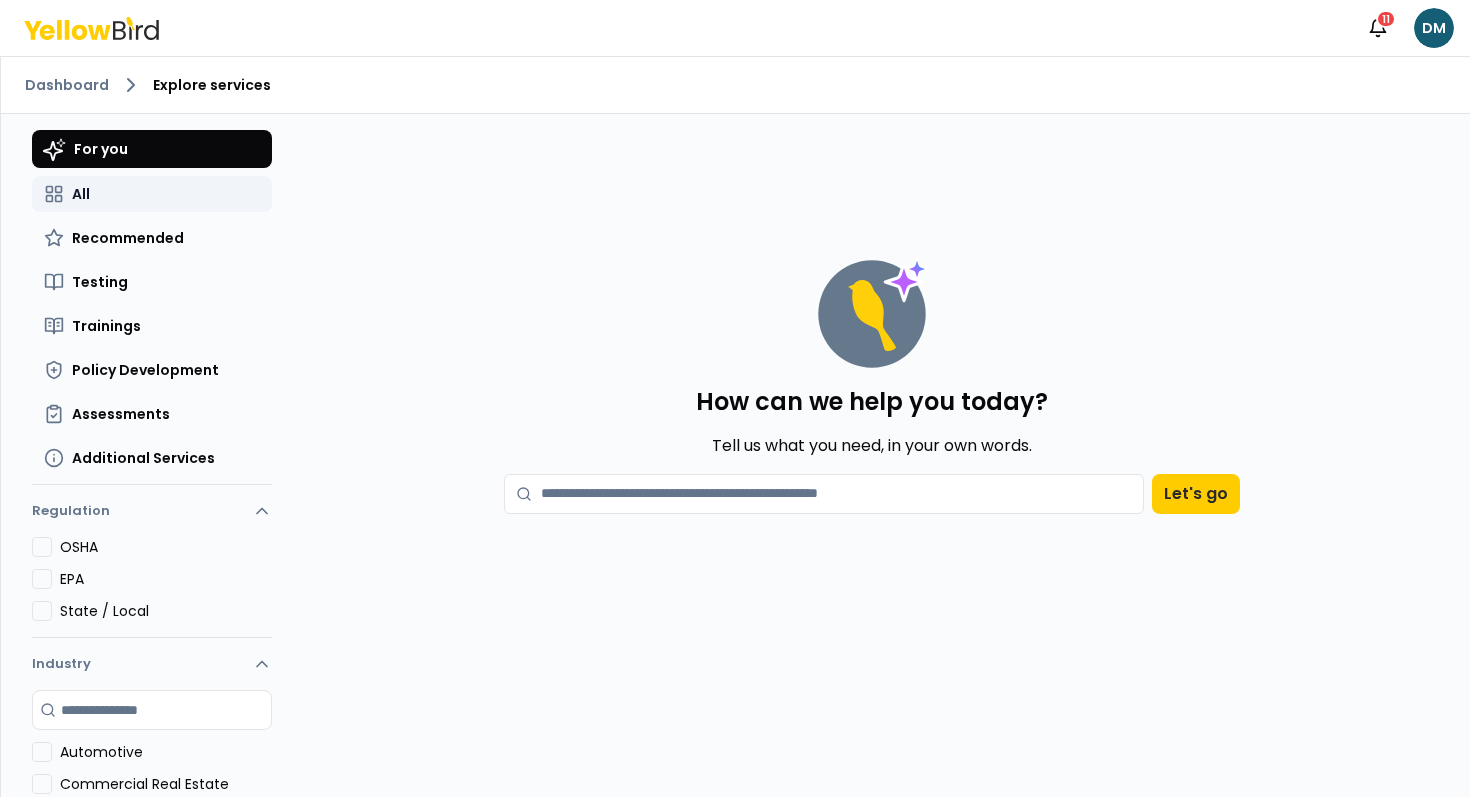 click on "All" at bounding box center [152, 194] 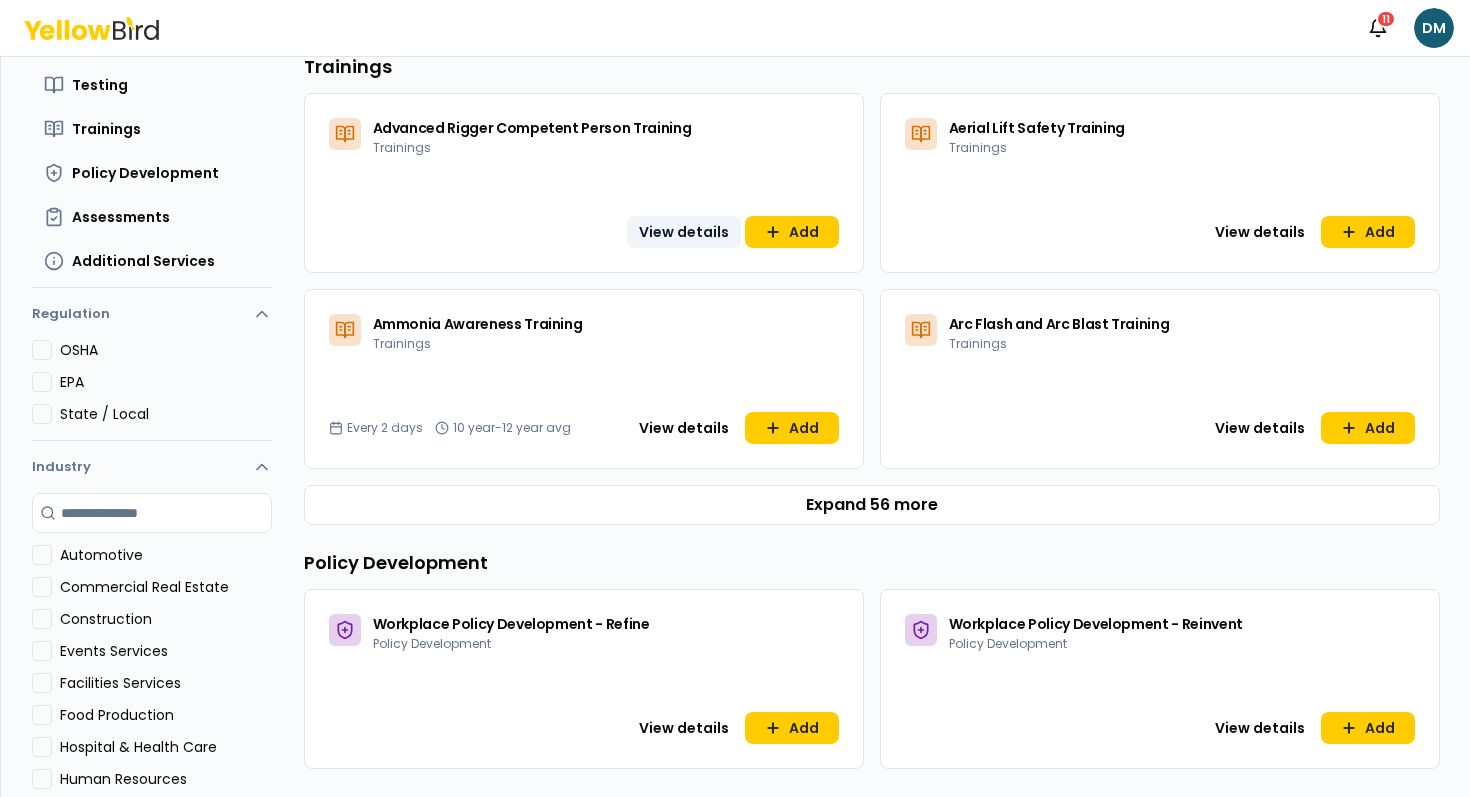scroll, scrollTop: 148, scrollLeft: 0, axis: vertical 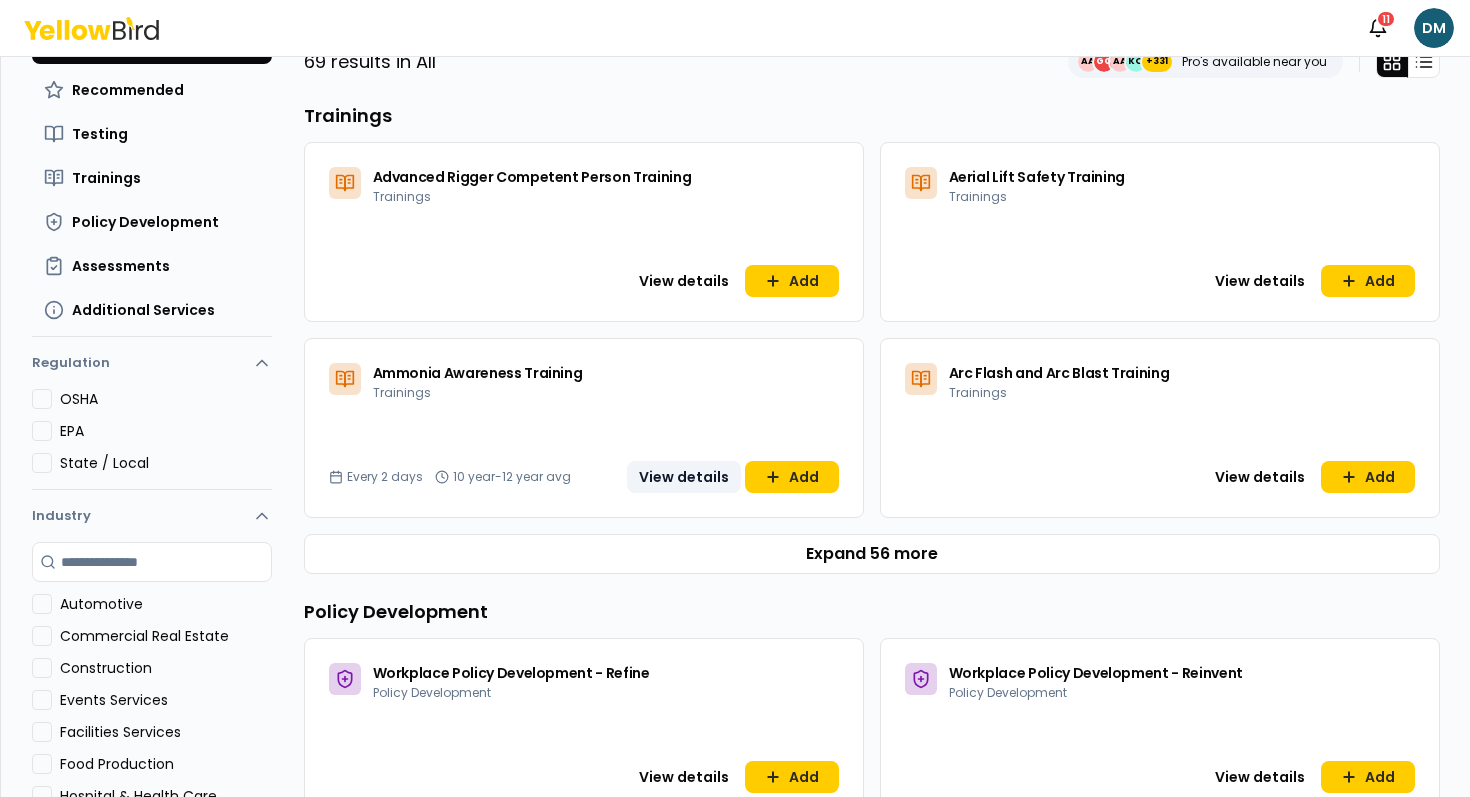click on "View details" at bounding box center [684, 477] 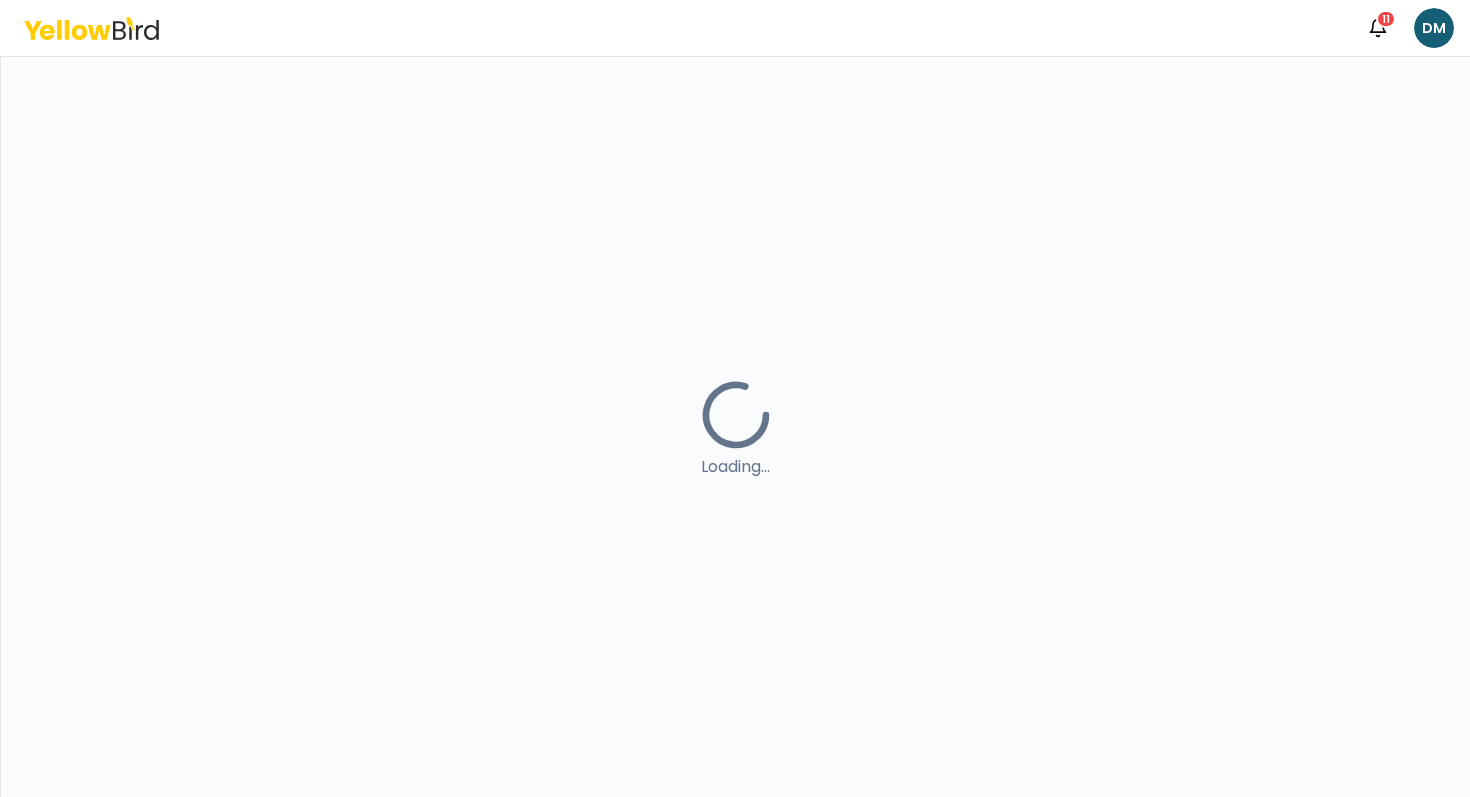 scroll, scrollTop: 0, scrollLeft: 0, axis: both 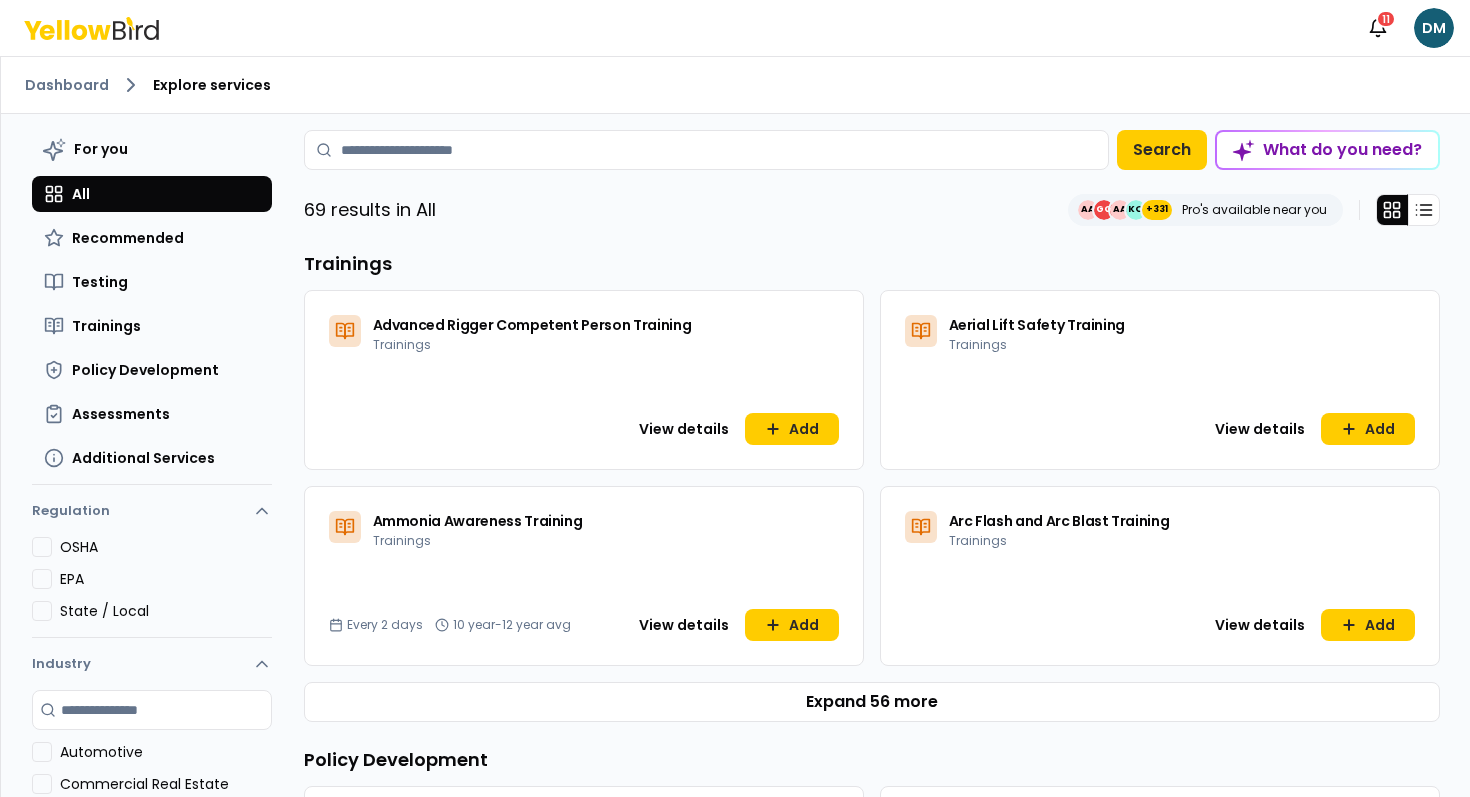 click on "What do you need?" at bounding box center [1327, 150] 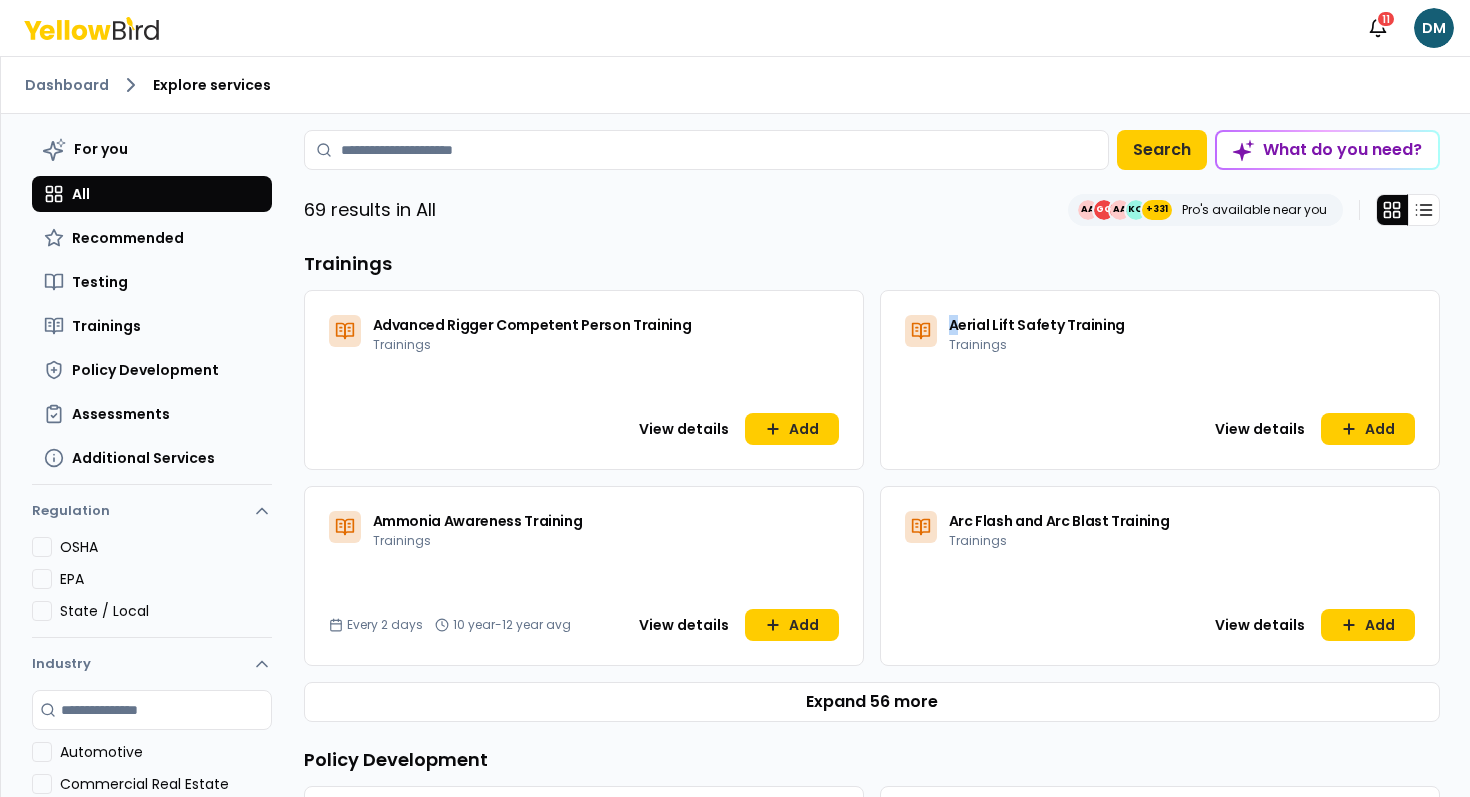 click on "Aerial Lift Safety Training" at bounding box center [1037, 325] 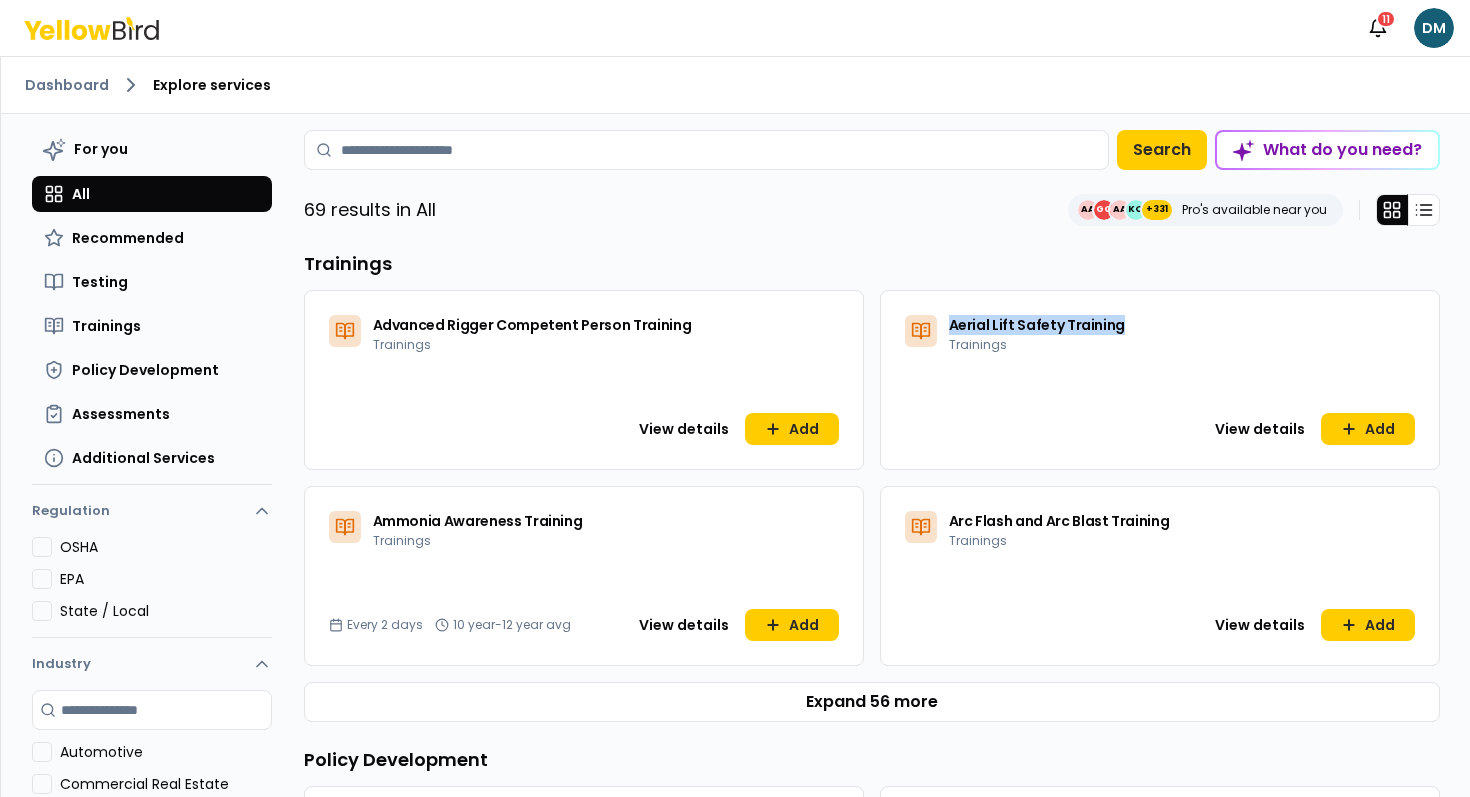 drag, startPoint x: 944, startPoint y: 340, endPoint x: 899, endPoint y: 317, distance: 50.537113 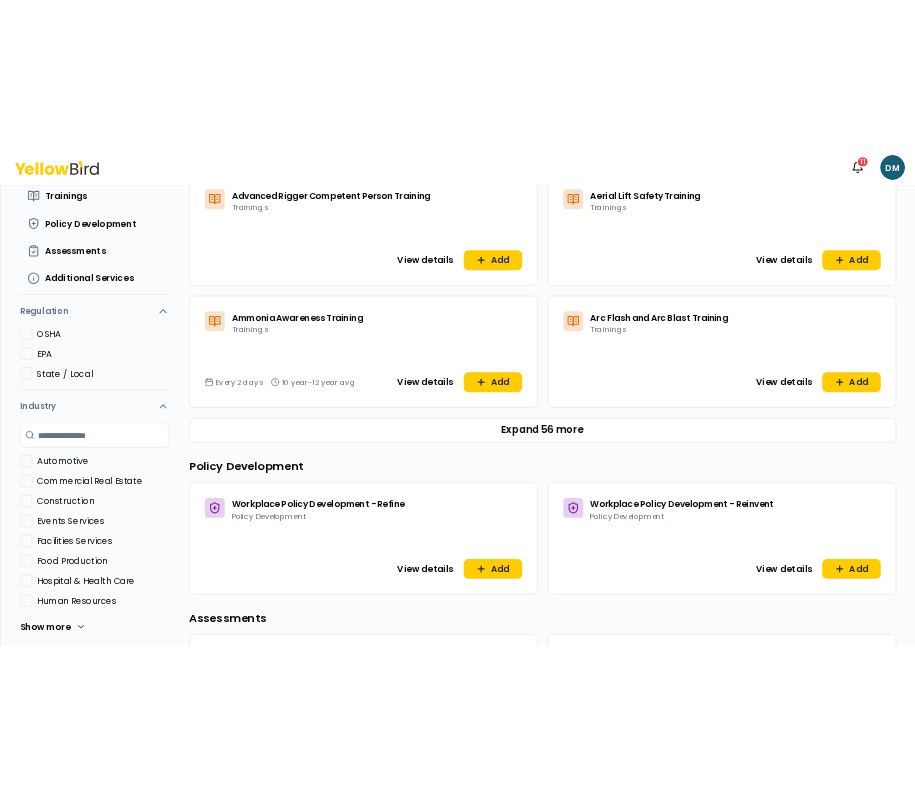 scroll, scrollTop: 0, scrollLeft: 0, axis: both 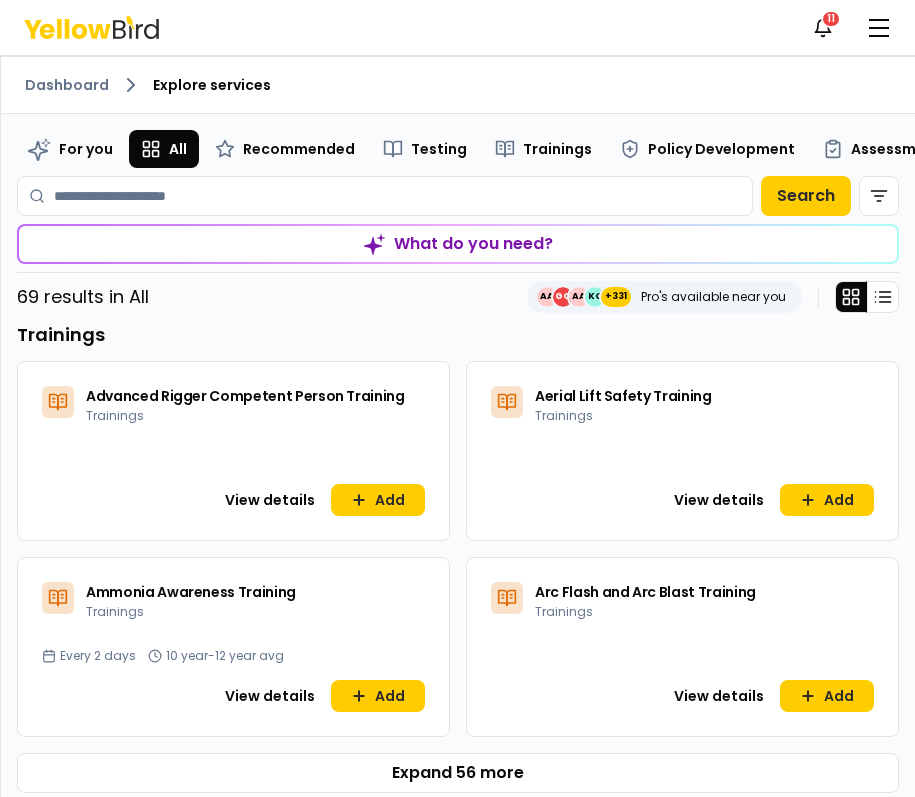 click on "For you All Recommended Testing Trainings Policy Development Assessments Additional Services Search What do you need? What do you need? 69 results in All AA GG AA KO +331 Pro's available near you Trainings Advanced Rigger Competent Person Training Trainings View details Add Aerial Lift Safety Training Trainings View details Add Ammonia Awareness Training Trainings Every 2 days 10 year-12 year   avg View details Add Arc Flash and Arc Blast Training Trainings View details Add Expand 56 more Policy Development Workplace Policy Development - Refine Policy Development View details Add Workplace Policy Development - Reinvent Policy Development View details Add Assessments IH Assessment Assessments View details Add Loss Control Survey (Borebright) Assessments View details Add Mock OSHA Inspection Assessments From   $1,760 Simulate an OSHA visit, spotting gaps before they turn into citations while building a safer workplace. Annually 5h-10h   avg View details Add Safety Walkthrough Assessments View details Add" at bounding box center (458, 1087) 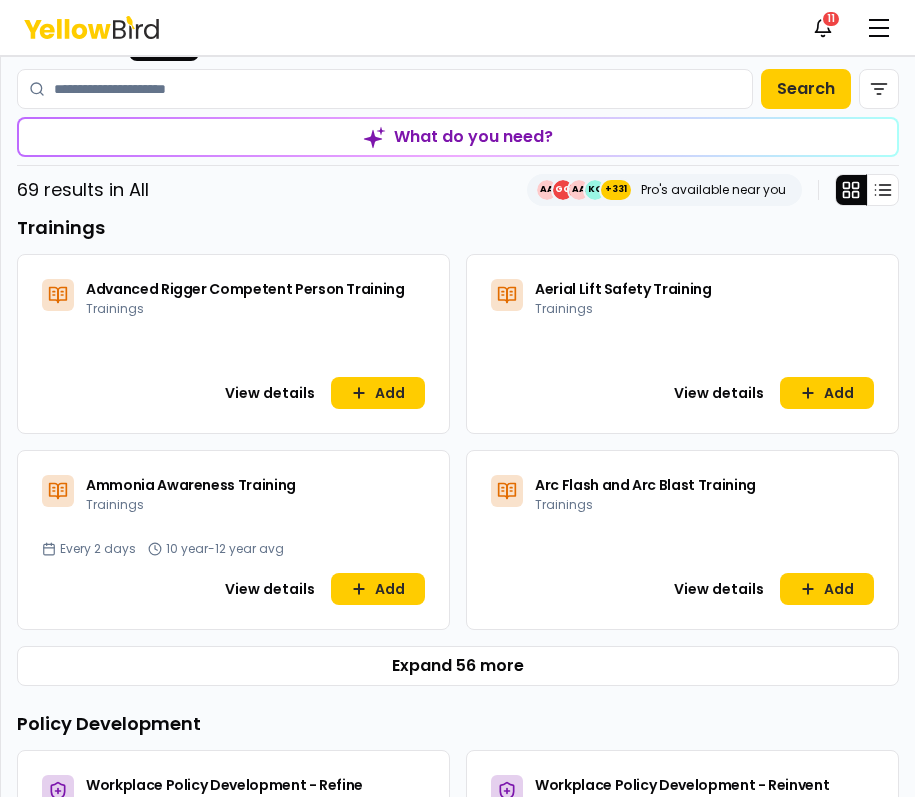 scroll, scrollTop: 0, scrollLeft: 0, axis: both 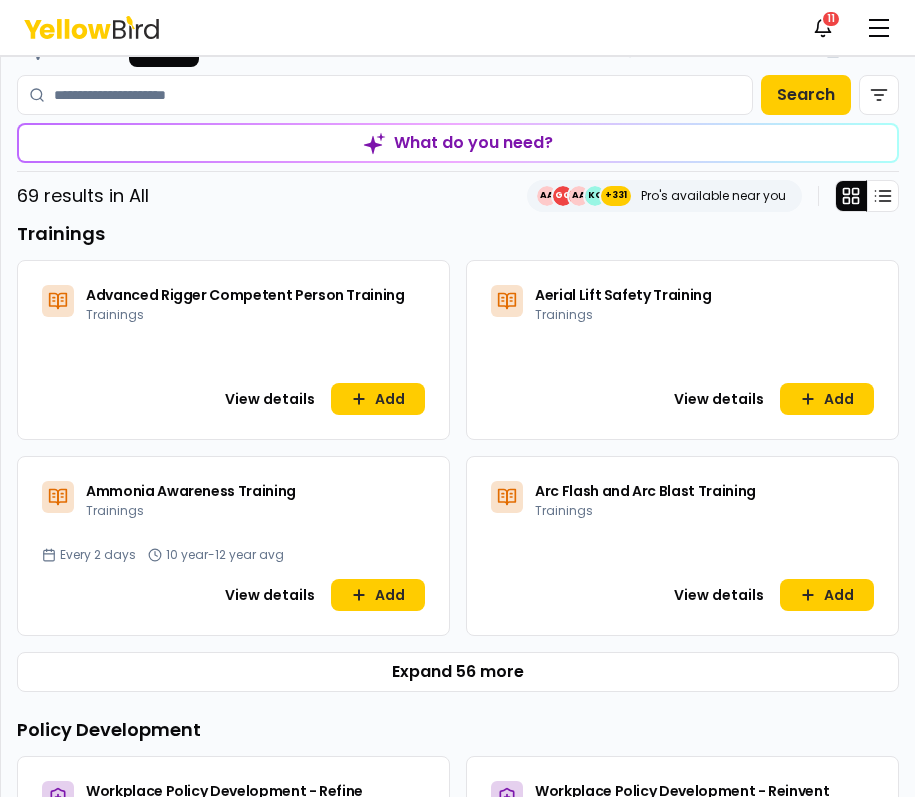 click on "View details Add" at bounding box center (682, 403) 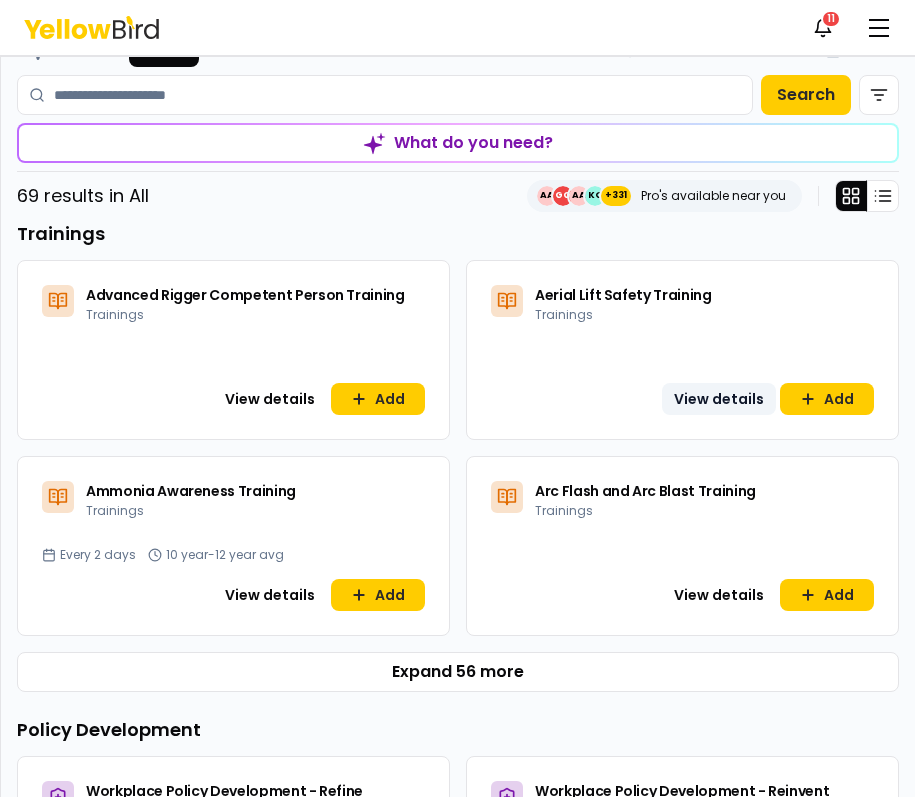 click on "View details" at bounding box center (719, 399) 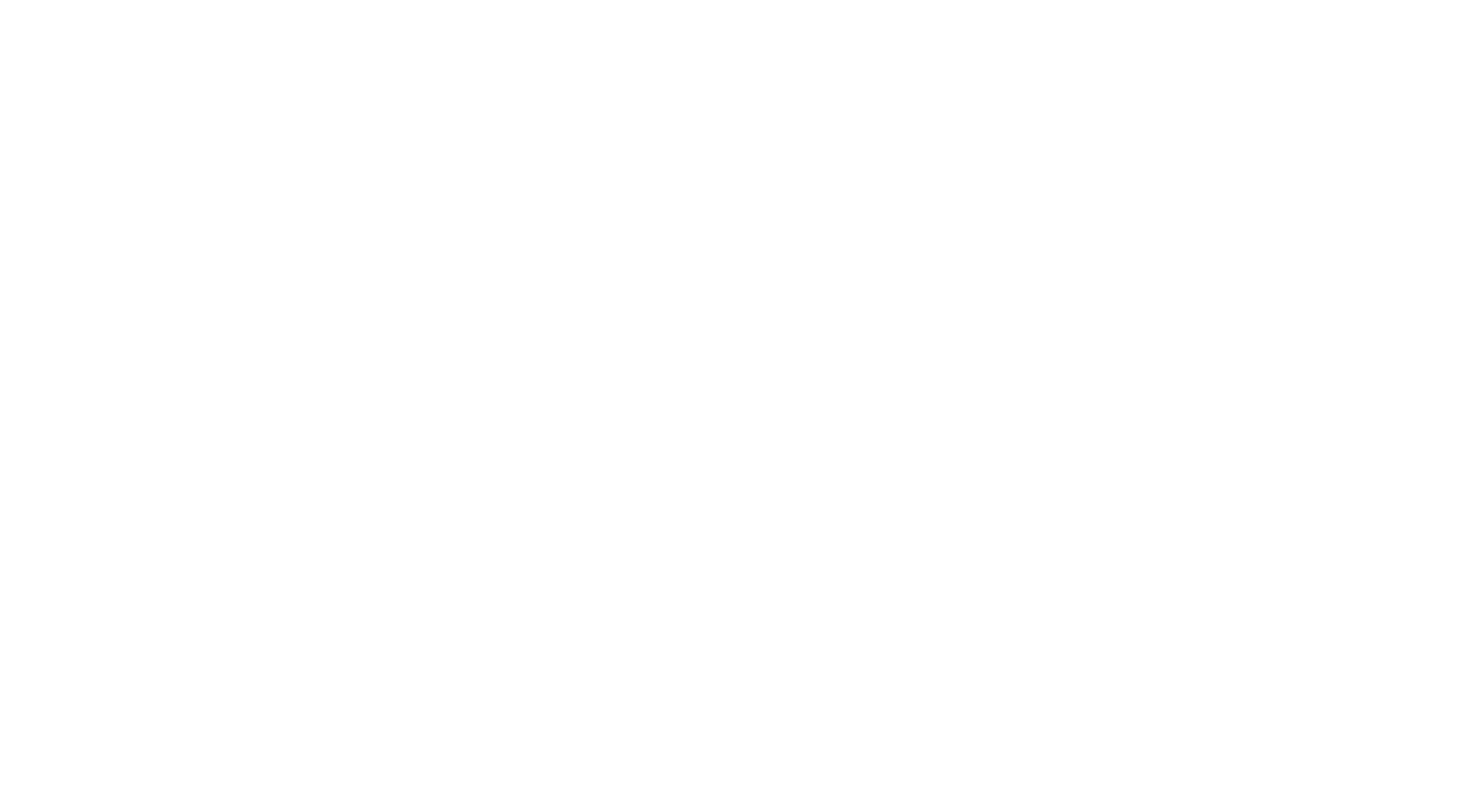scroll, scrollTop: 0, scrollLeft: 0, axis: both 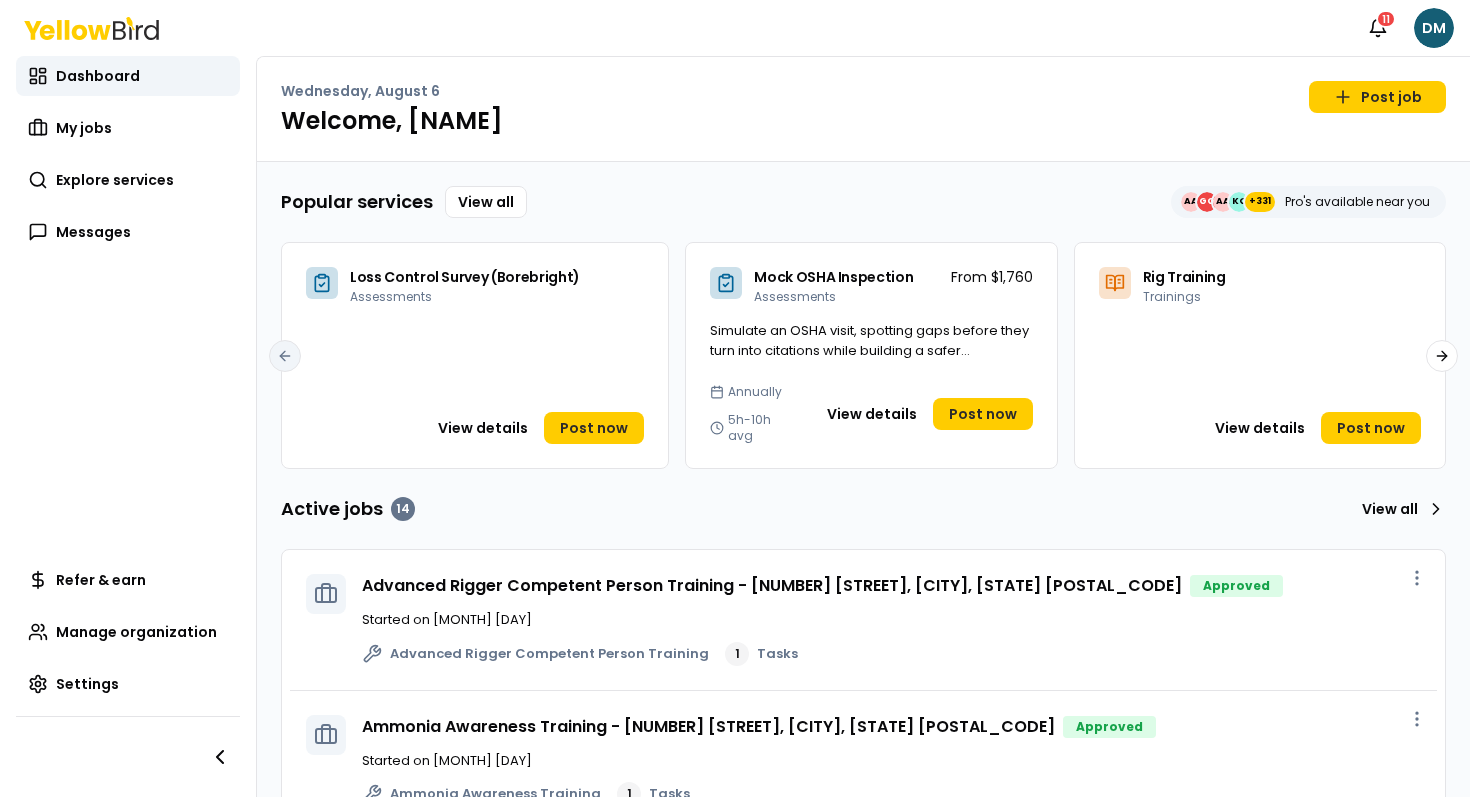 click on "Wednesday, August 6 Post job Welcome, David" at bounding box center [863, 109] 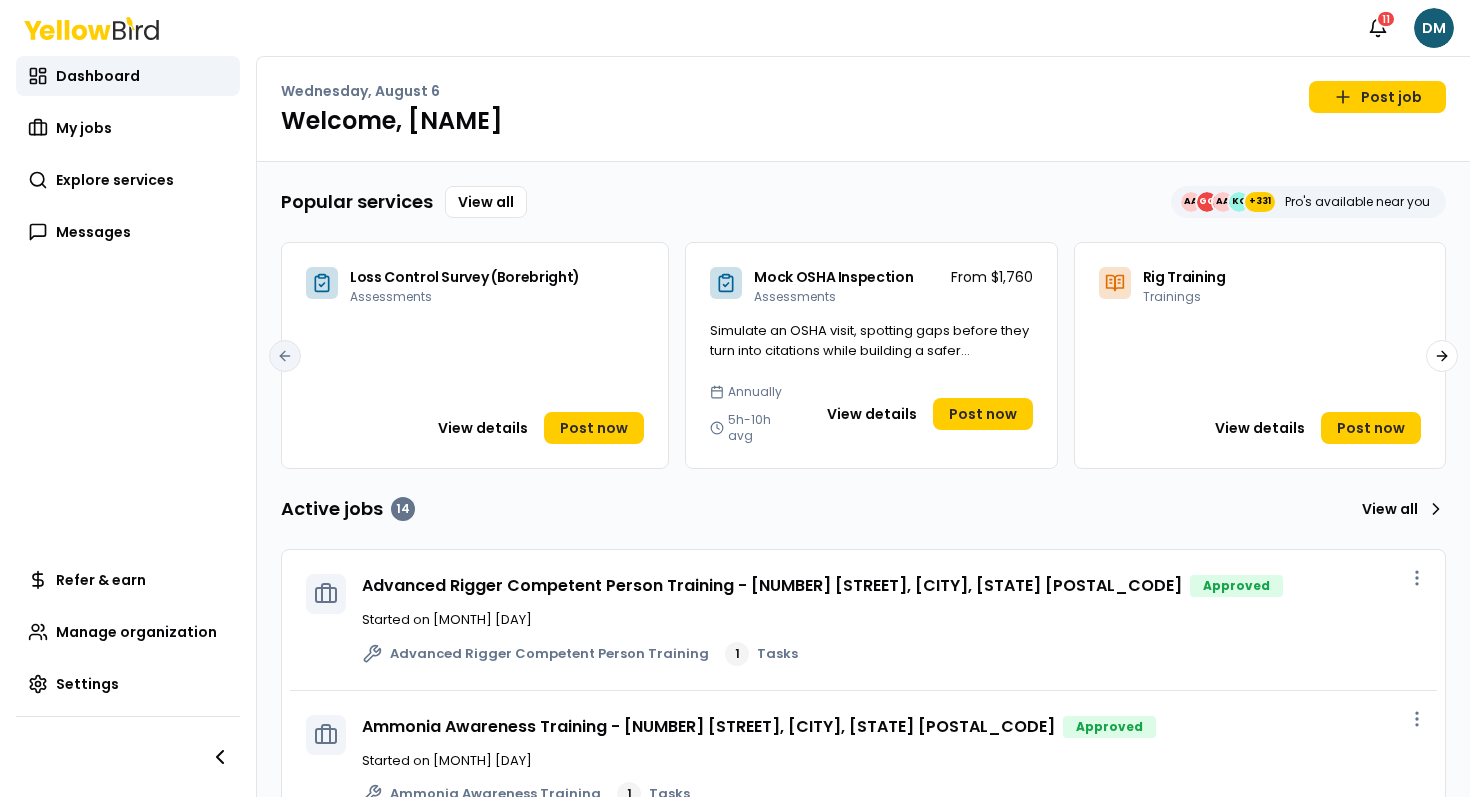 click on "Popular services View all AA GG AA KO +331 Pro's available near you" at bounding box center [863, 202] 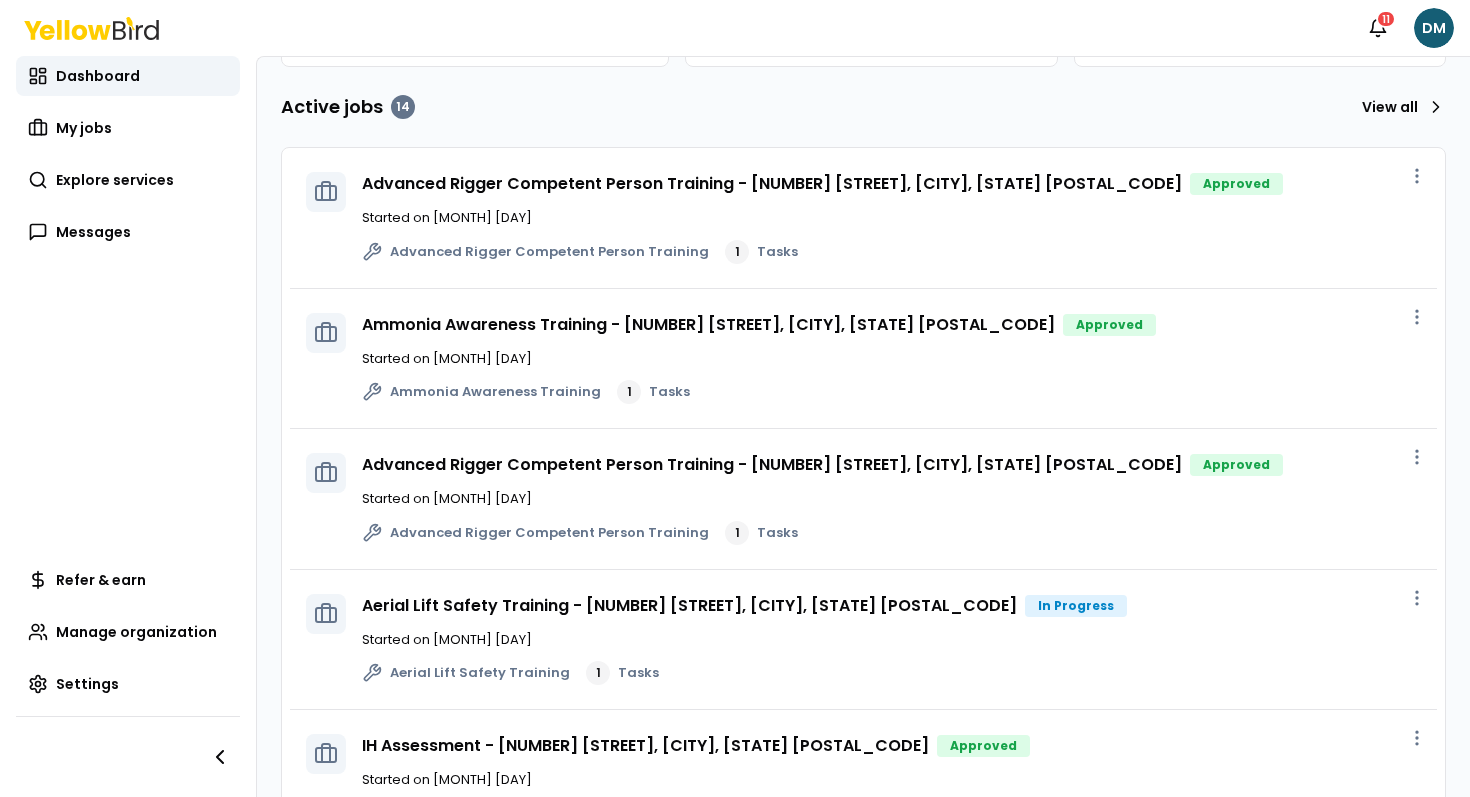 scroll, scrollTop: 0, scrollLeft: 0, axis: both 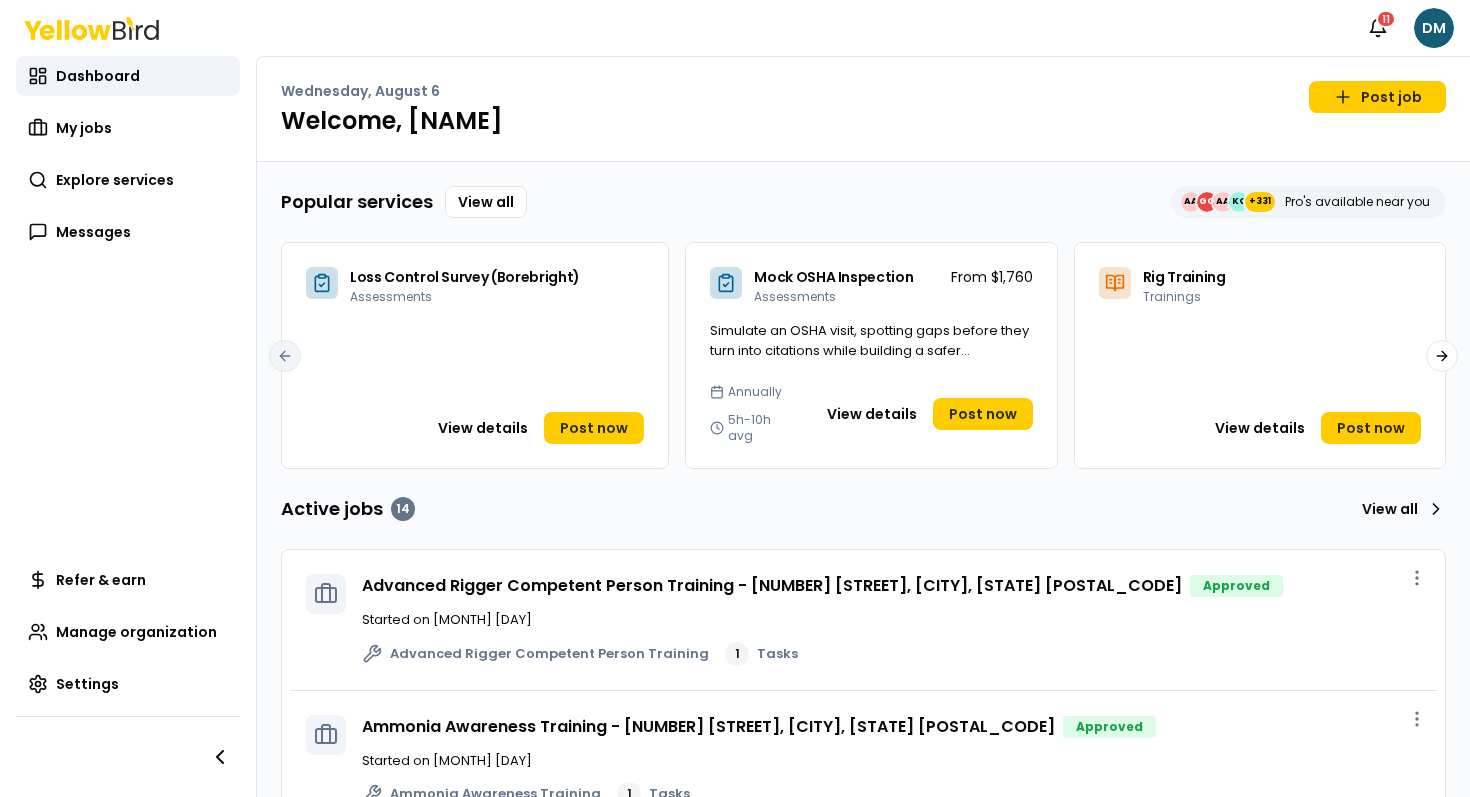 click on "Welcome, [NAME]" at bounding box center [863, 121] 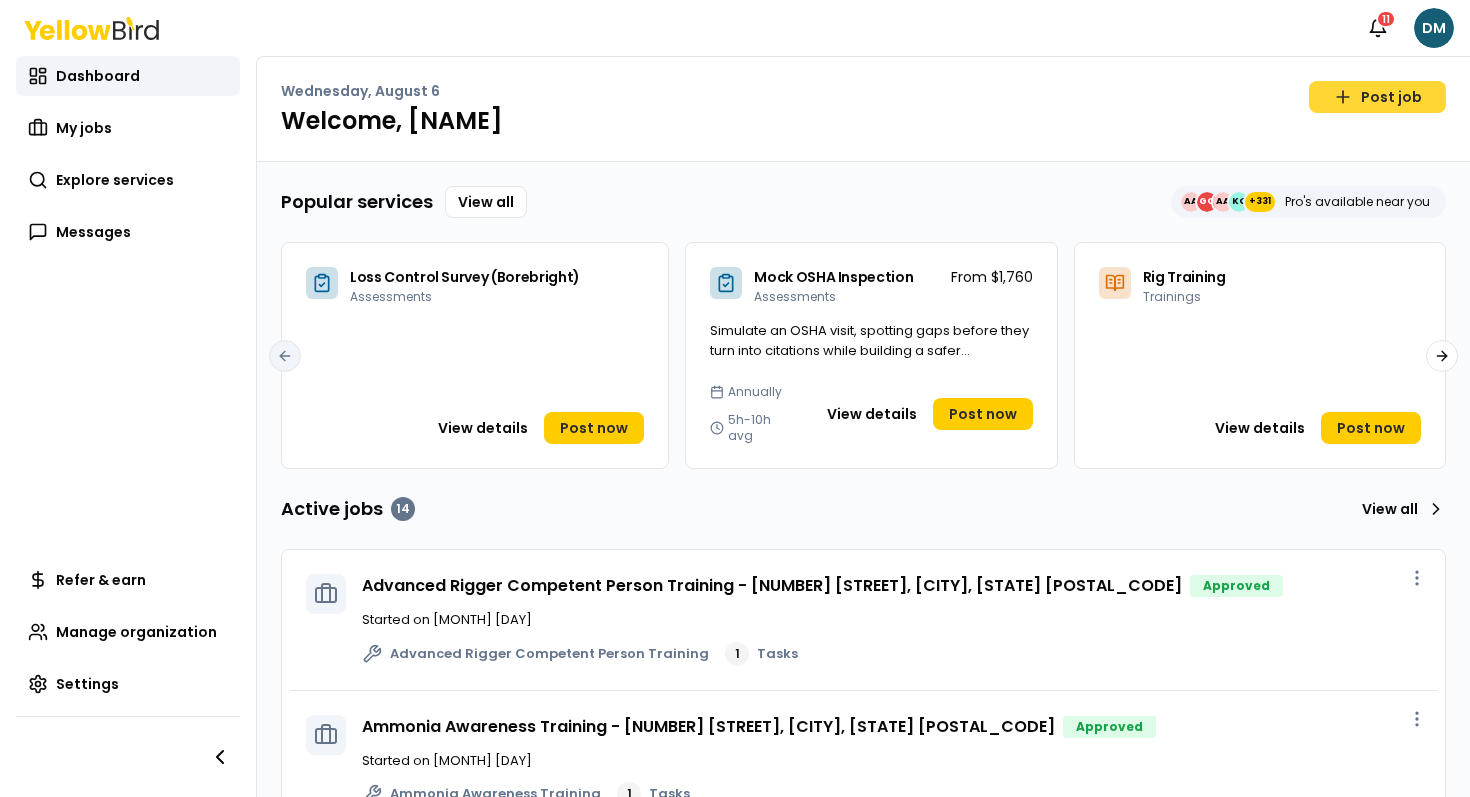 click on "Post job" at bounding box center (1377, 97) 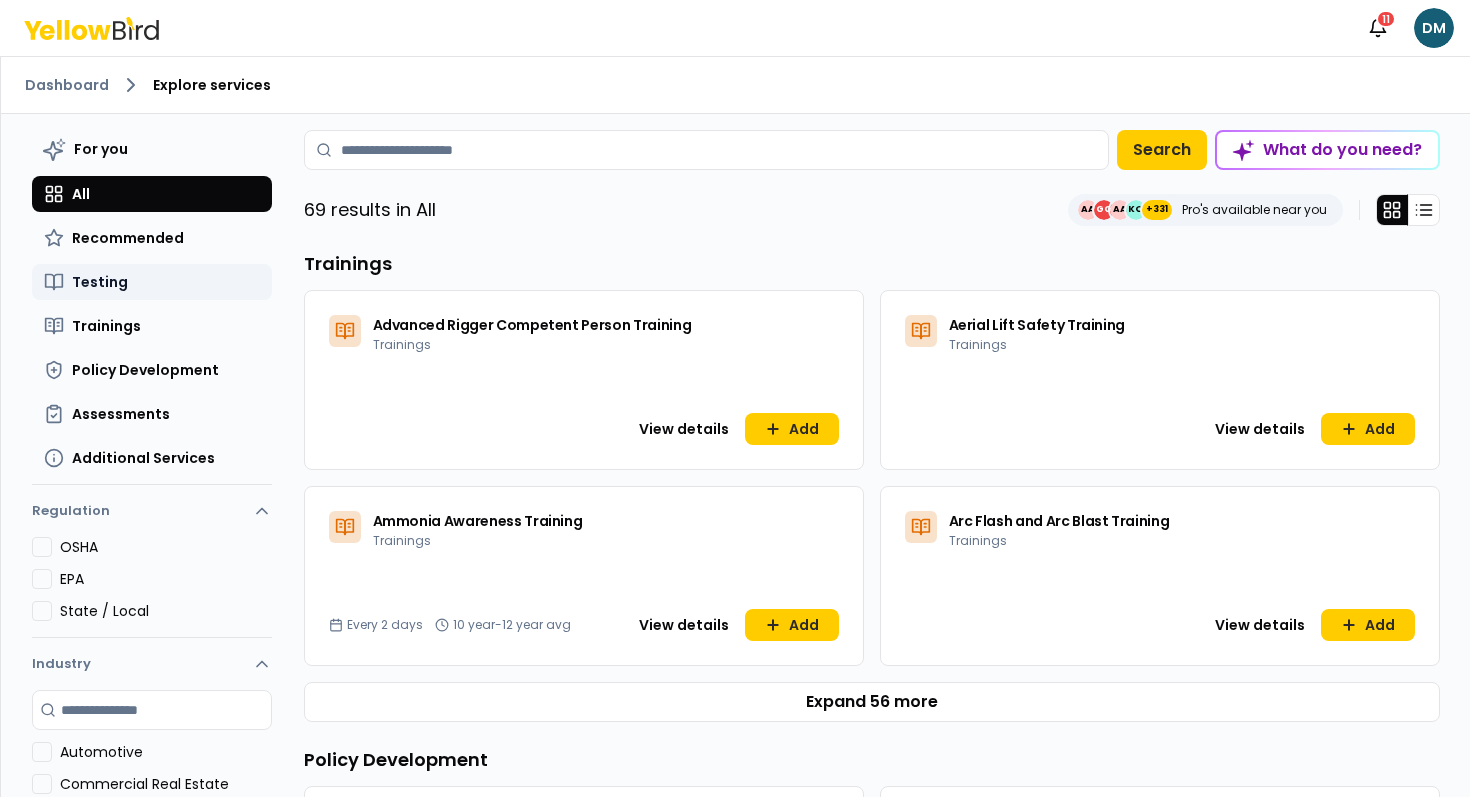 click on "Testing" at bounding box center (152, 282) 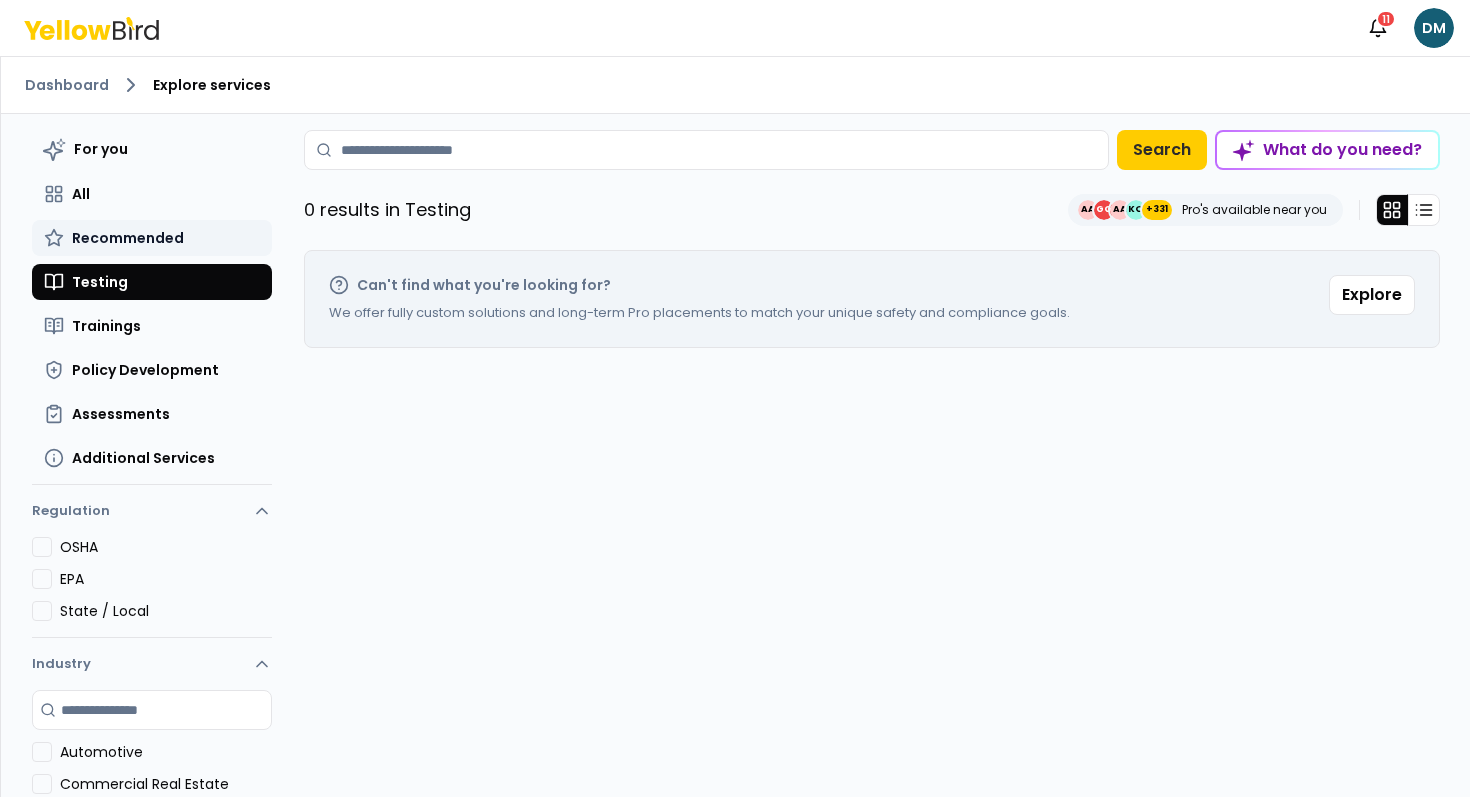 click on "Recommended" at bounding box center (152, 238) 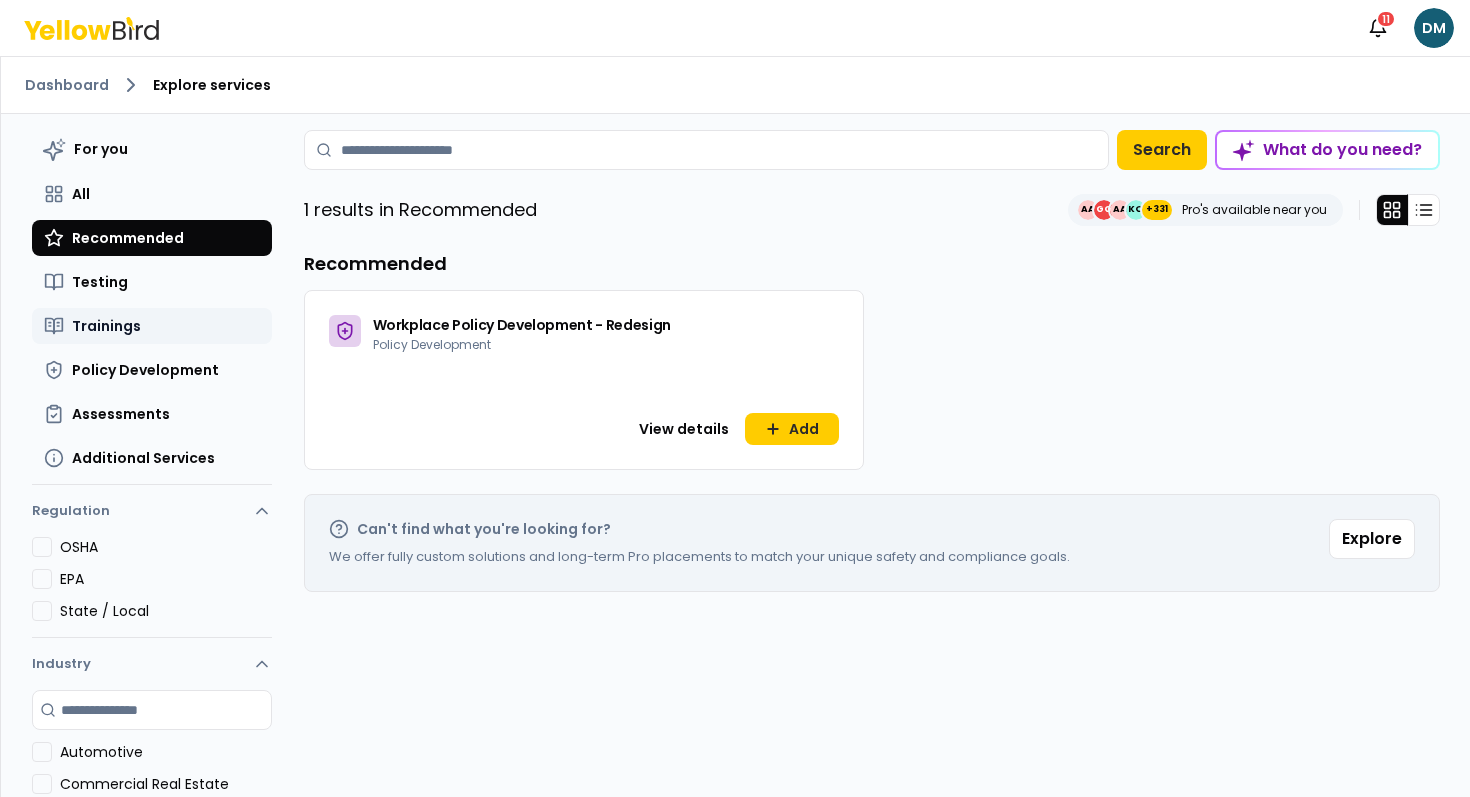 click on "Trainings" at bounding box center [152, 326] 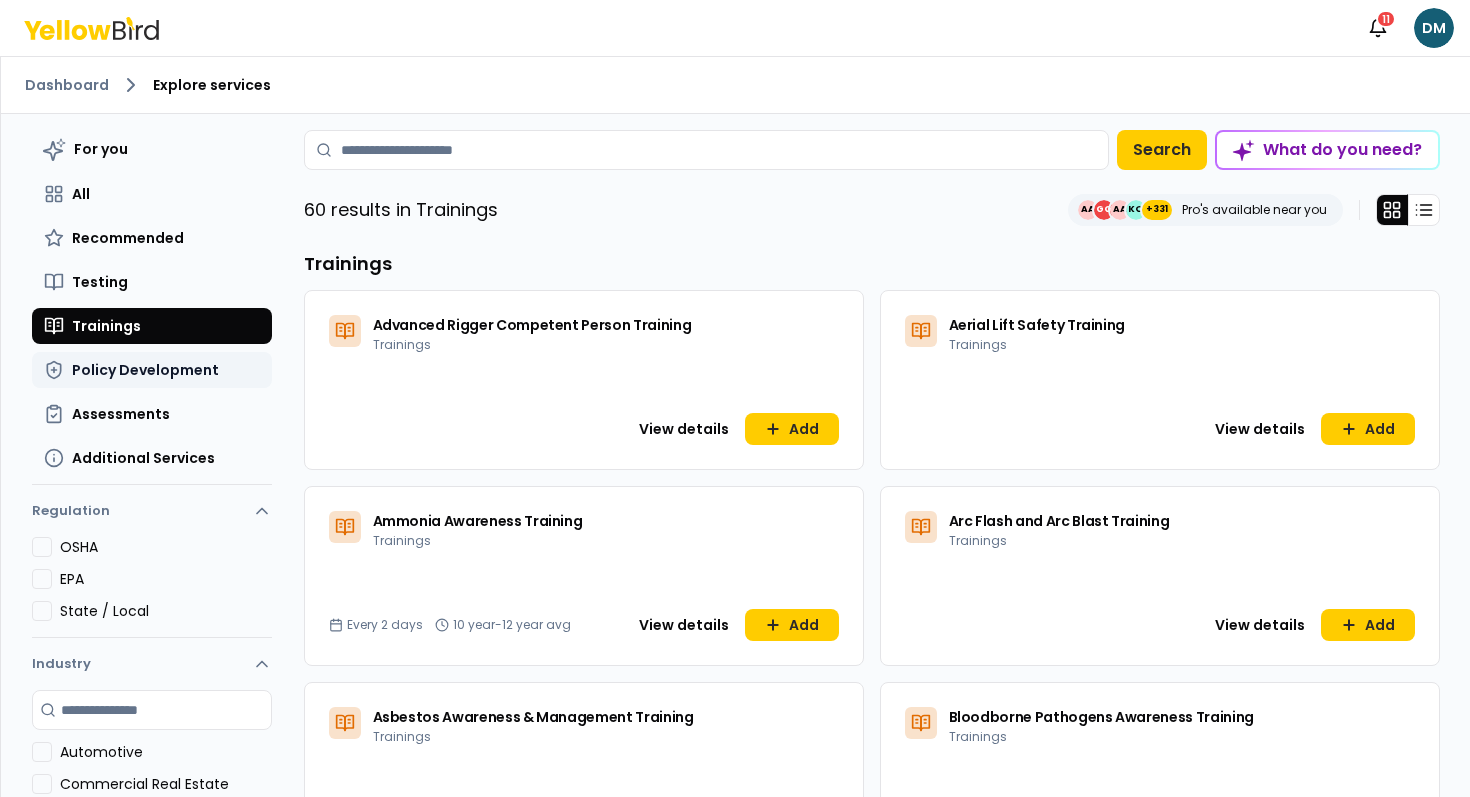 click on "Policy Development" at bounding box center (145, 370) 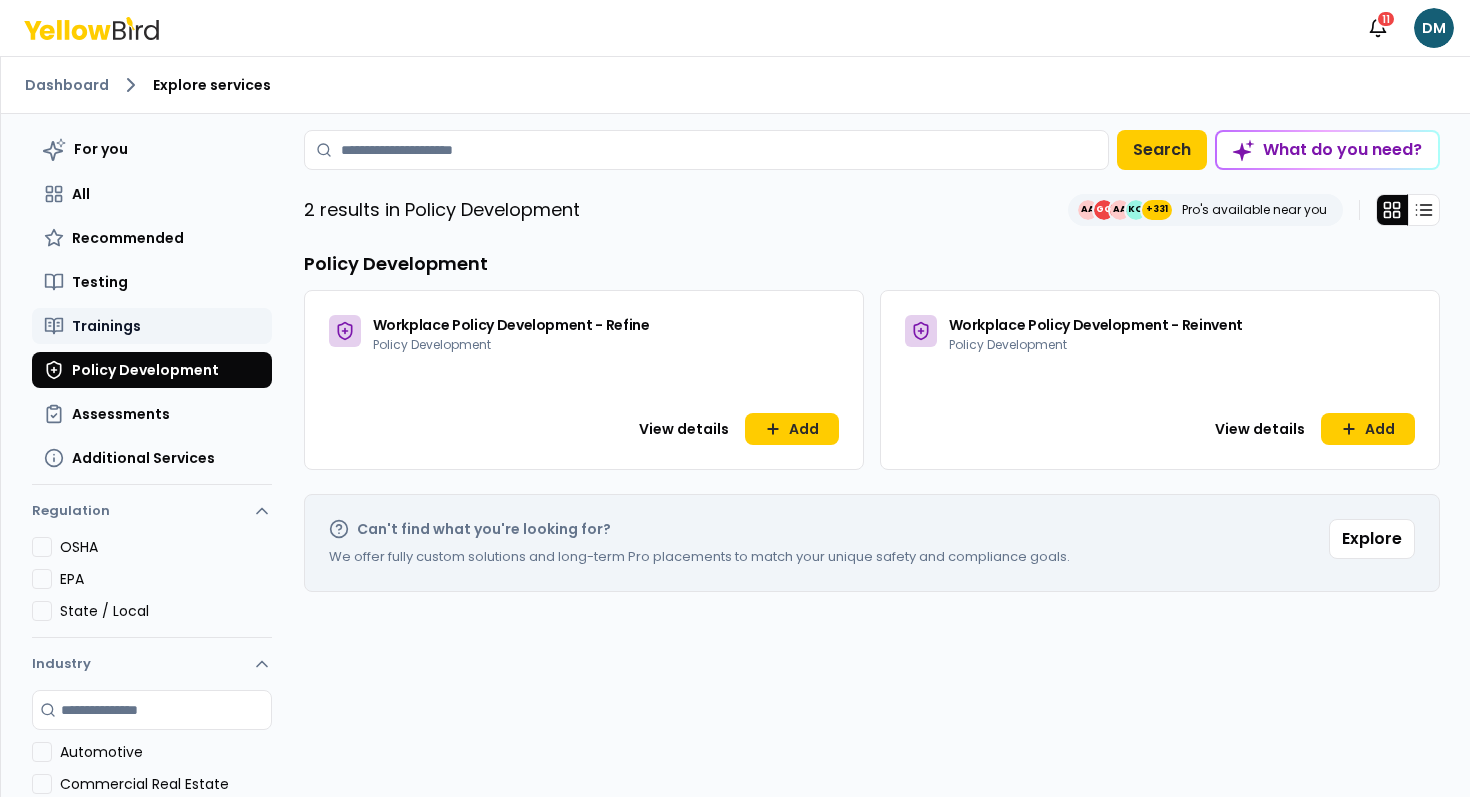 click on "Trainings" at bounding box center (152, 326) 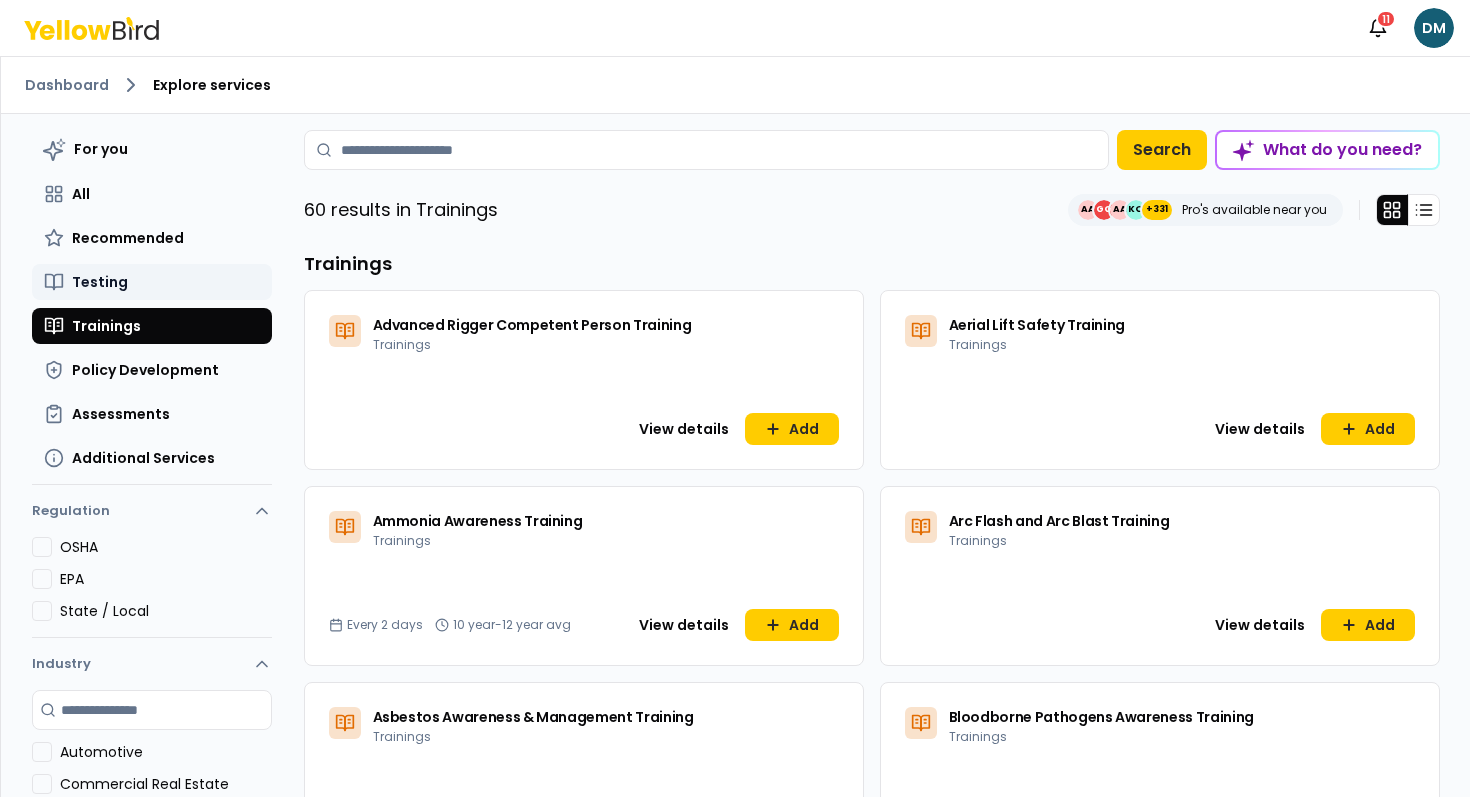 click on "Testing" at bounding box center (152, 282) 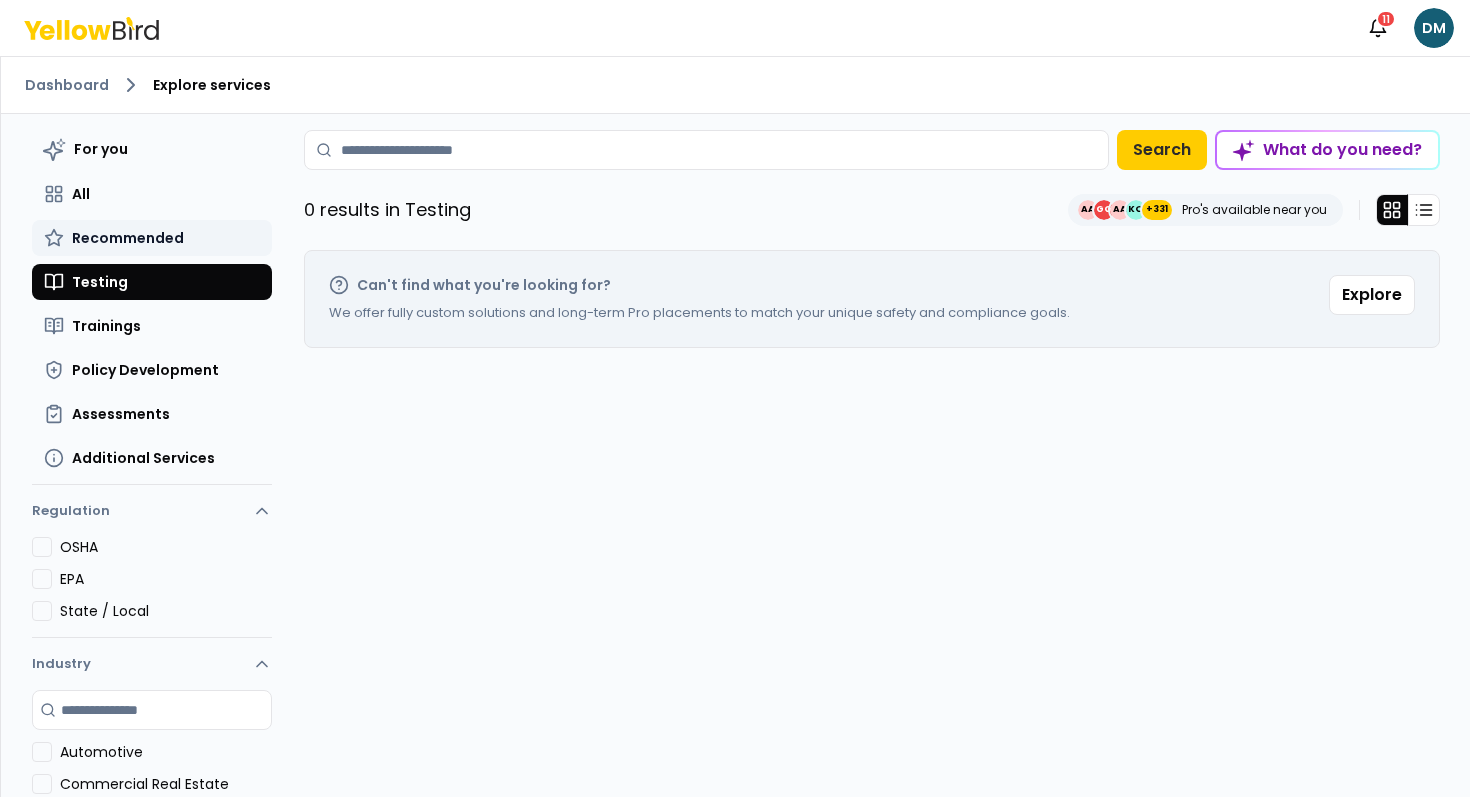 click on "Recommended" at bounding box center [128, 238] 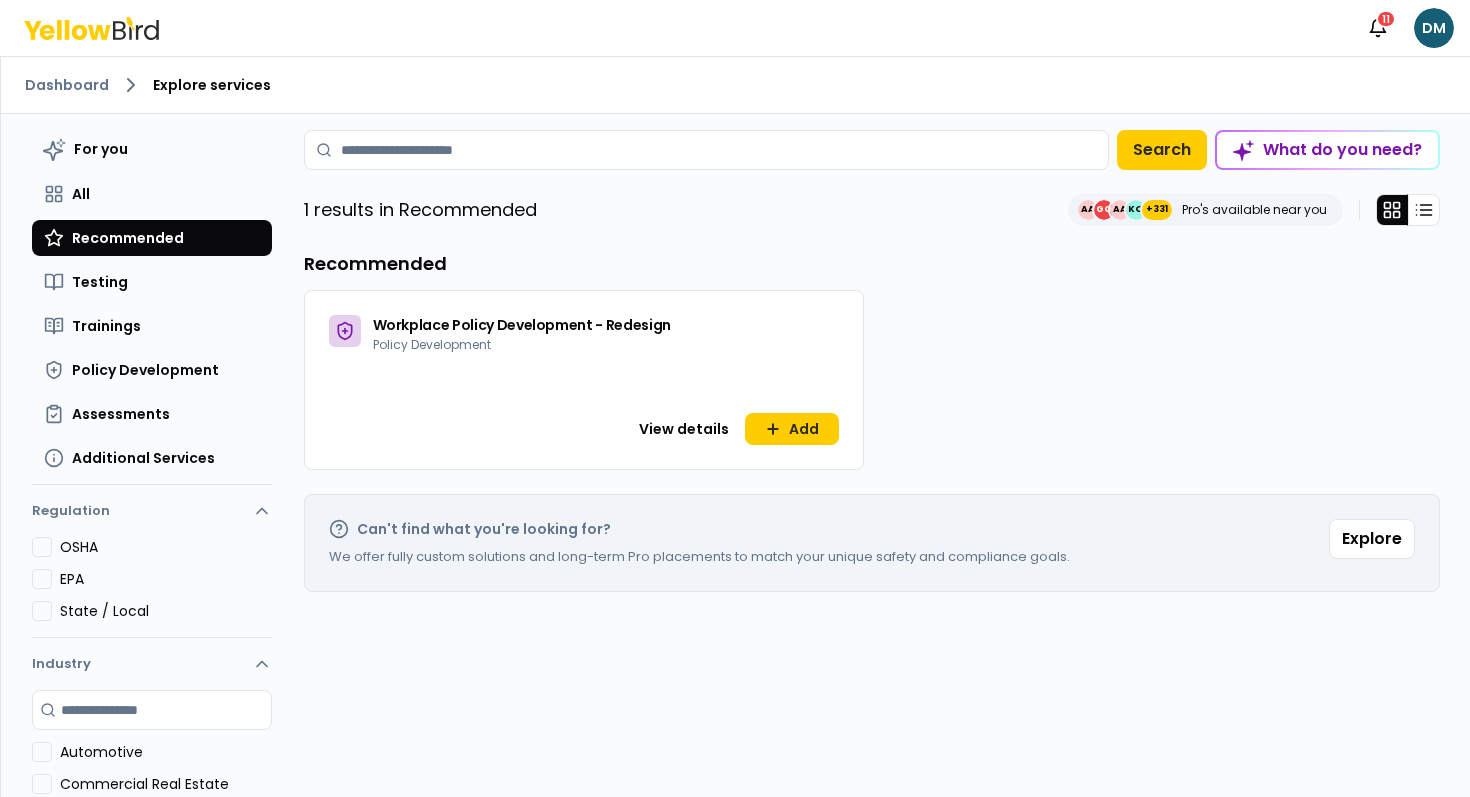 click on "Dashboard Explore services" at bounding box center (735, 85) 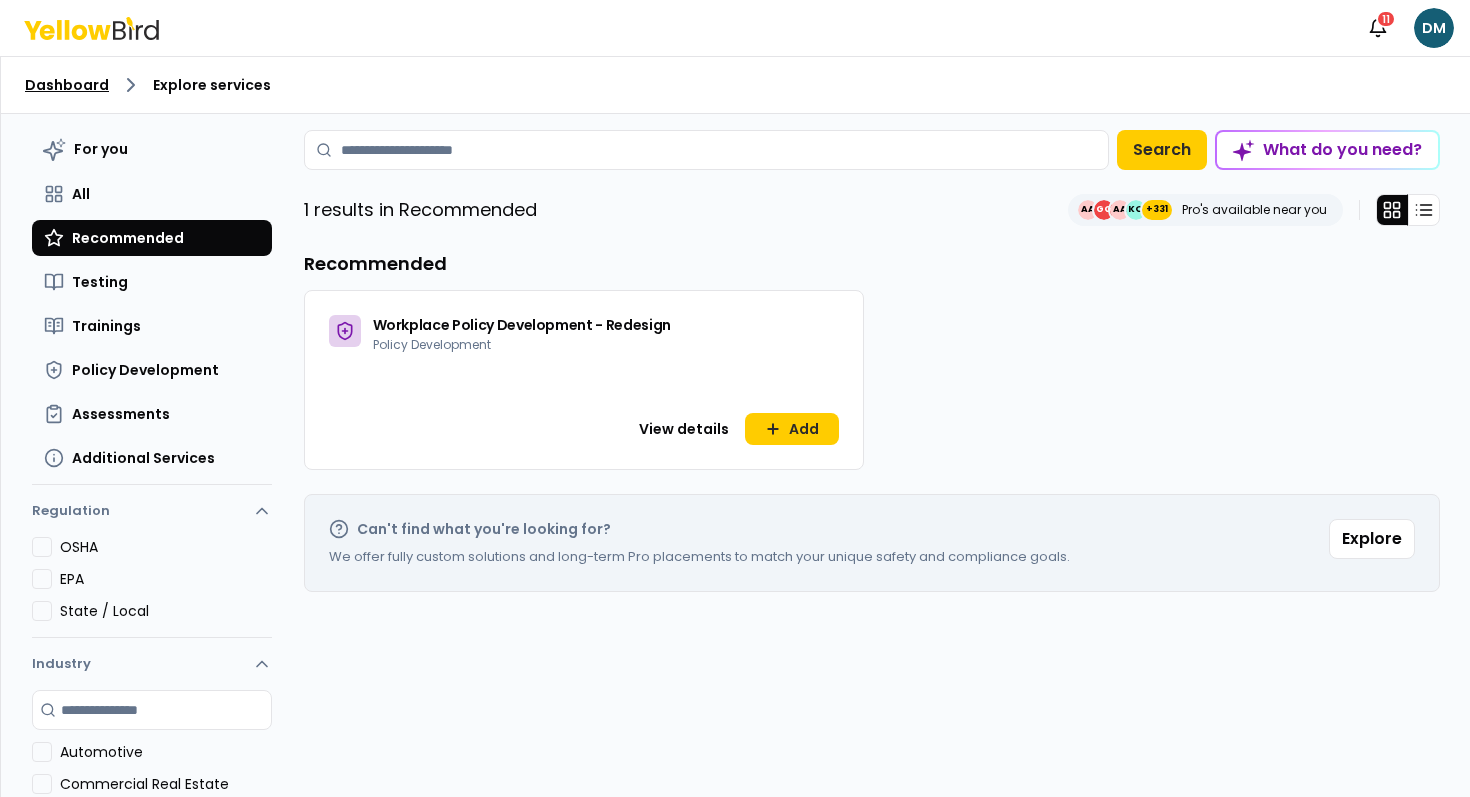 click on "Dashboard" at bounding box center (67, 85) 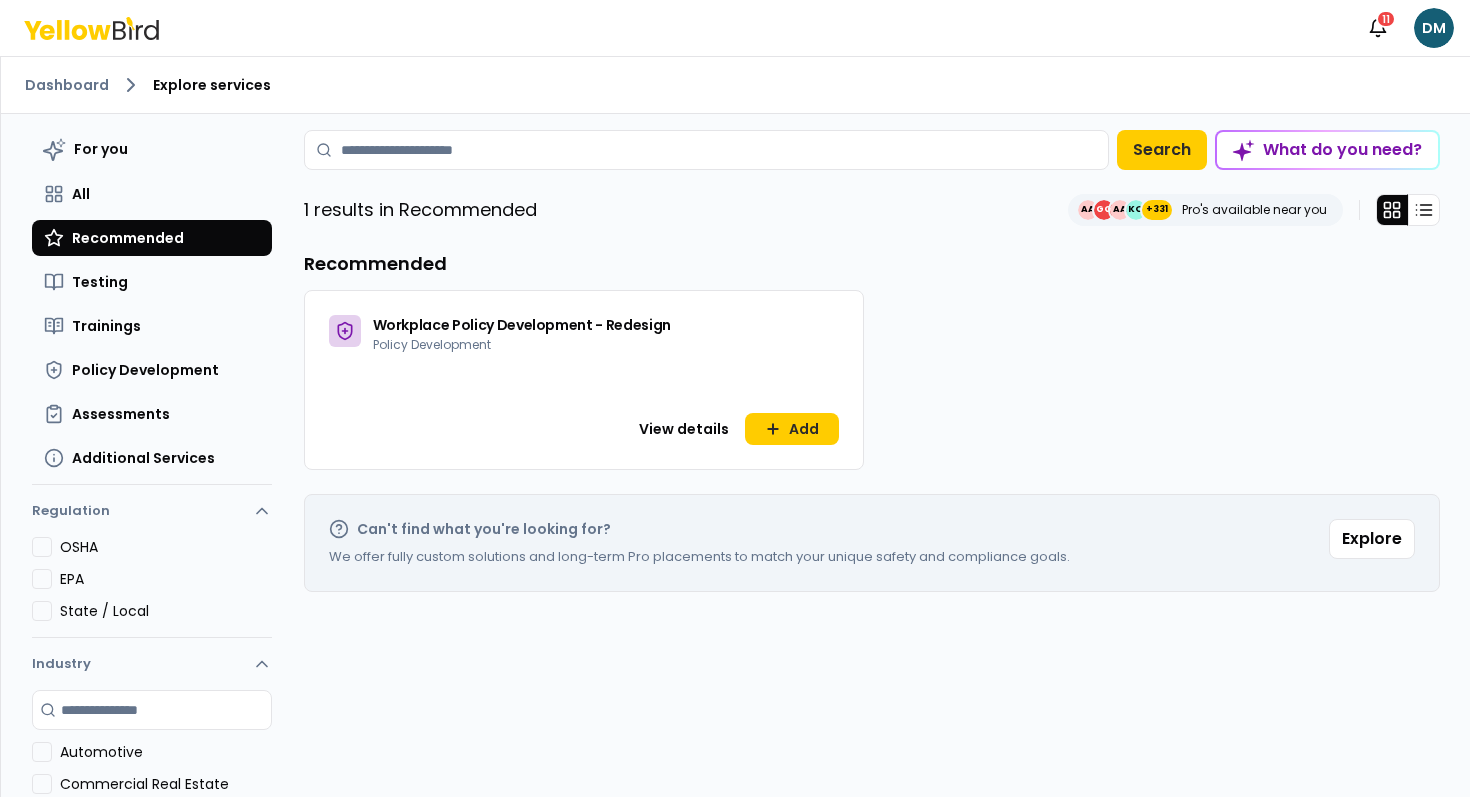 click on "Notifications 11 DM" at bounding box center [735, 28] 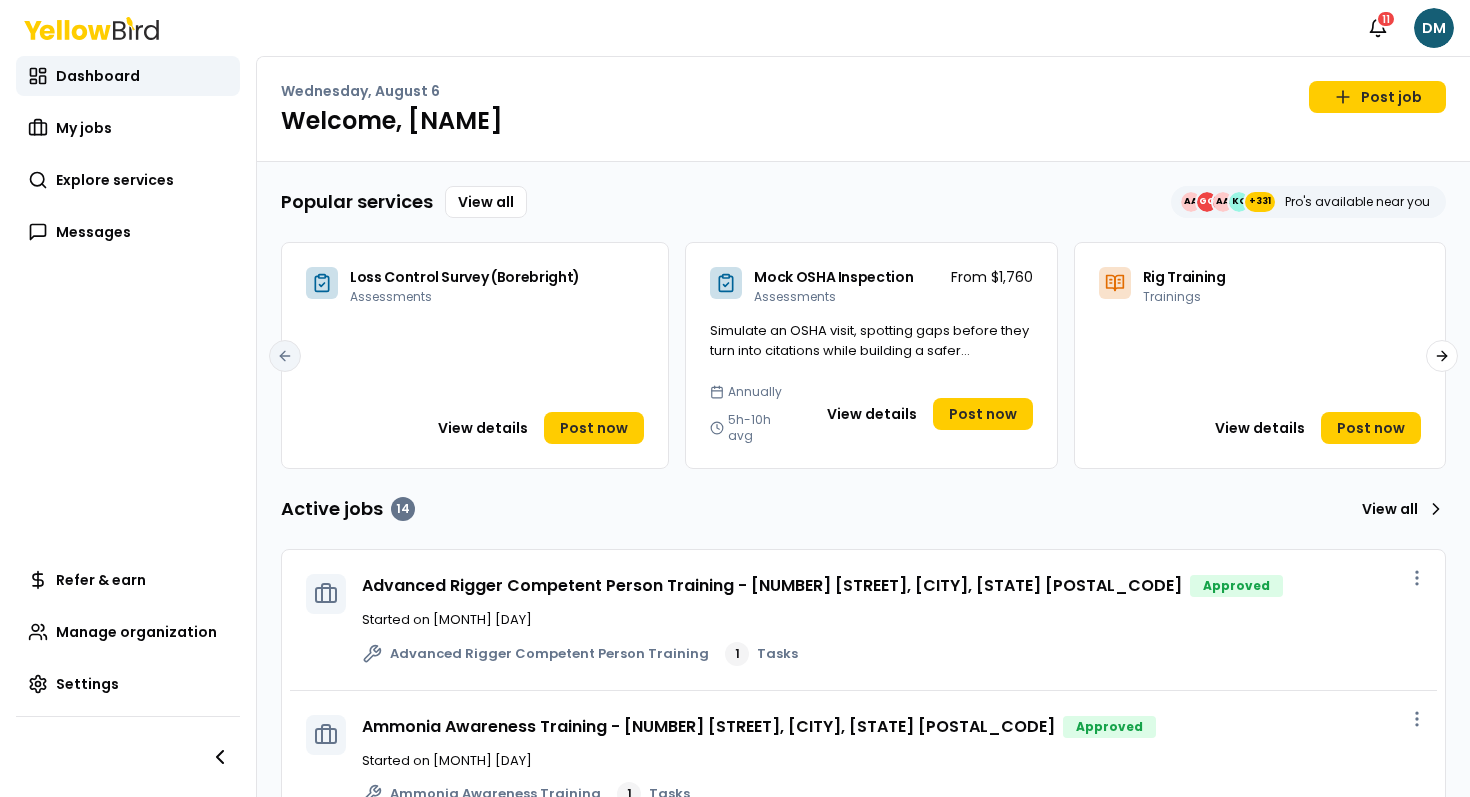 click on "Notifications 11 DM" at bounding box center (735, 28) 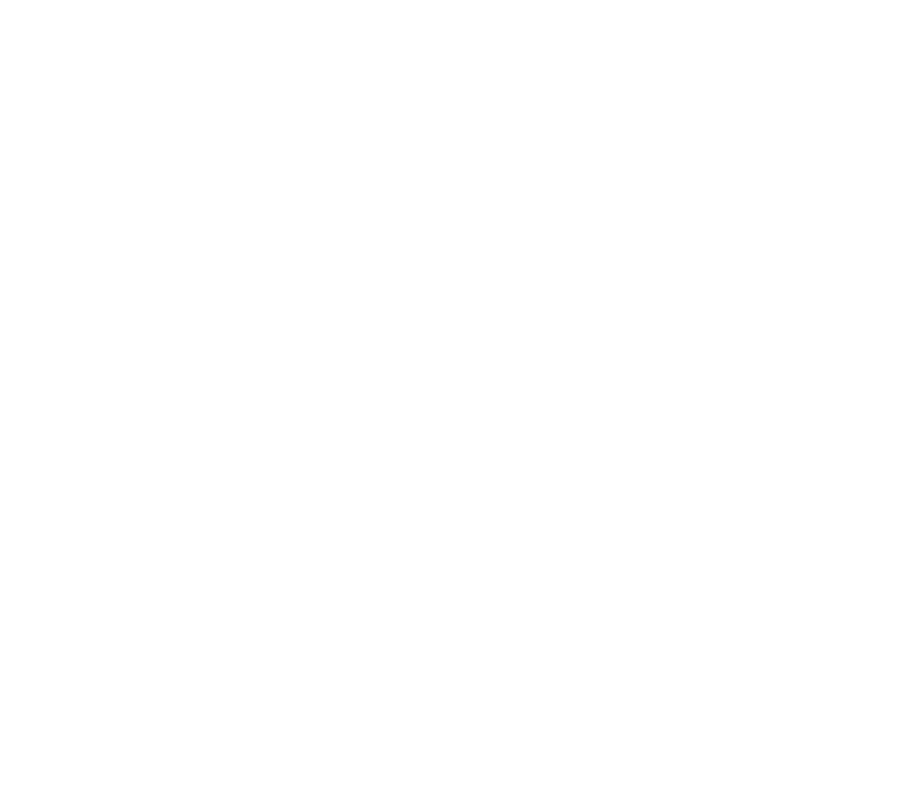 scroll, scrollTop: 0, scrollLeft: 0, axis: both 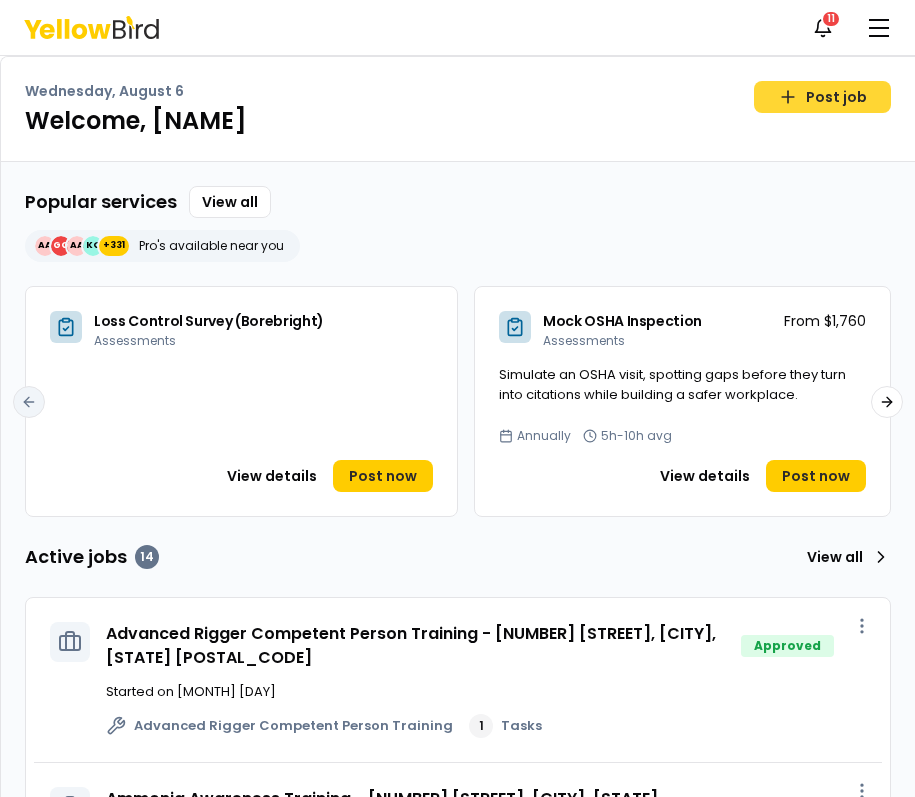 click on "Post job" at bounding box center [822, 97] 